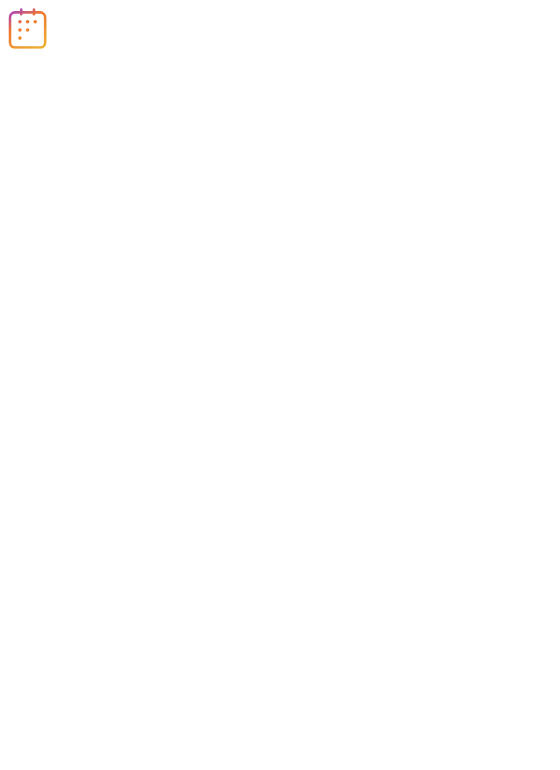 scroll, scrollTop: 0, scrollLeft: 0, axis: both 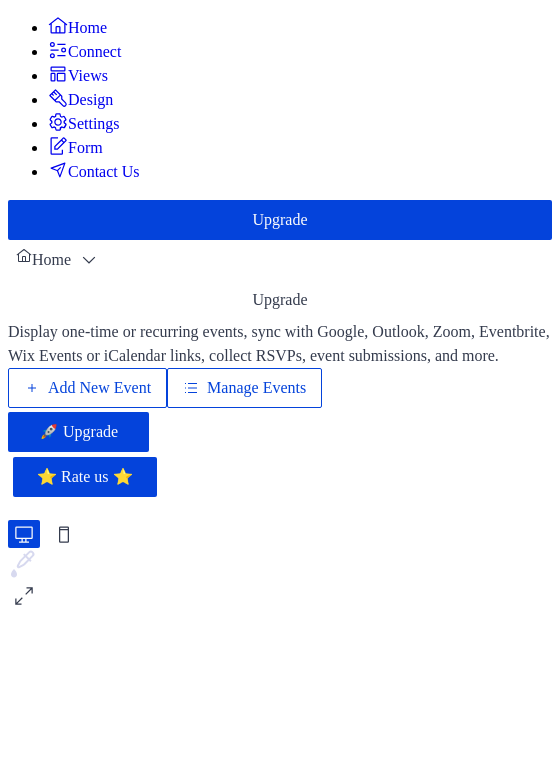 click on "Manage Events" at bounding box center [256, 388] 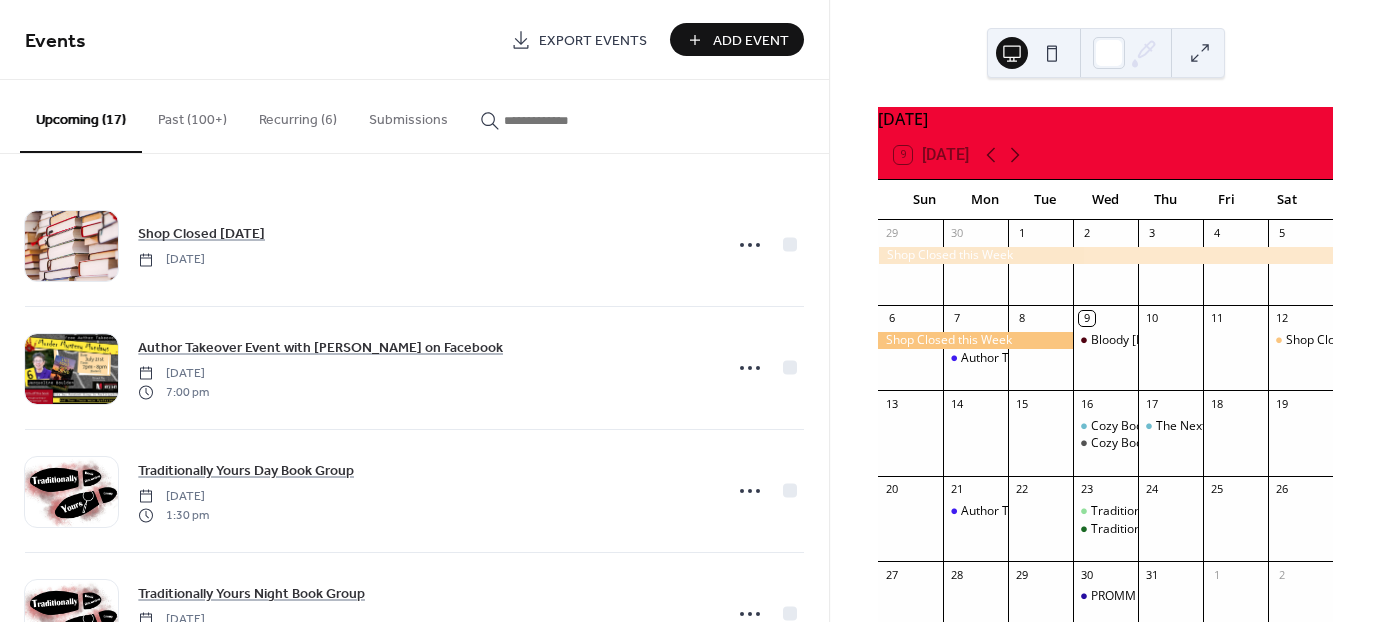 scroll, scrollTop: 0, scrollLeft: 0, axis: both 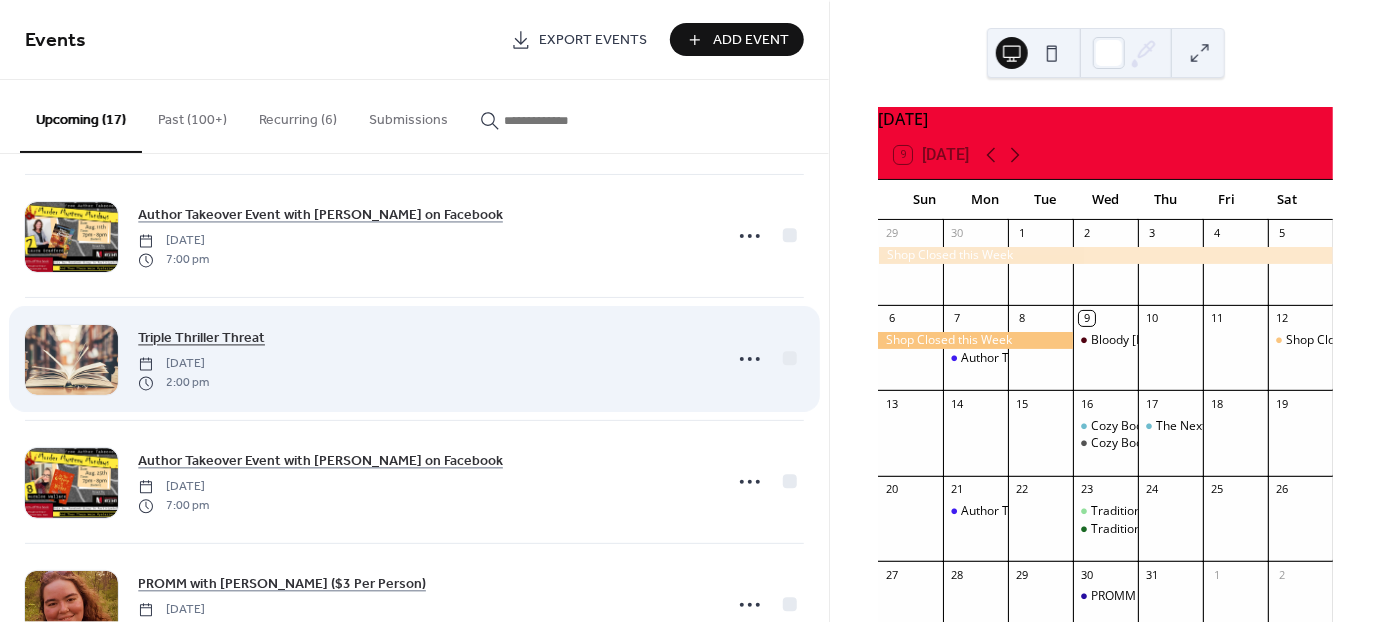 click on "Triple Thriller Threat" at bounding box center (201, 339) 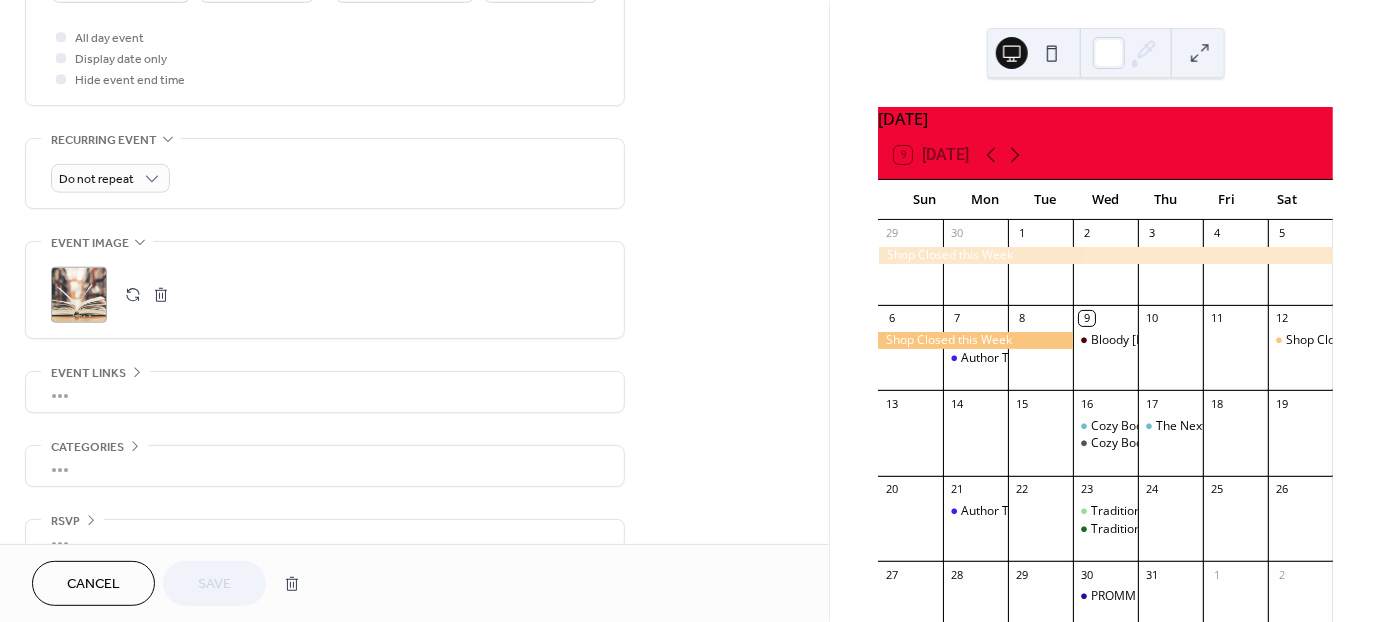 scroll, scrollTop: 749, scrollLeft: 0, axis: vertical 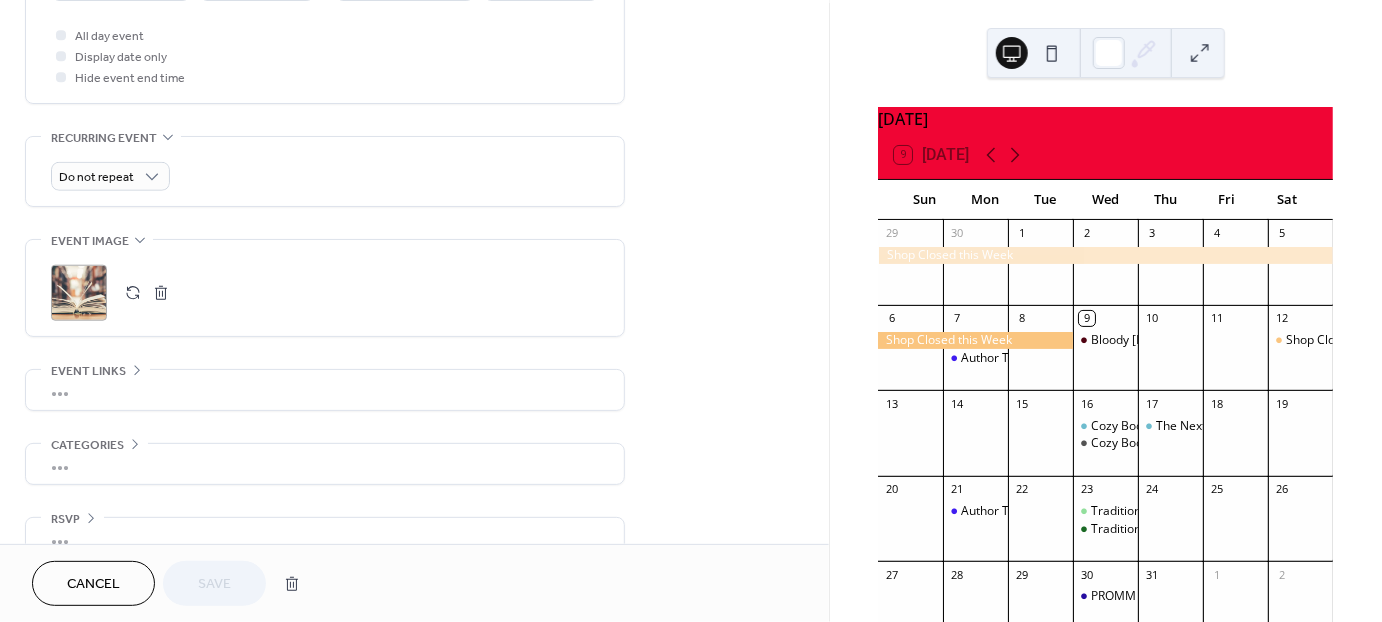 click at bounding box center (133, 293) 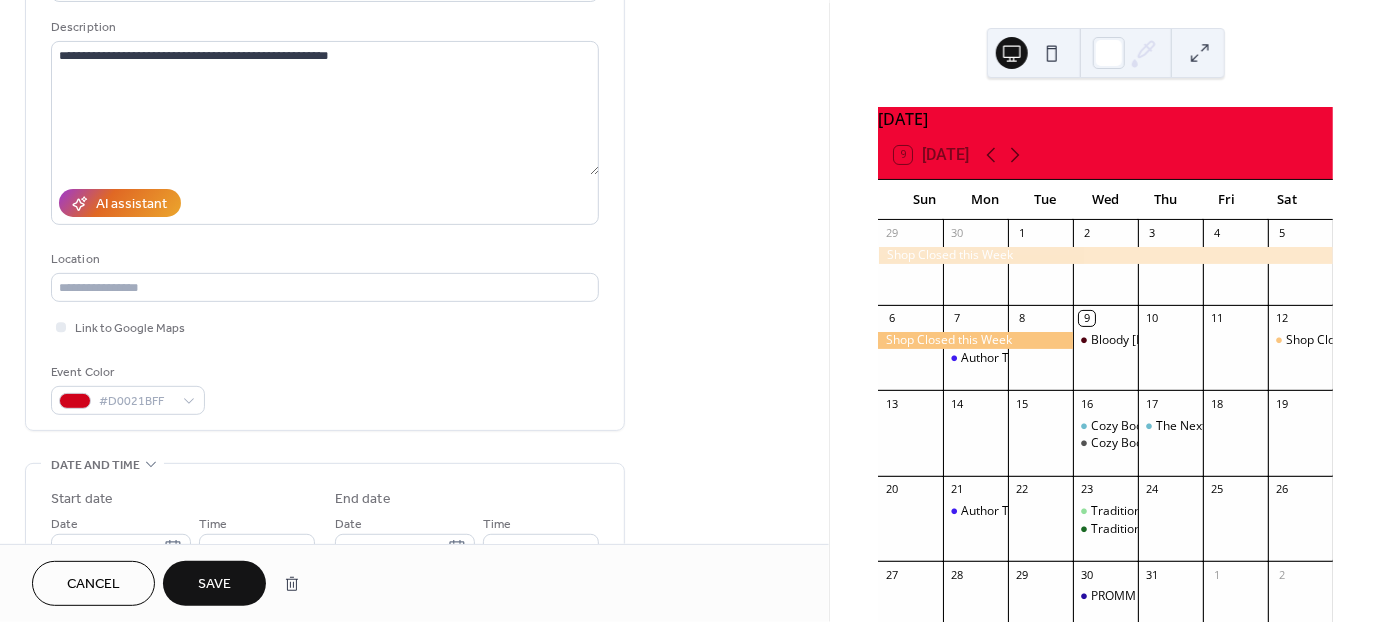 scroll, scrollTop: 0, scrollLeft: 0, axis: both 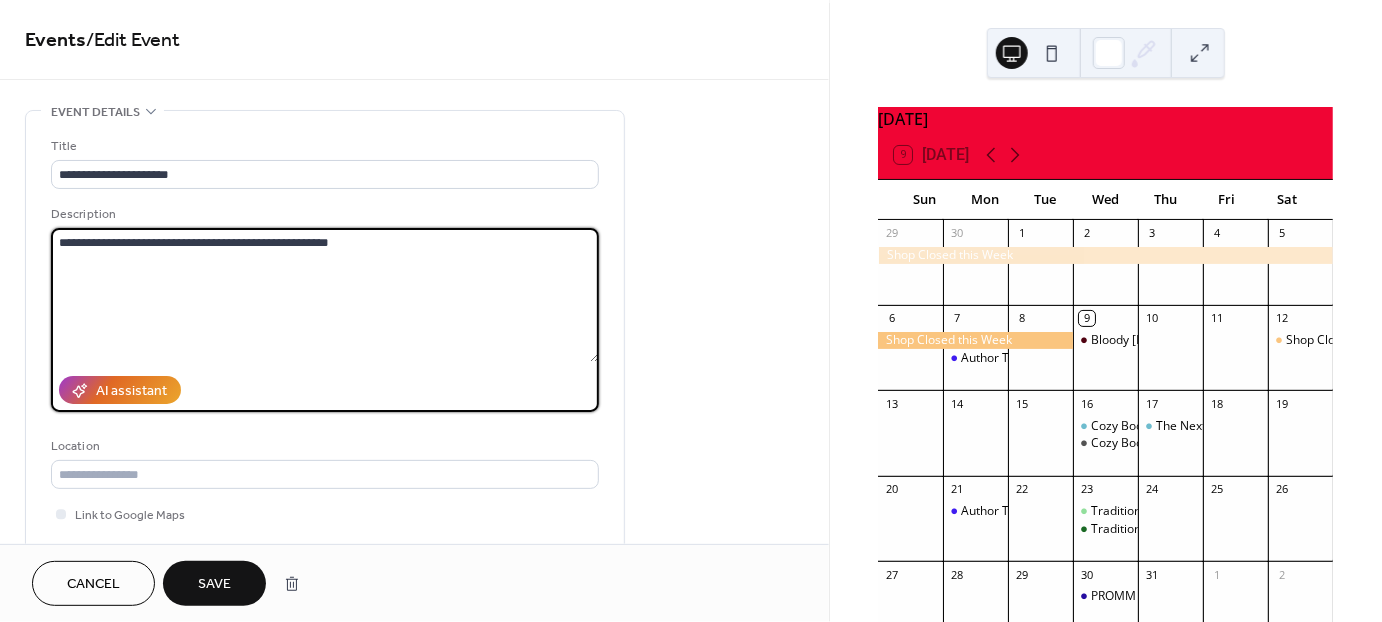 drag, startPoint x: 346, startPoint y: 248, endPoint x: 44, endPoint y: 248, distance: 302 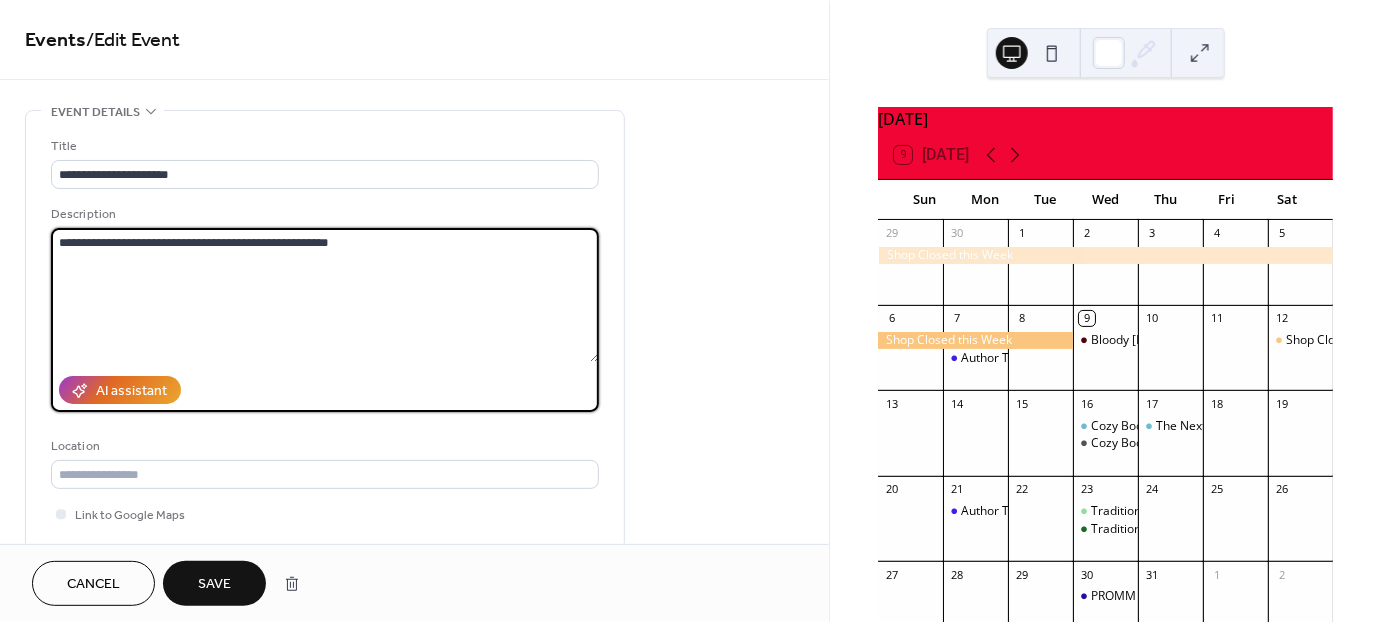 click on "**********" at bounding box center (325, 295) 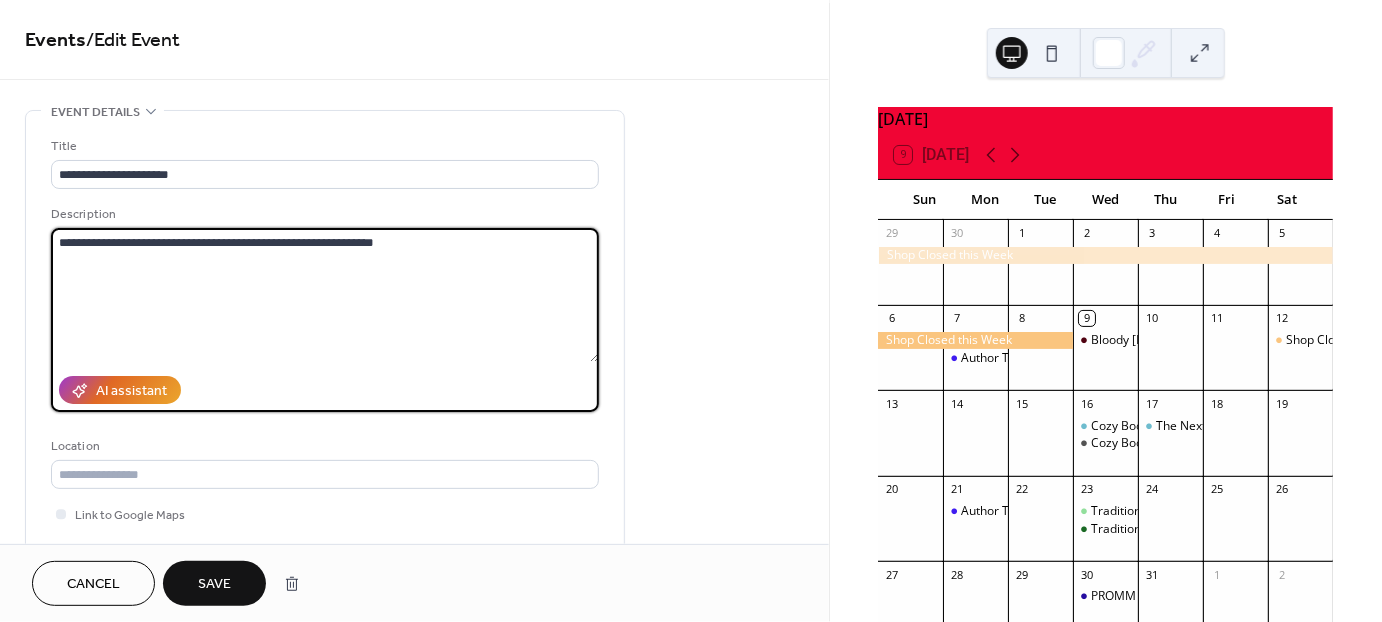 click on "**********" at bounding box center [325, 295] 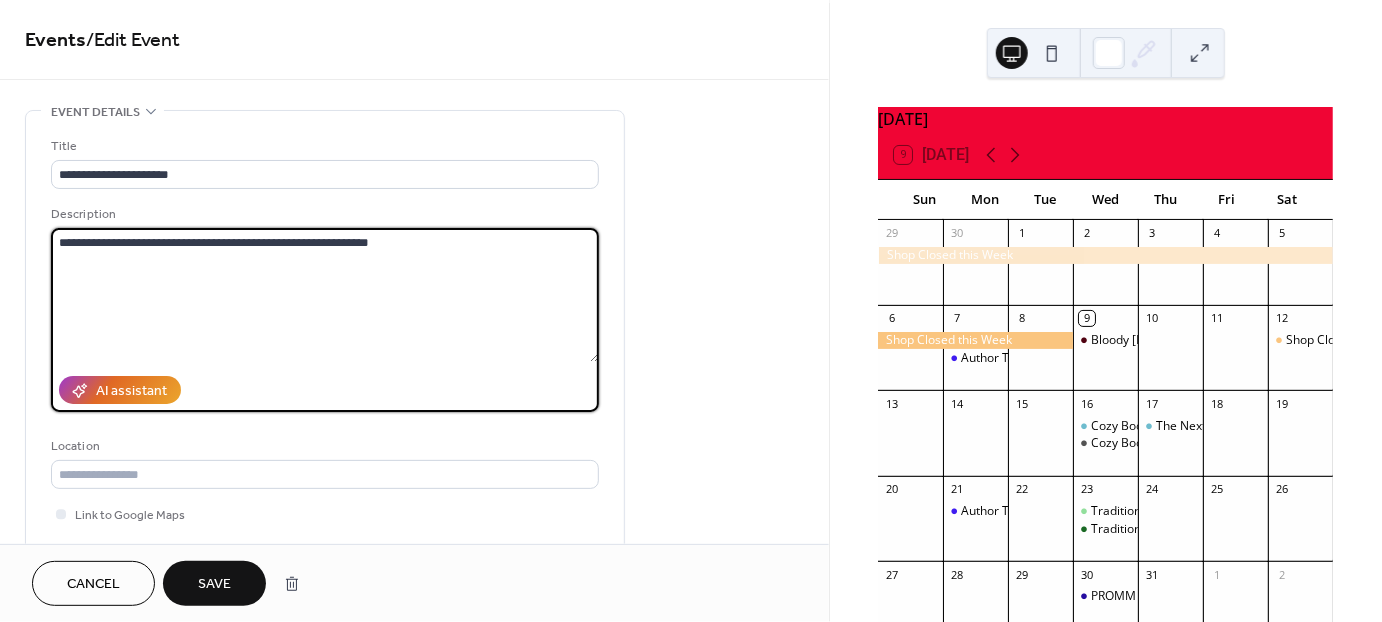 click on "**********" at bounding box center [325, 295] 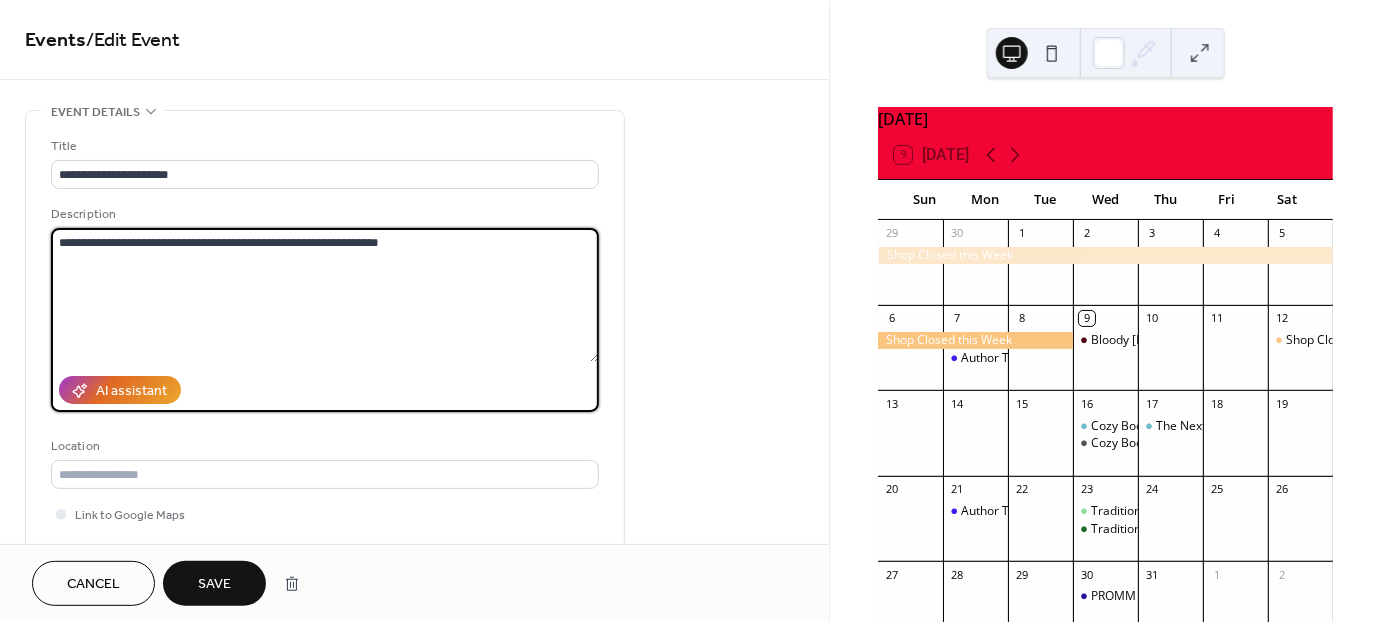paste on "**********" 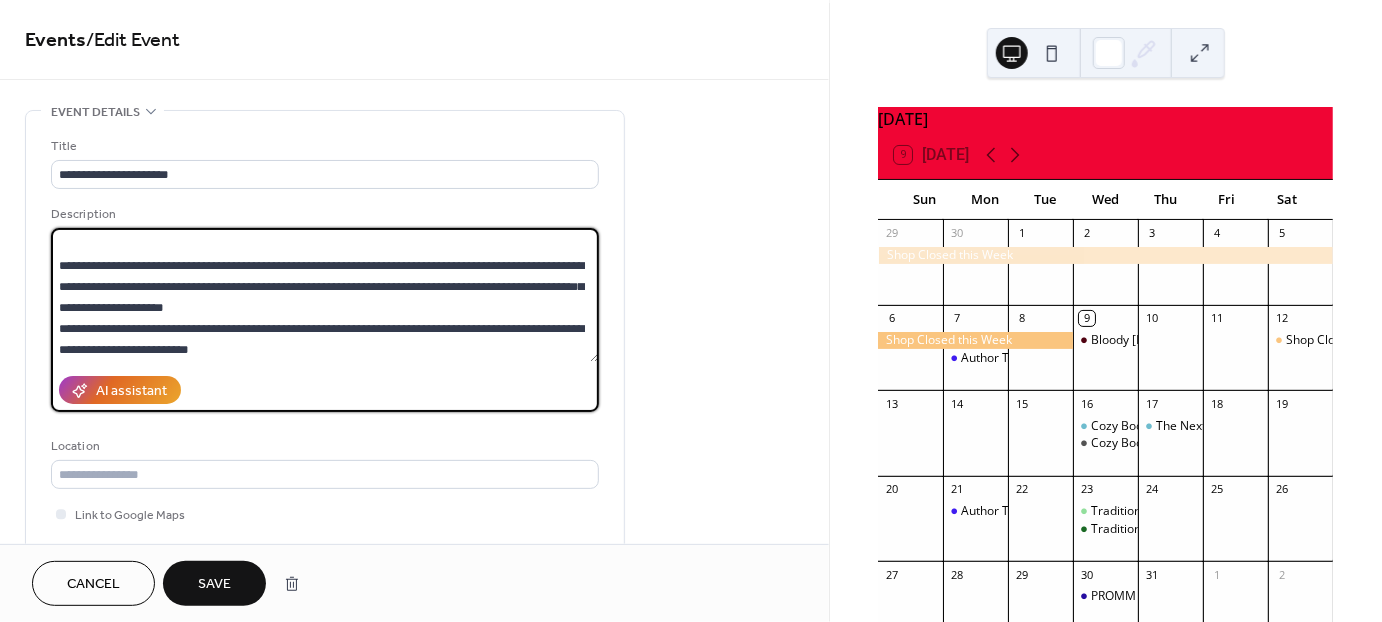 scroll, scrollTop: 0, scrollLeft: 0, axis: both 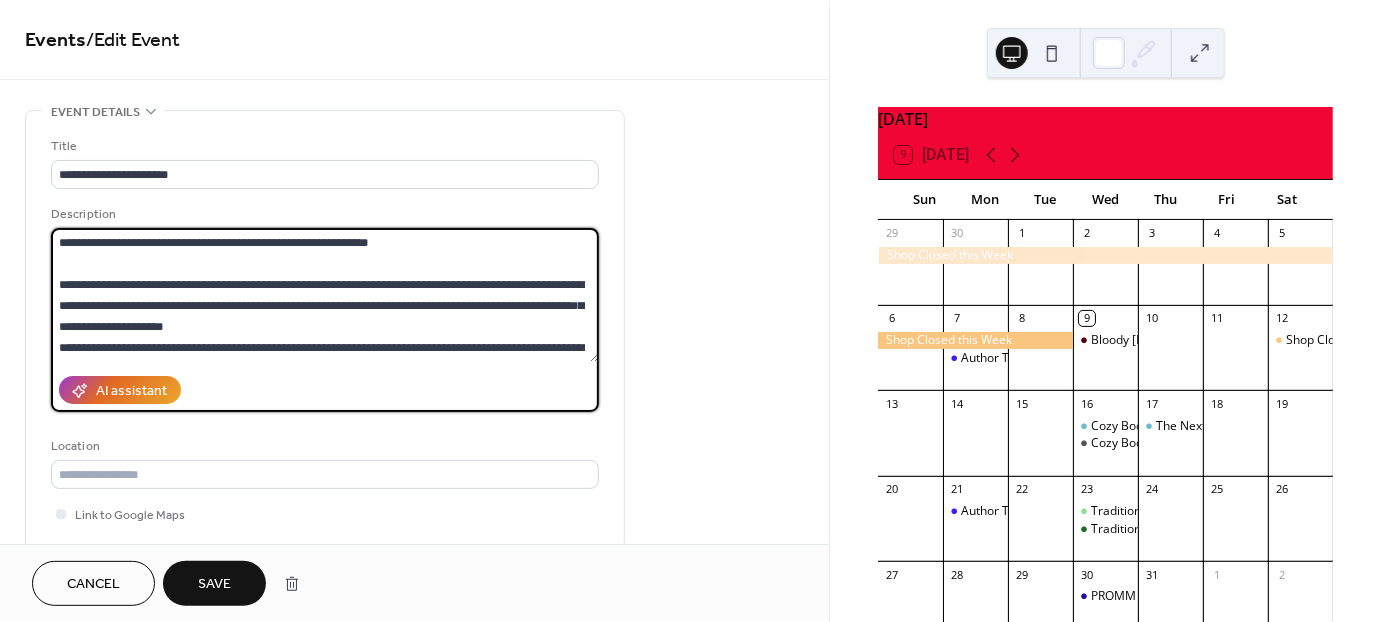 click on "**********" at bounding box center [325, 295] 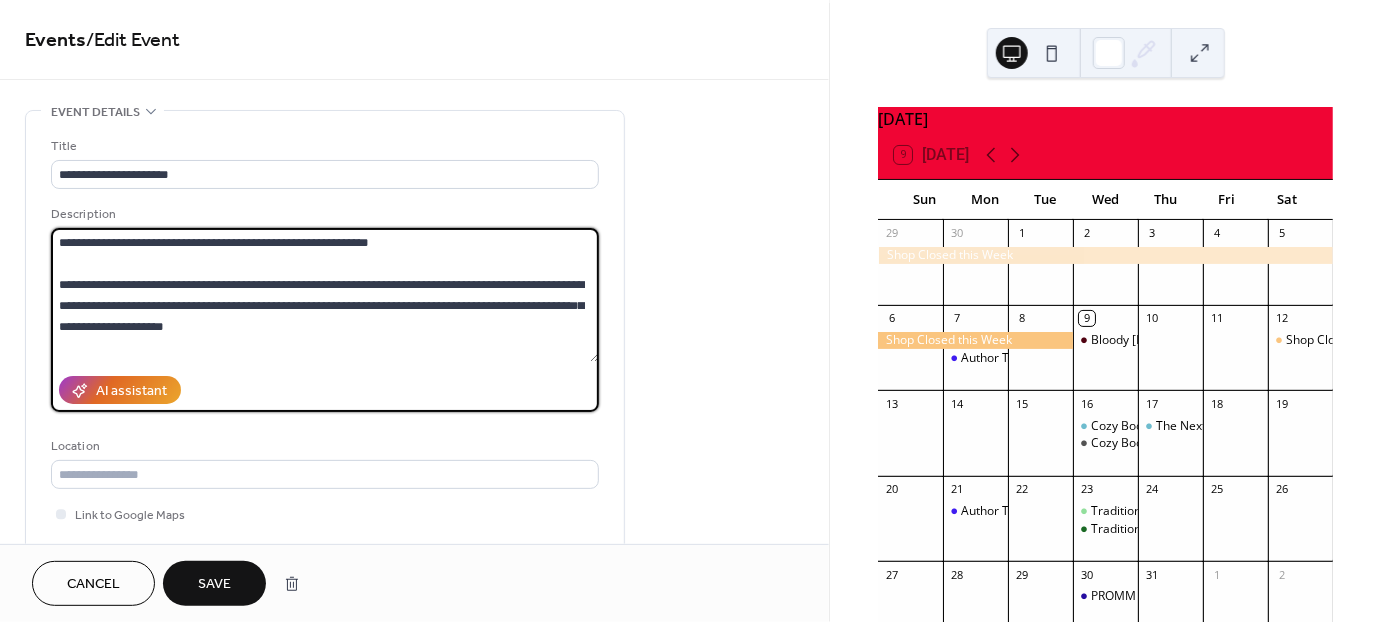 scroll, scrollTop: 42, scrollLeft: 0, axis: vertical 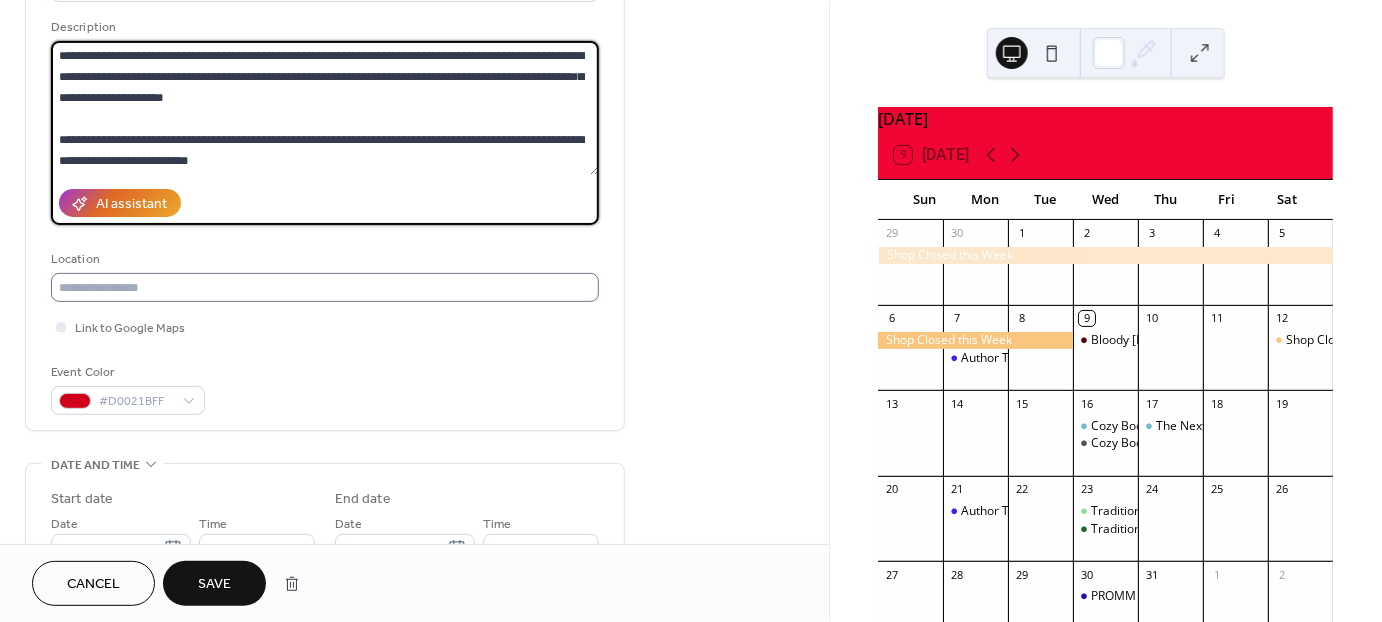 type on "**********" 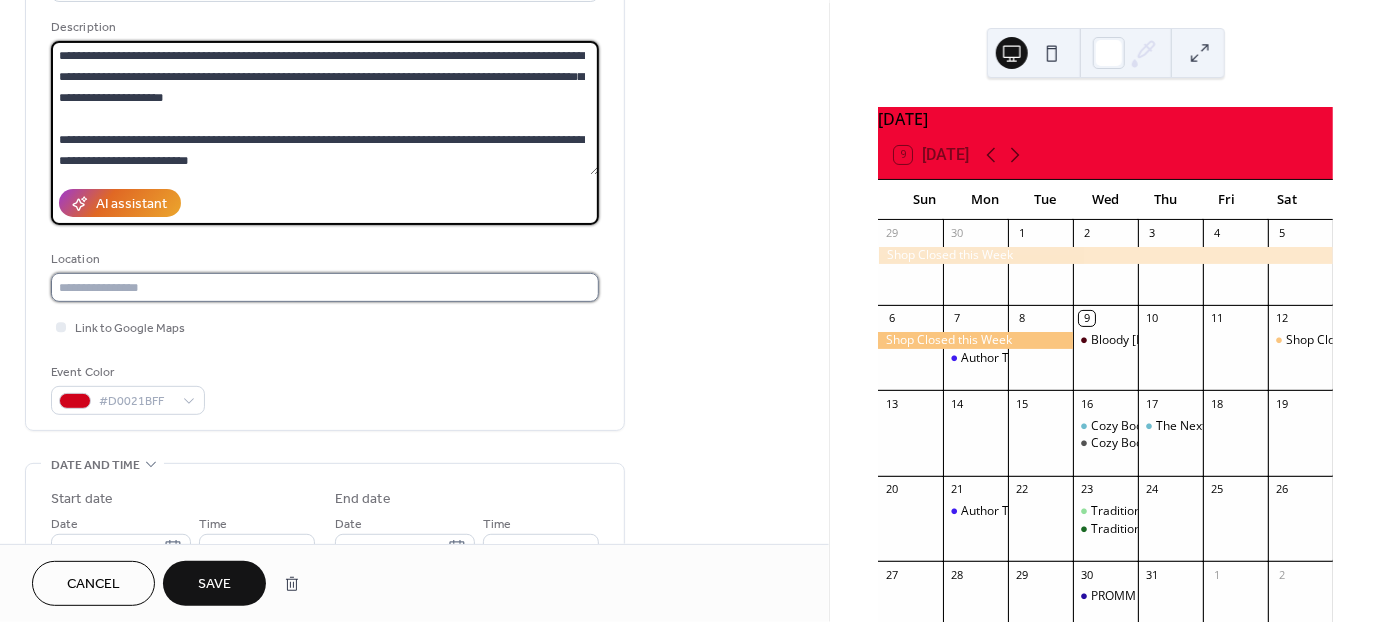 click at bounding box center [325, 287] 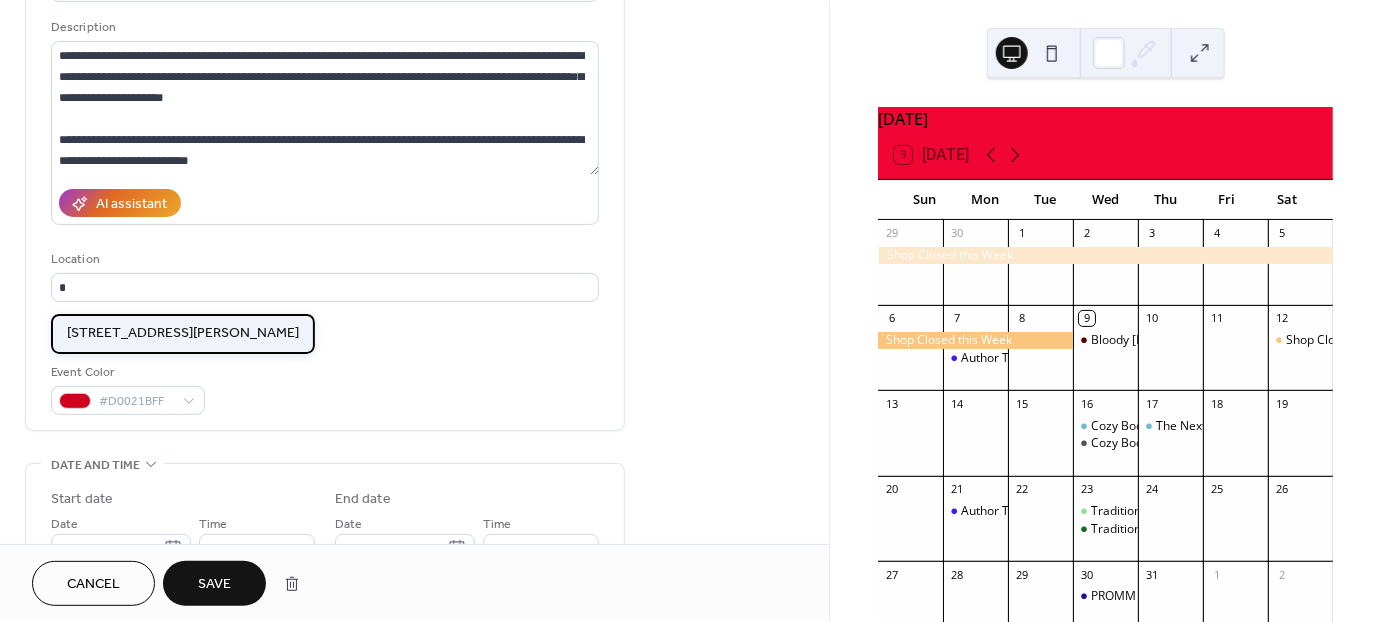 click on "6 Clouser Road, Mechanicsburg PA 17055" at bounding box center (183, 333) 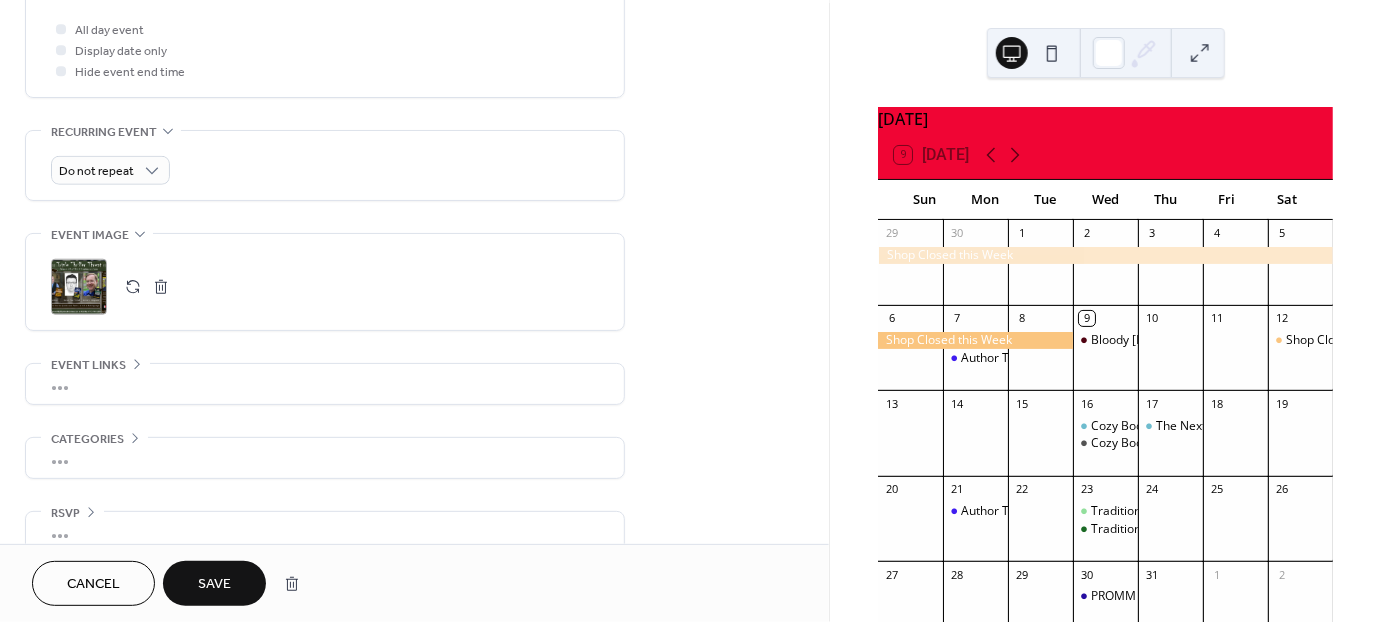 scroll, scrollTop: 793, scrollLeft: 0, axis: vertical 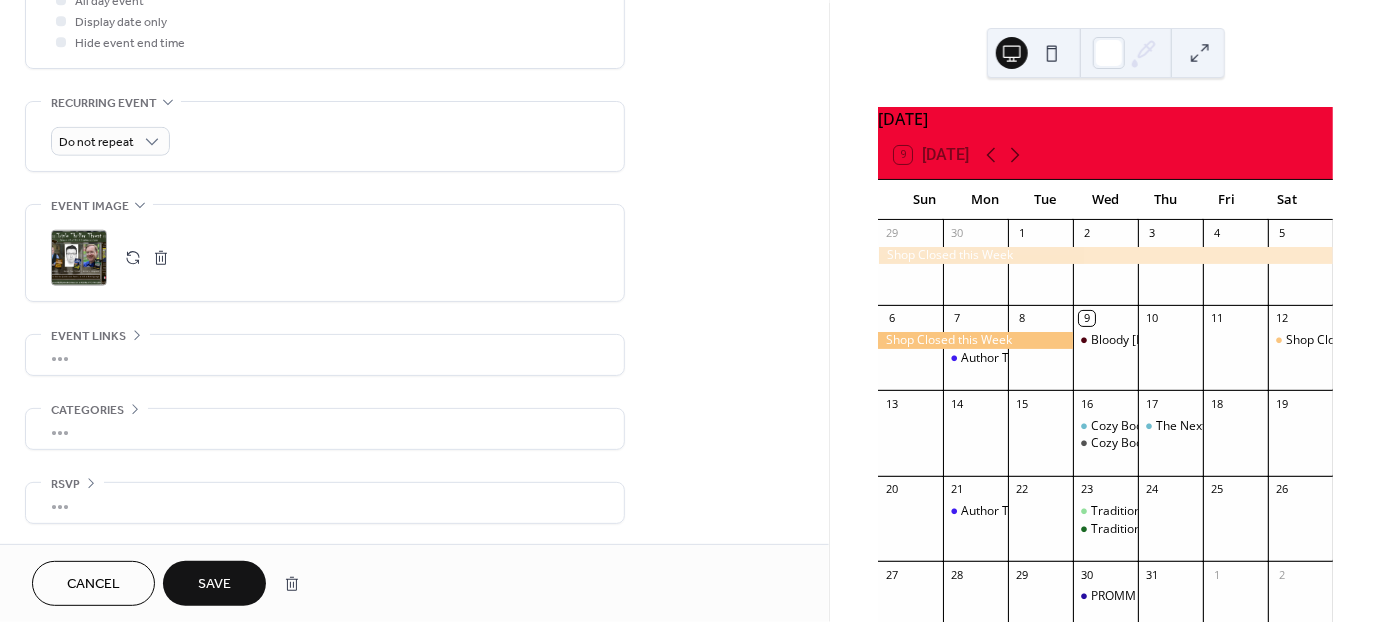 click on "Save" at bounding box center (214, 585) 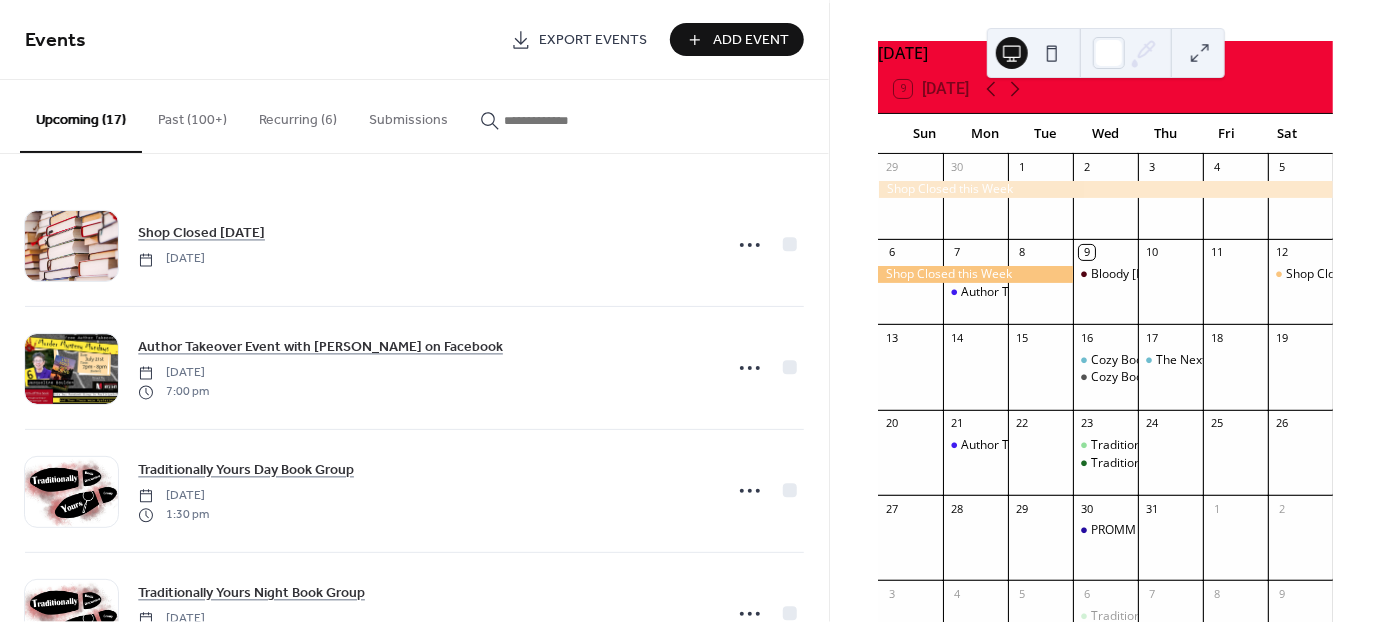 scroll, scrollTop: 72, scrollLeft: 0, axis: vertical 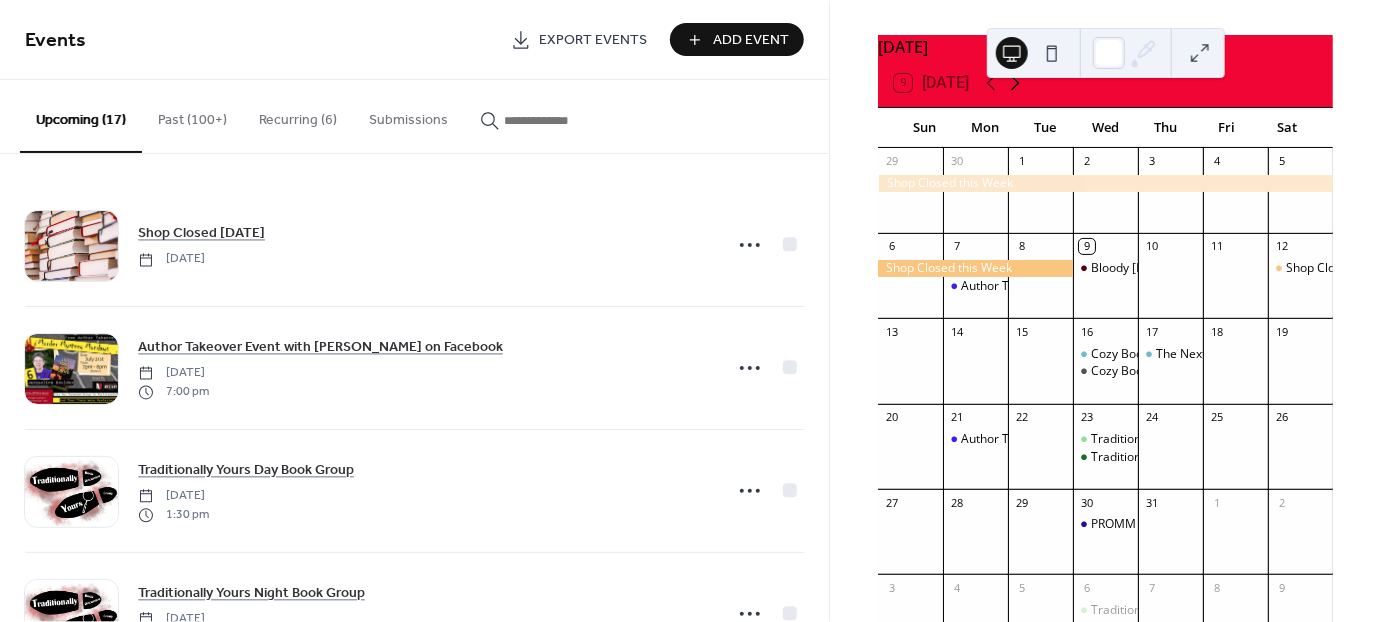 click 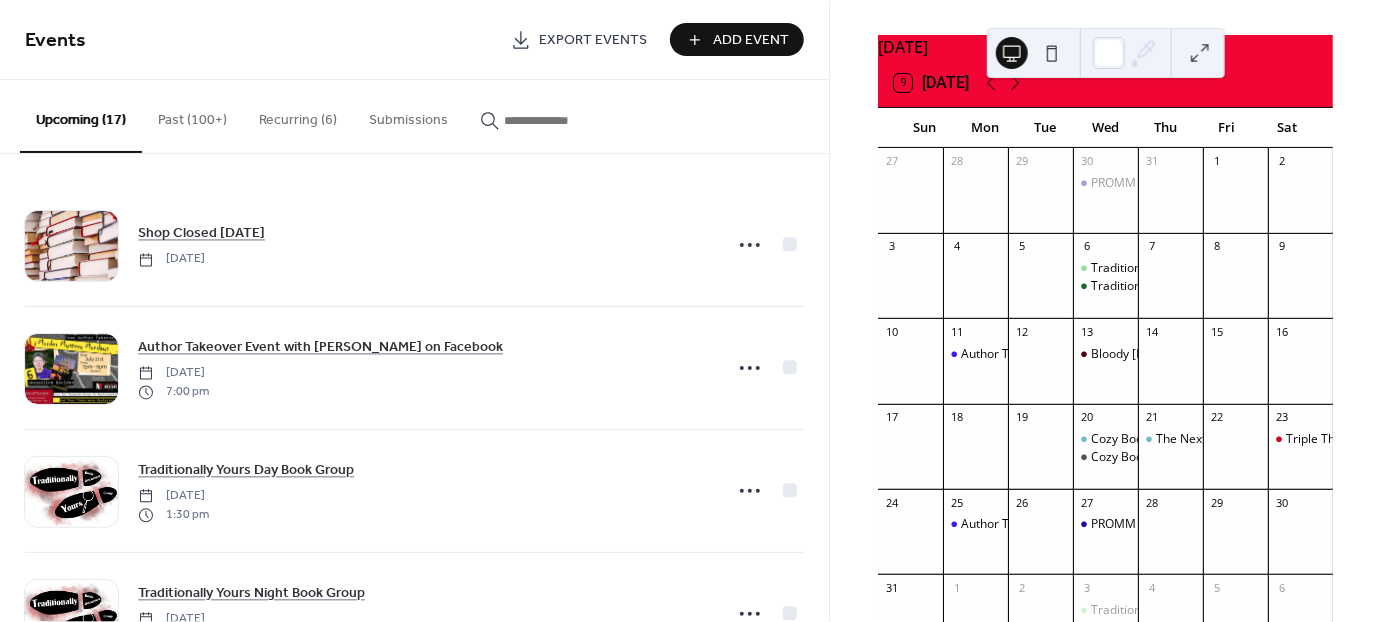 scroll, scrollTop: 96, scrollLeft: 0, axis: vertical 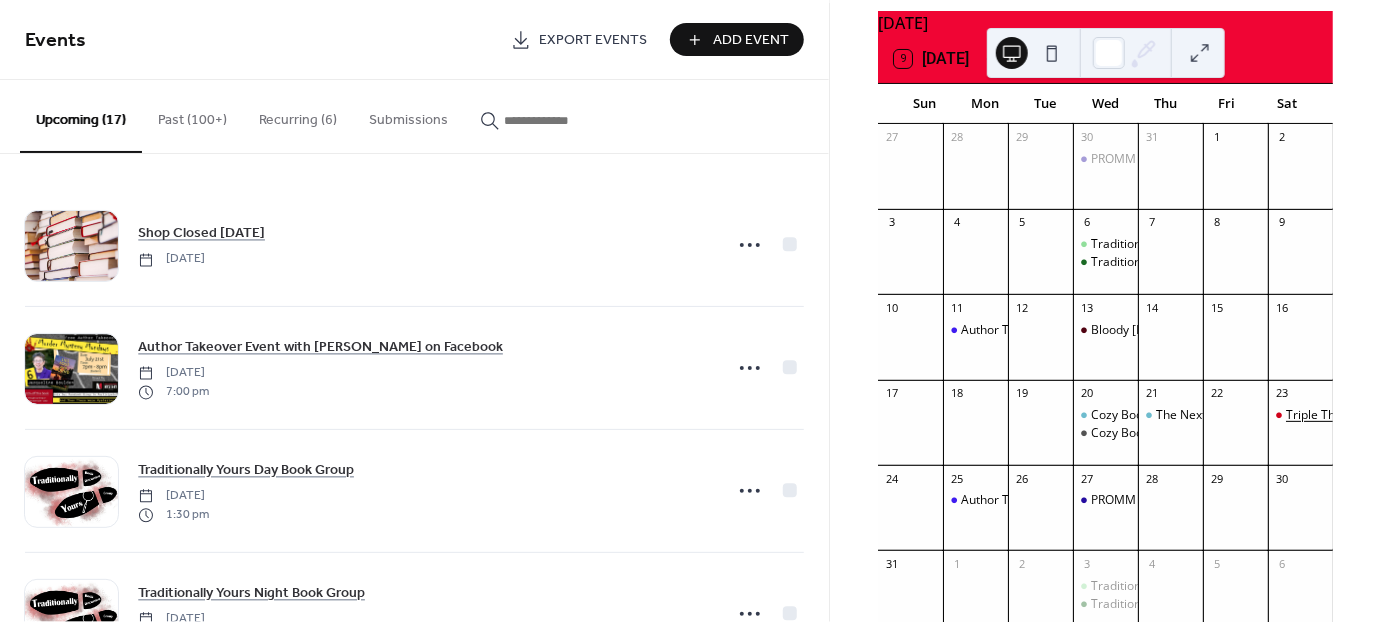click on "Triple Thriller Threat" at bounding box center (1343, 415) 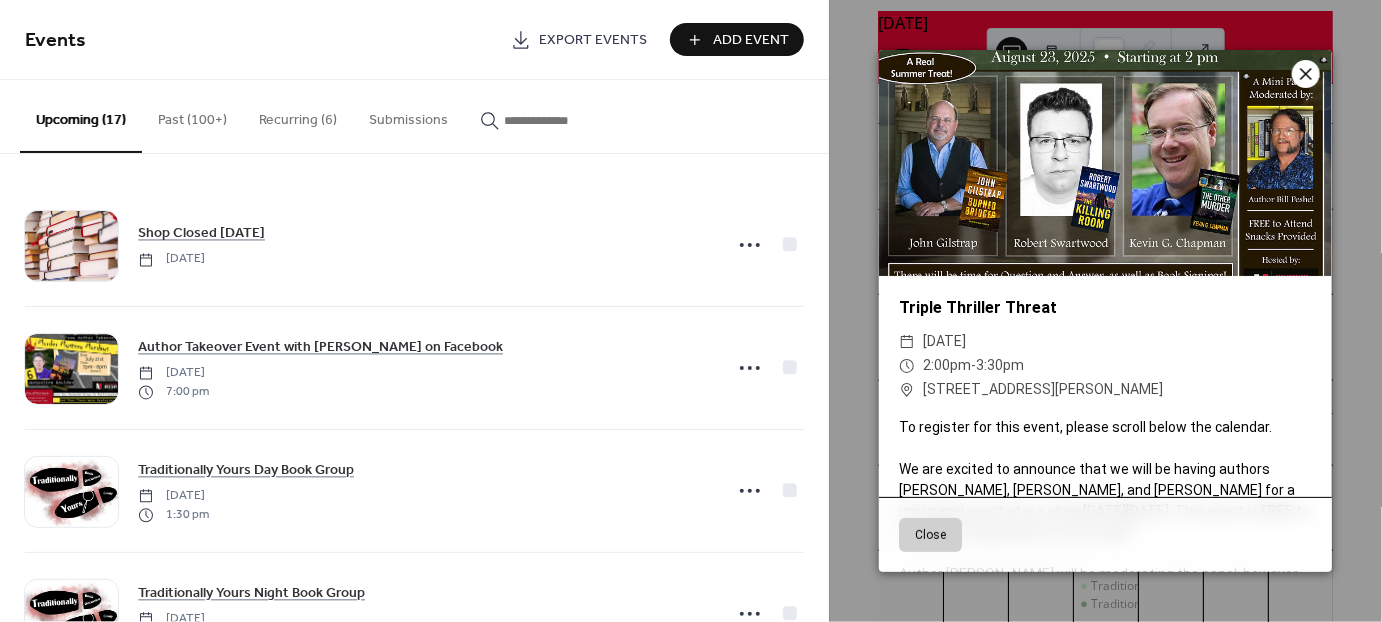 click 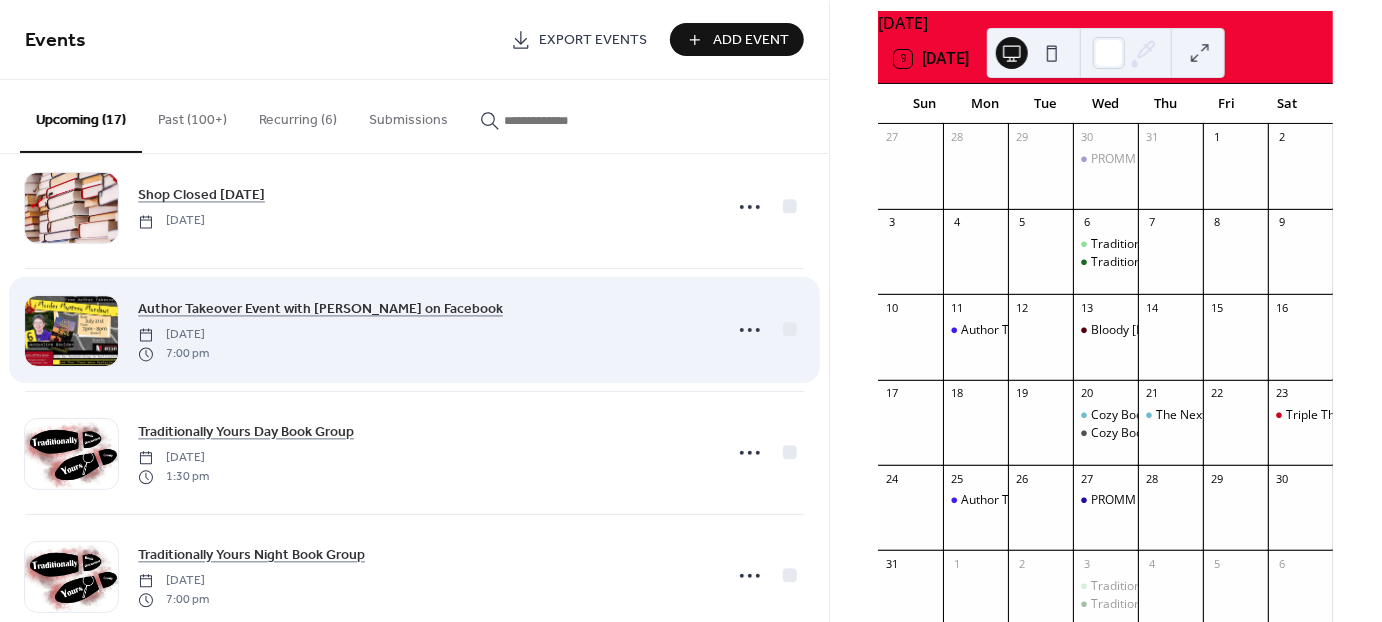 scroll, scrollTop: 0, scrollLeft: 0, axis: both 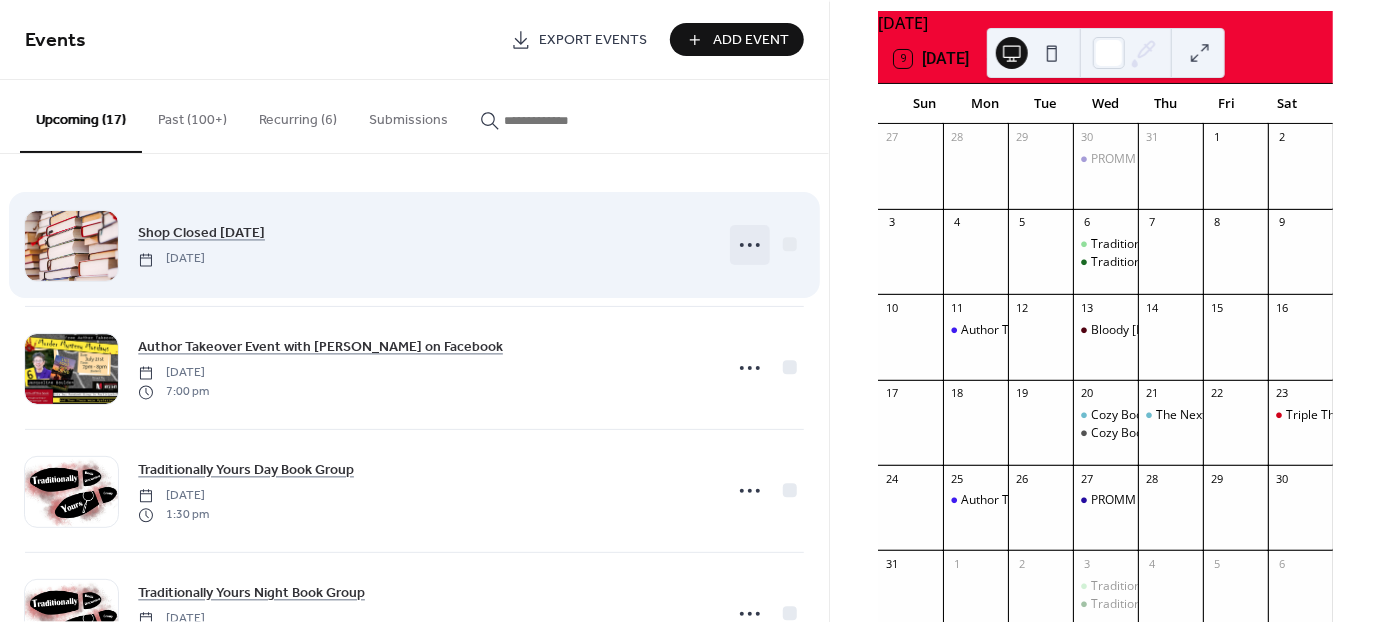 click 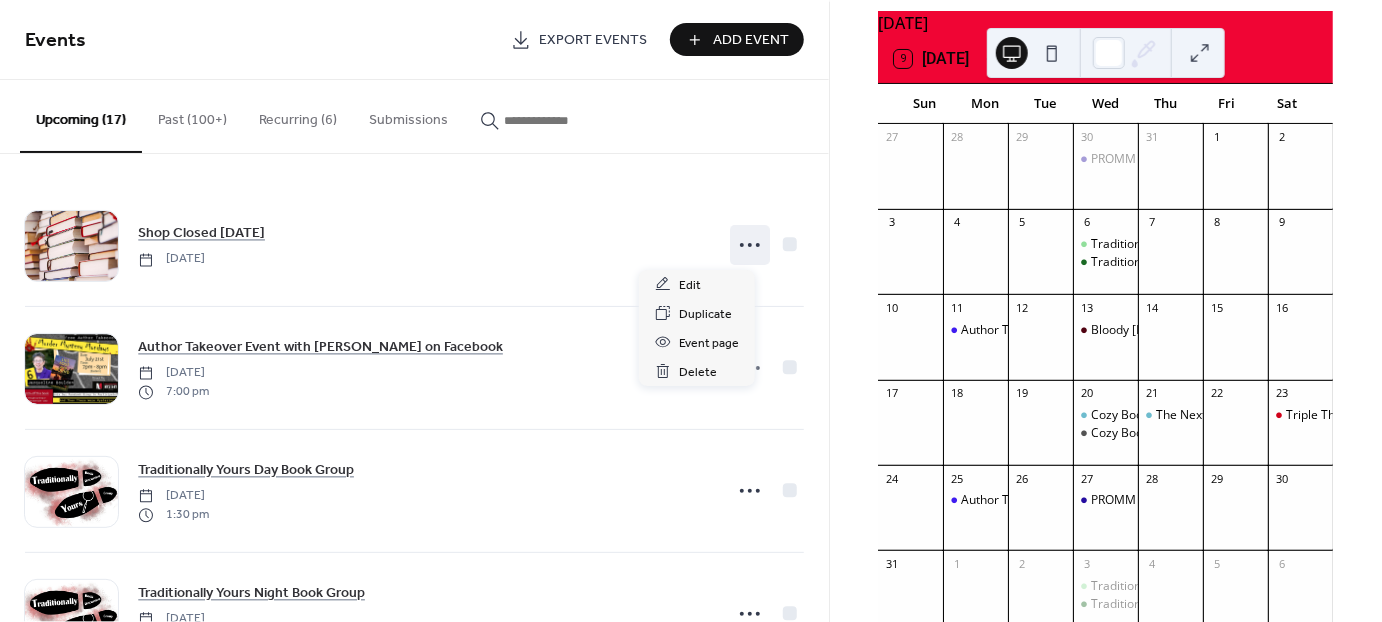 click on "9 Today" at bounding box center (1105, 59) 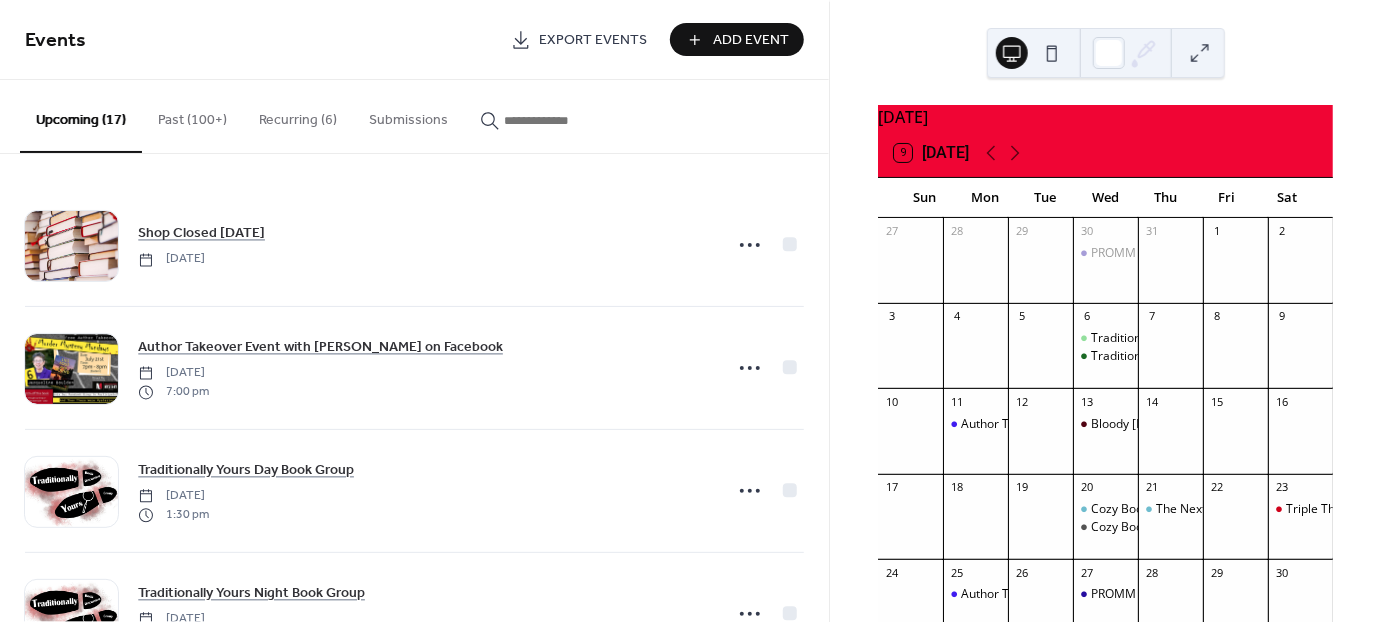 scroll, scrollTop: 0, scrollLeft: 0, axis: both 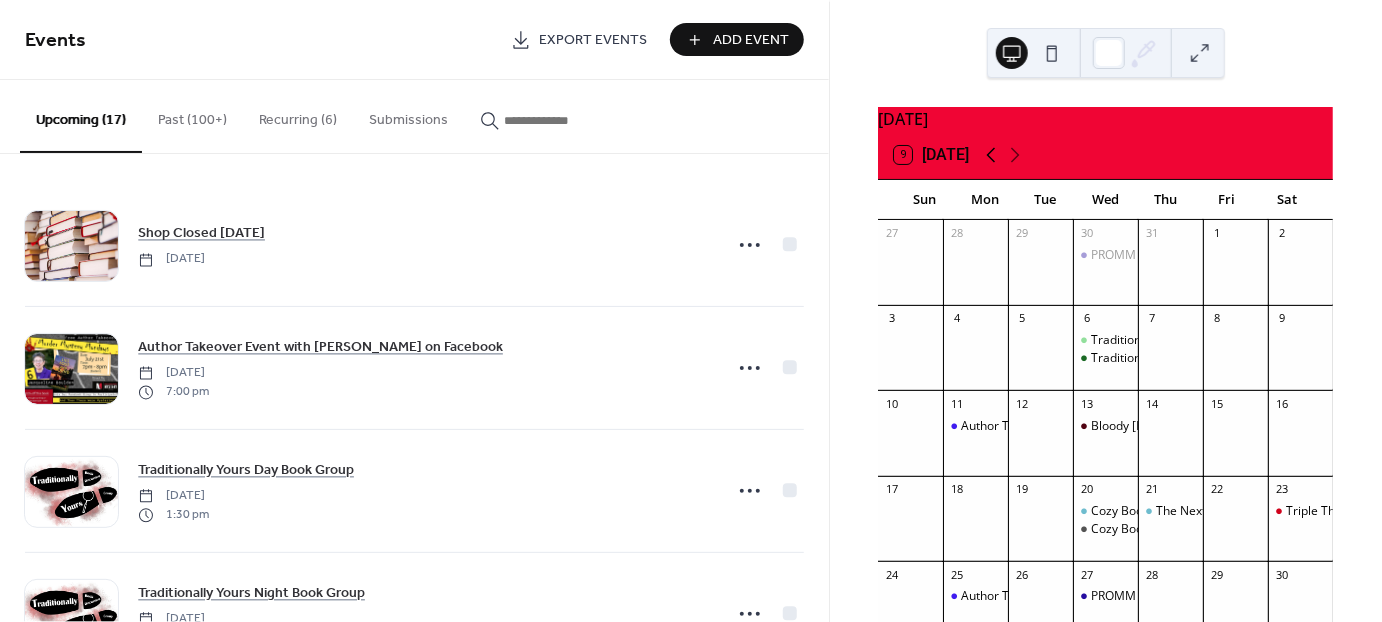 click 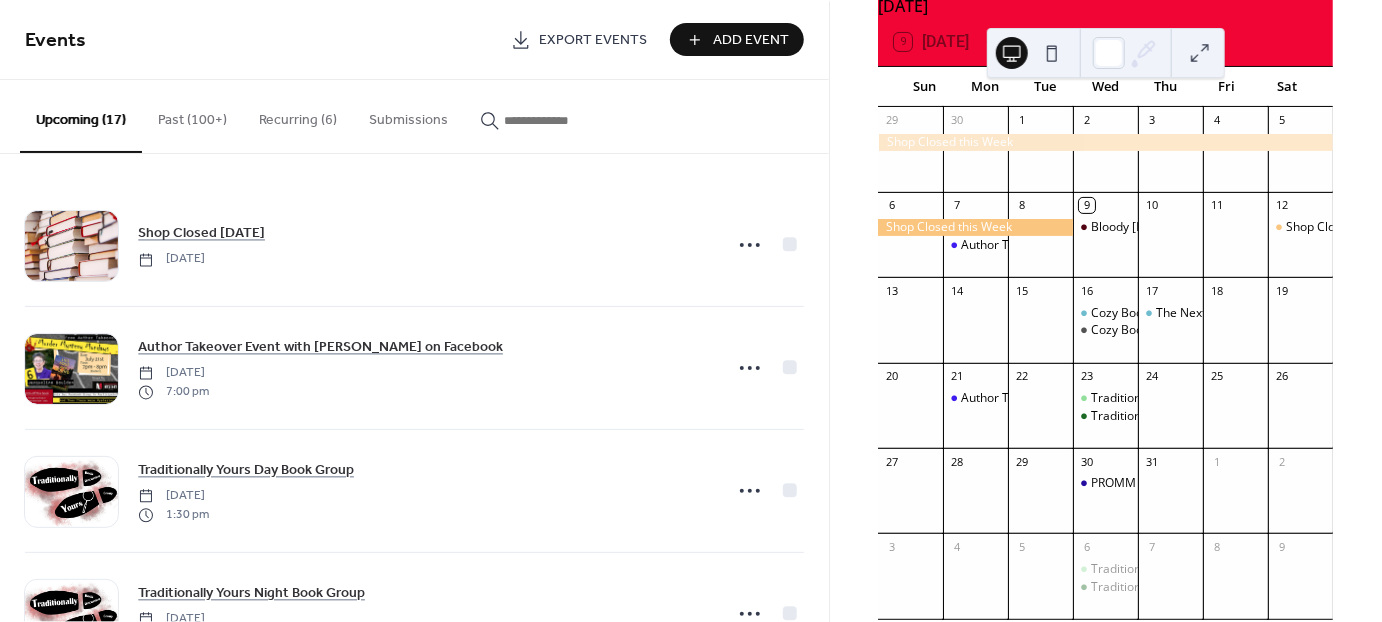 scroll, scrollTop: 120, scrollLeft: 0, axis: vertical 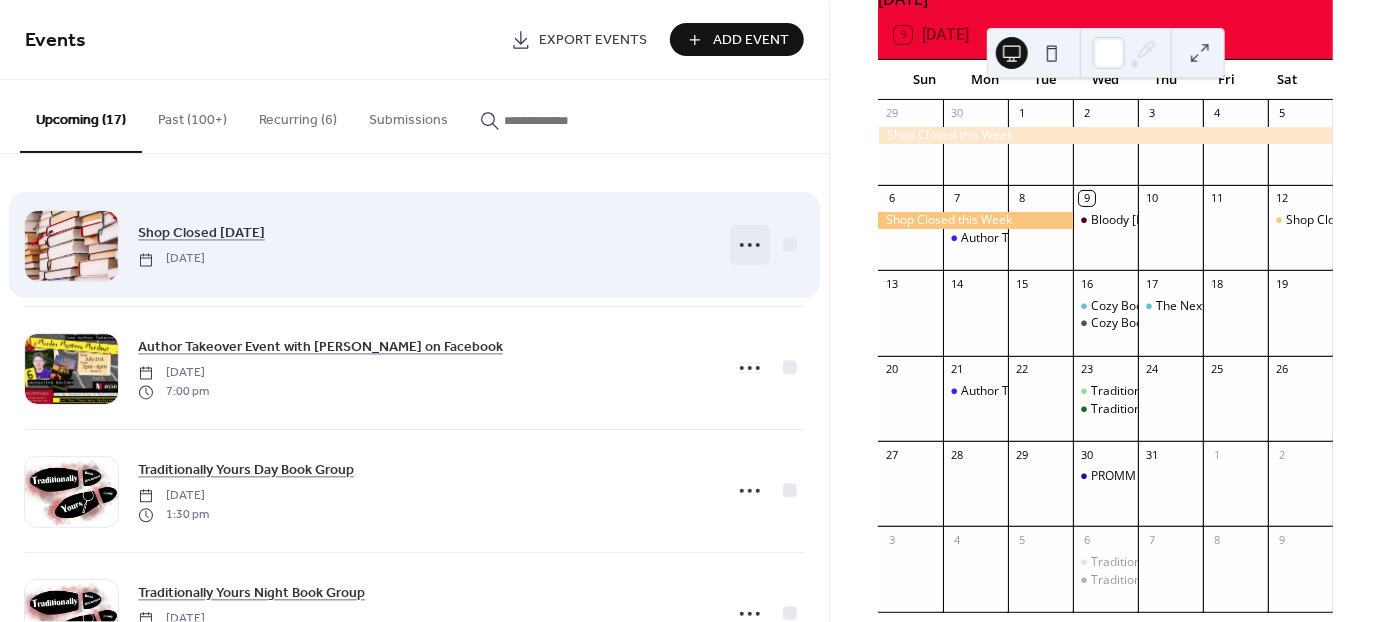click 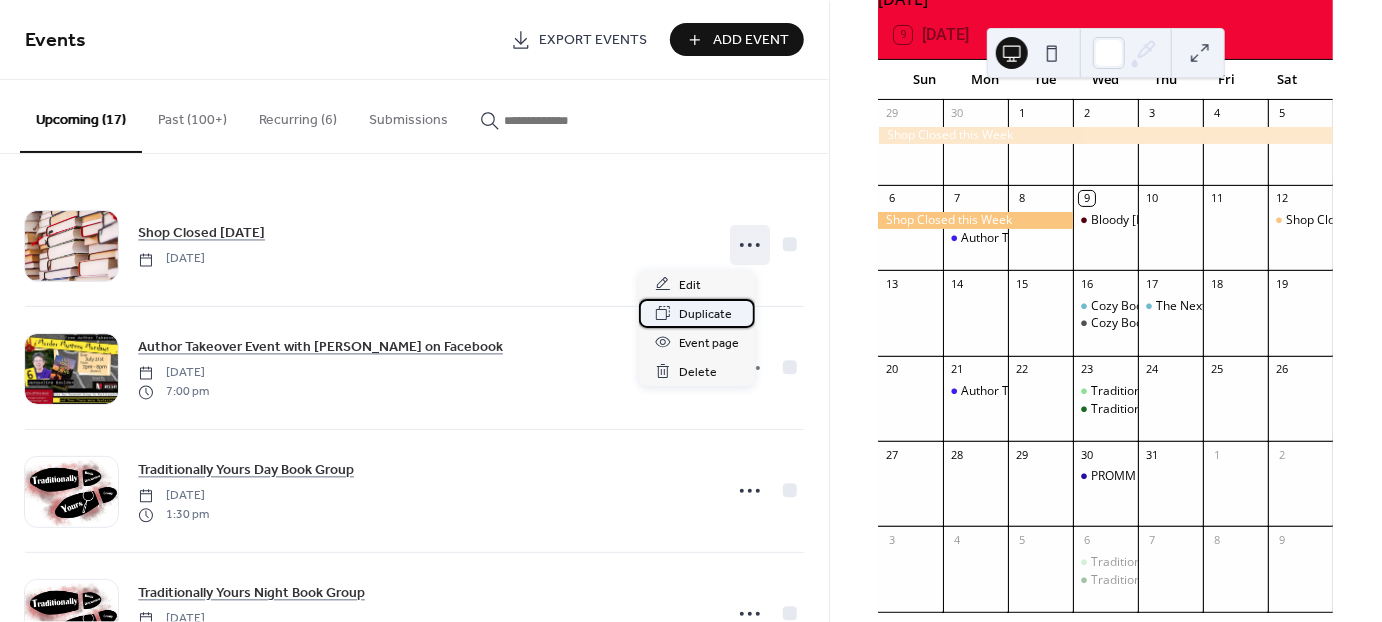 click on "Duplicate" at bounding box center (705, 314) 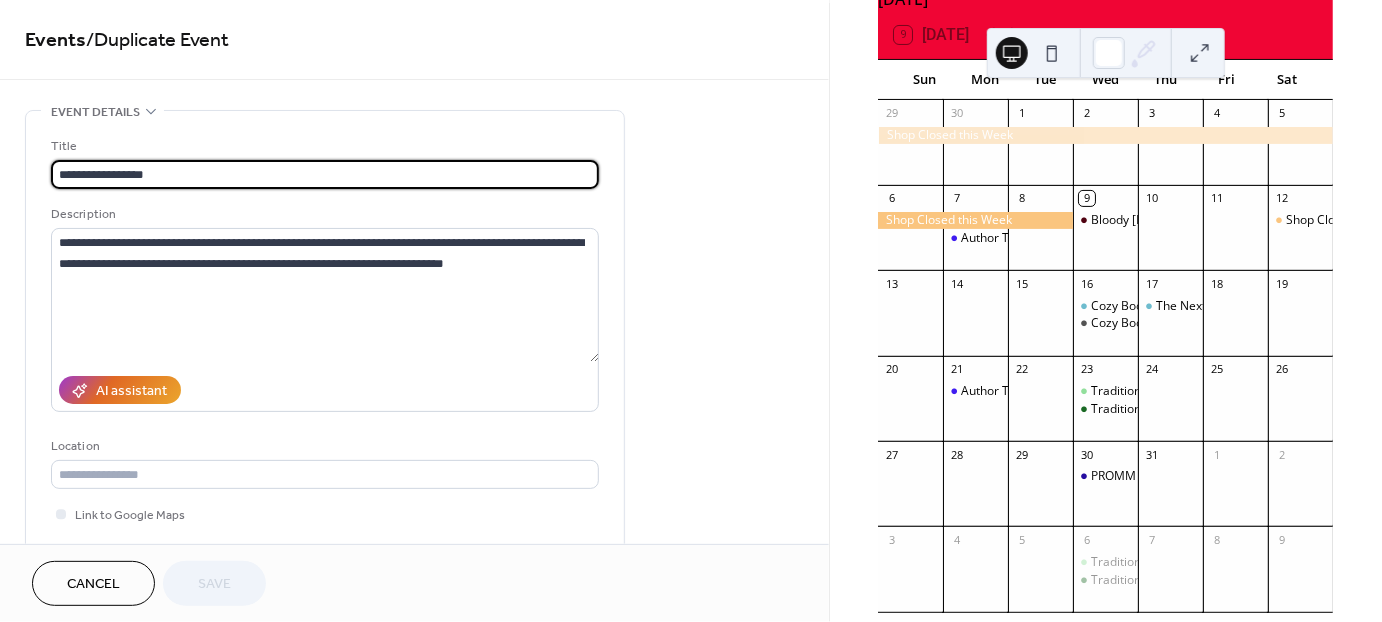drag, startPoint x: 178, startPoint y: 171, endPoint x: 111, endPoint y: 174, distance: 67.06713 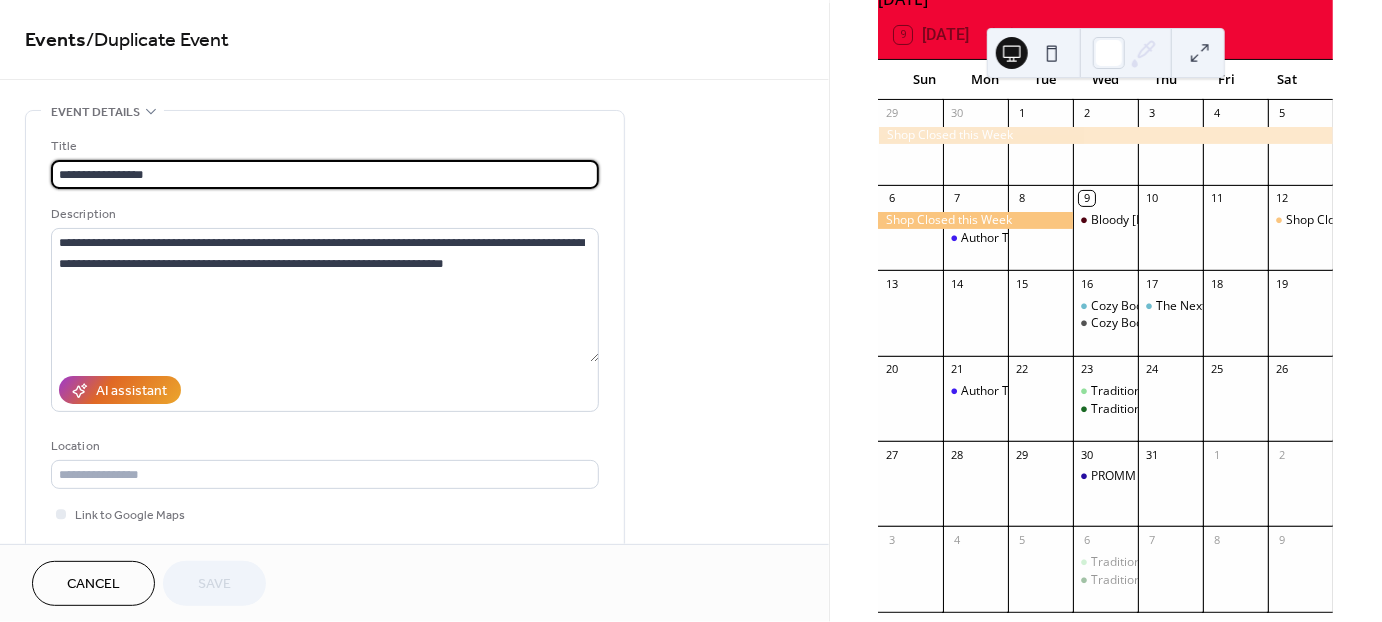 click on "**********" at bounding box center (325, 174) 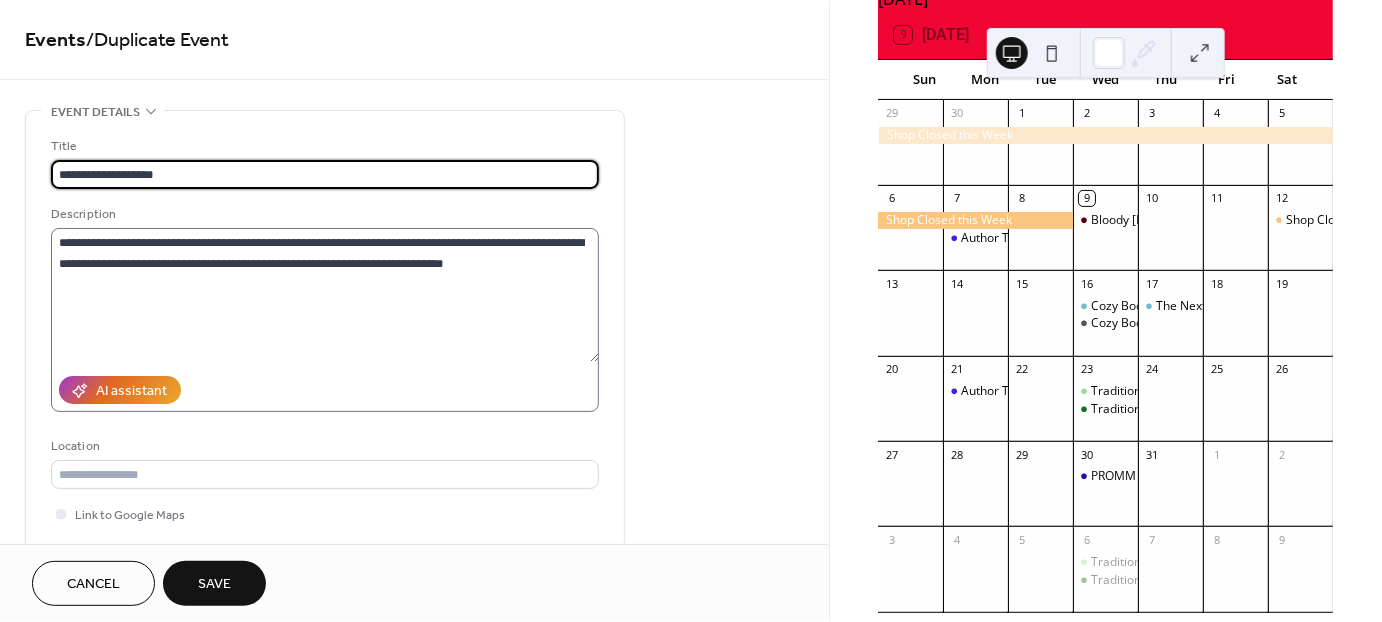 type on "**********" 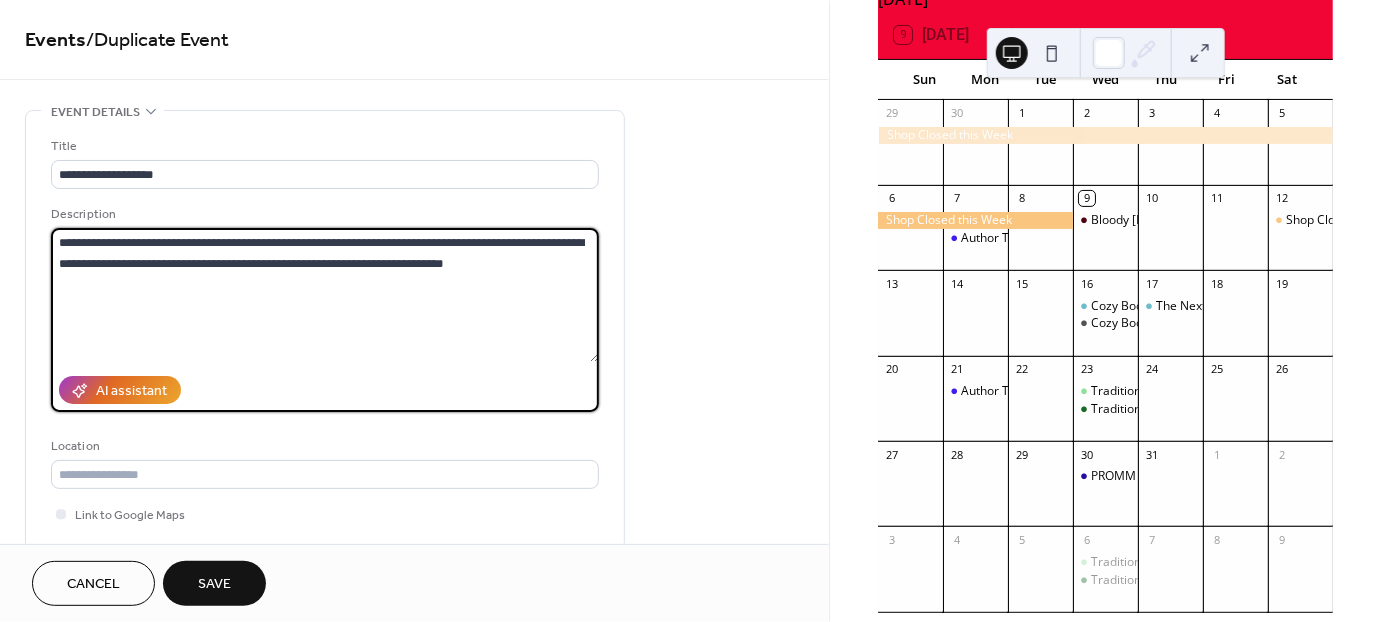 drag, startPoint x: 496, startPoint y: 272, endPoint x: 38, endPoint y: 242, distance: 458.98148 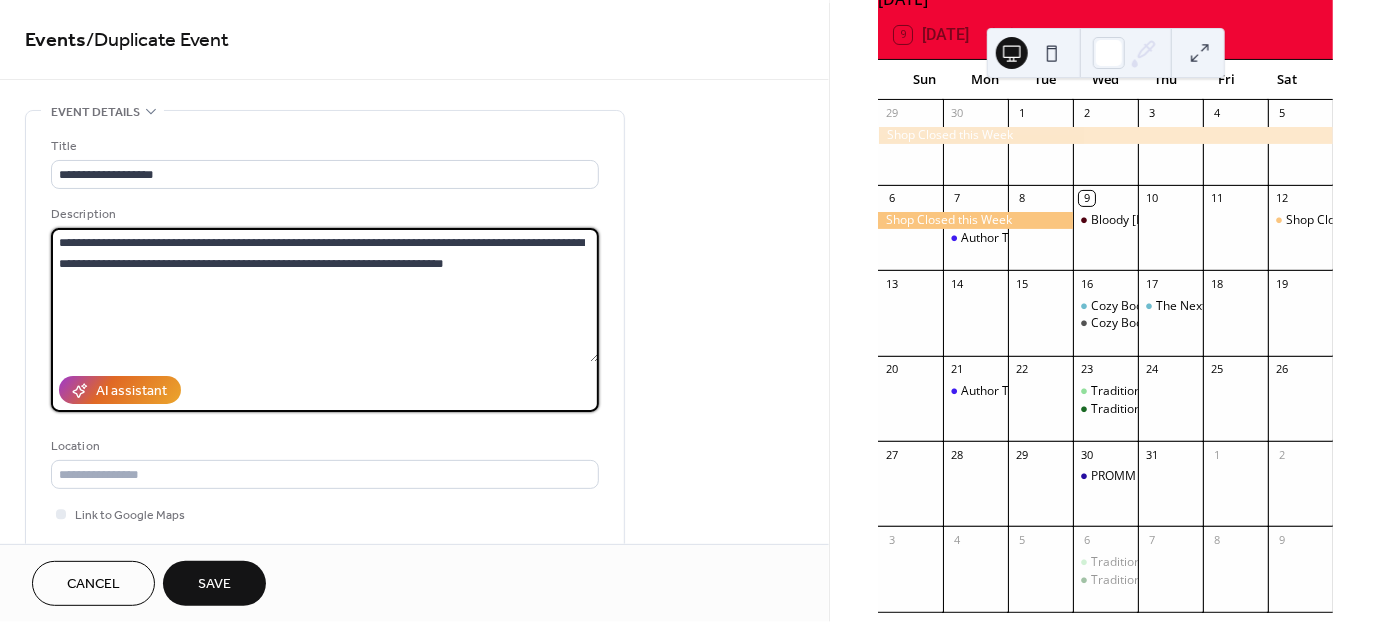 click on "**********" at bounding box center (325, 295) 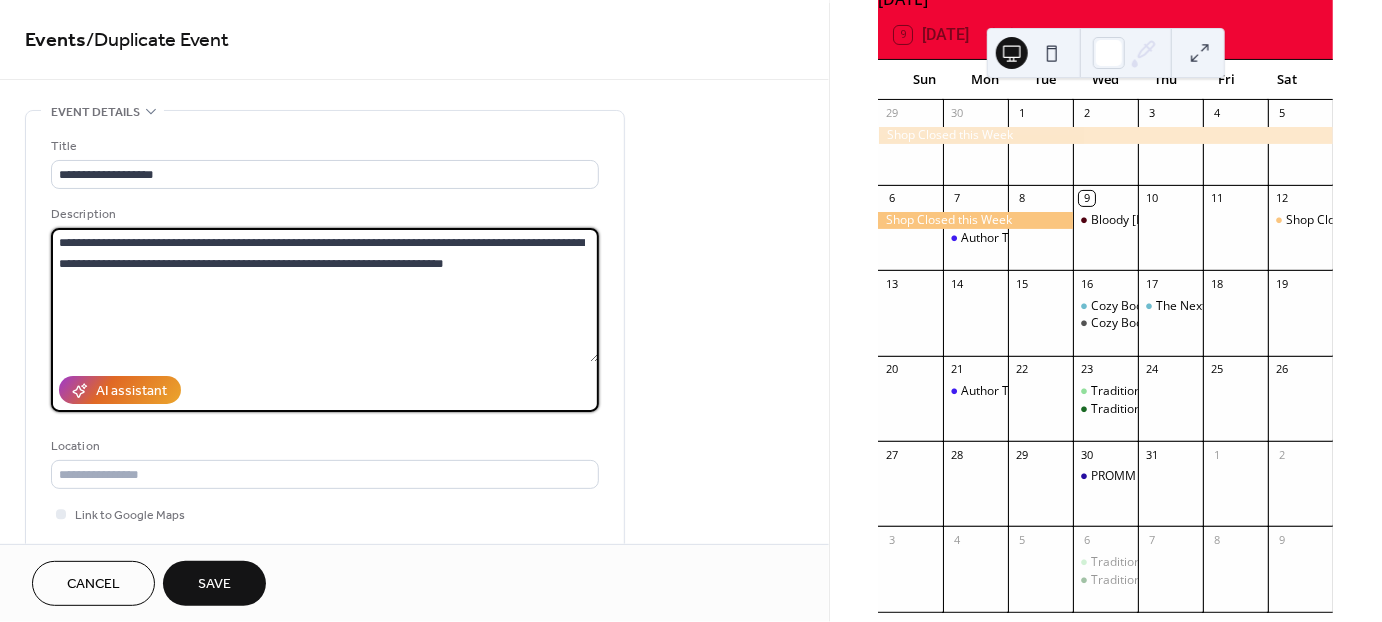 drag, startPoint x: 510, startPoint y: 245, endPoint x: 130, endPoint y: 242, distance: 380.01184 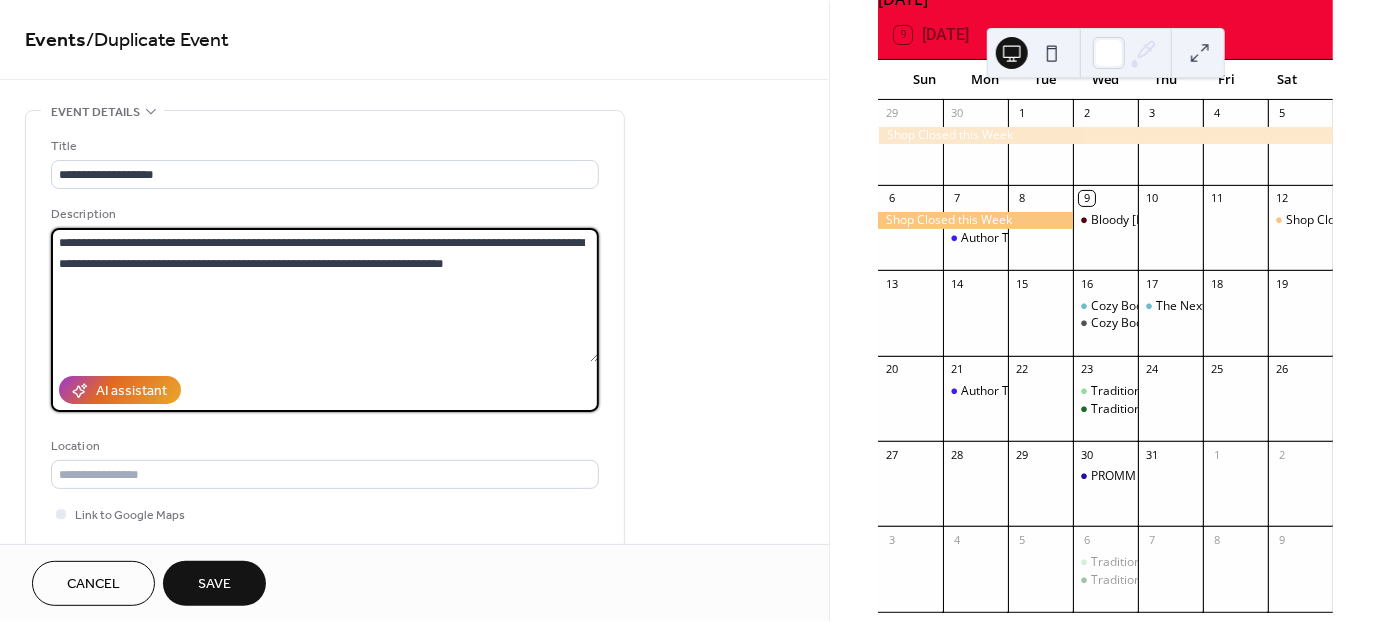 click on "**********" at bounding box center (325, 295) 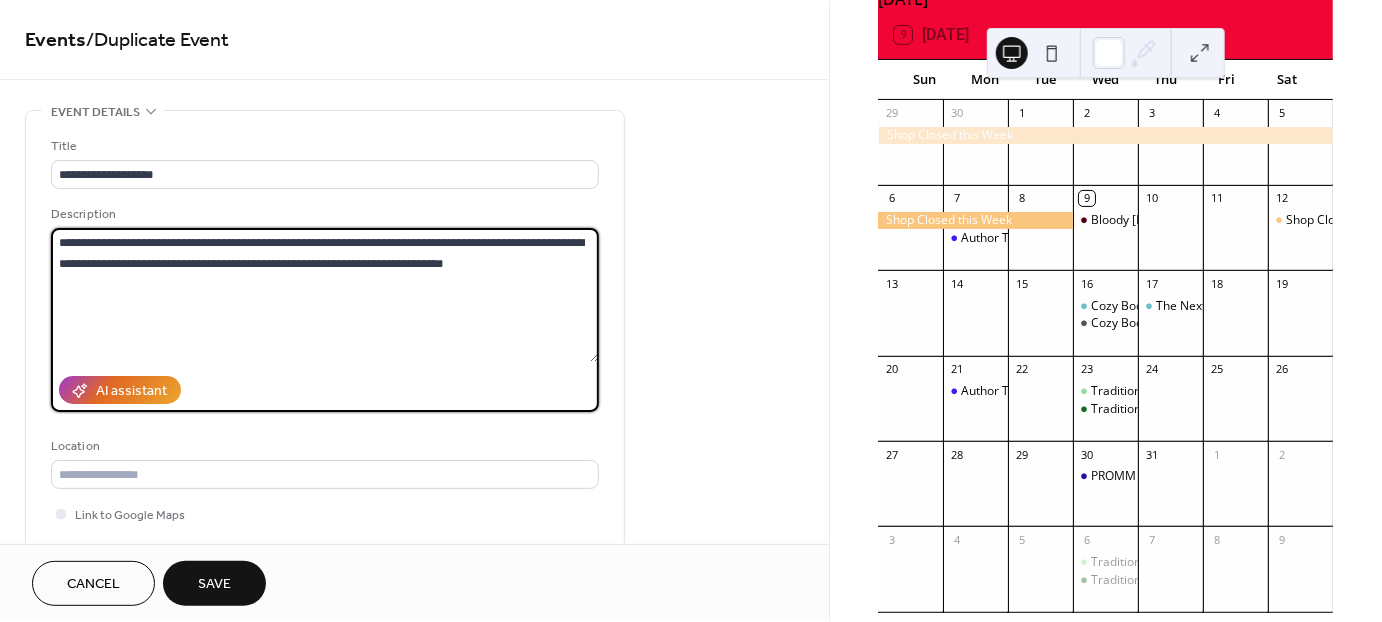 drag, startPoint x: 244, startPoint y: 246, endPoint x: 36, endPoint y: 234, distance: 208.34587 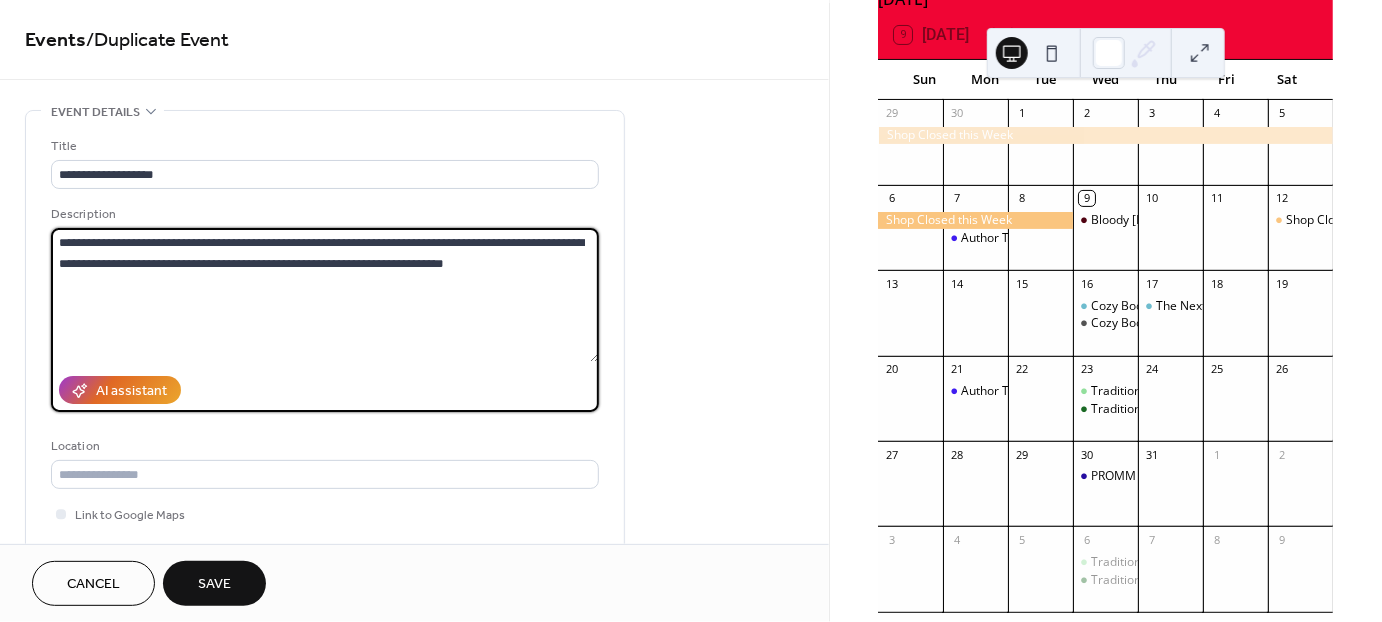click on "**********" at bounding box center [325, 295] 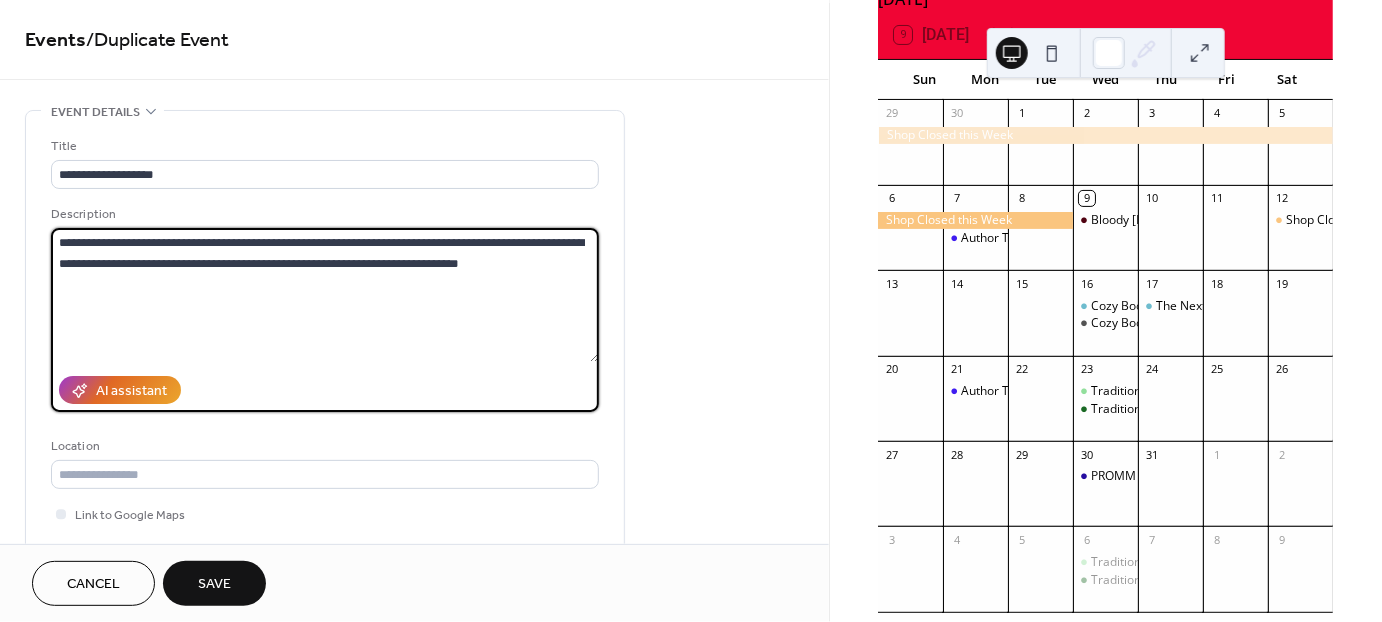 drag, startPoint x: 591, startPoint y: 246, endPoint x: 357, endPoint y: 246, distance: 234 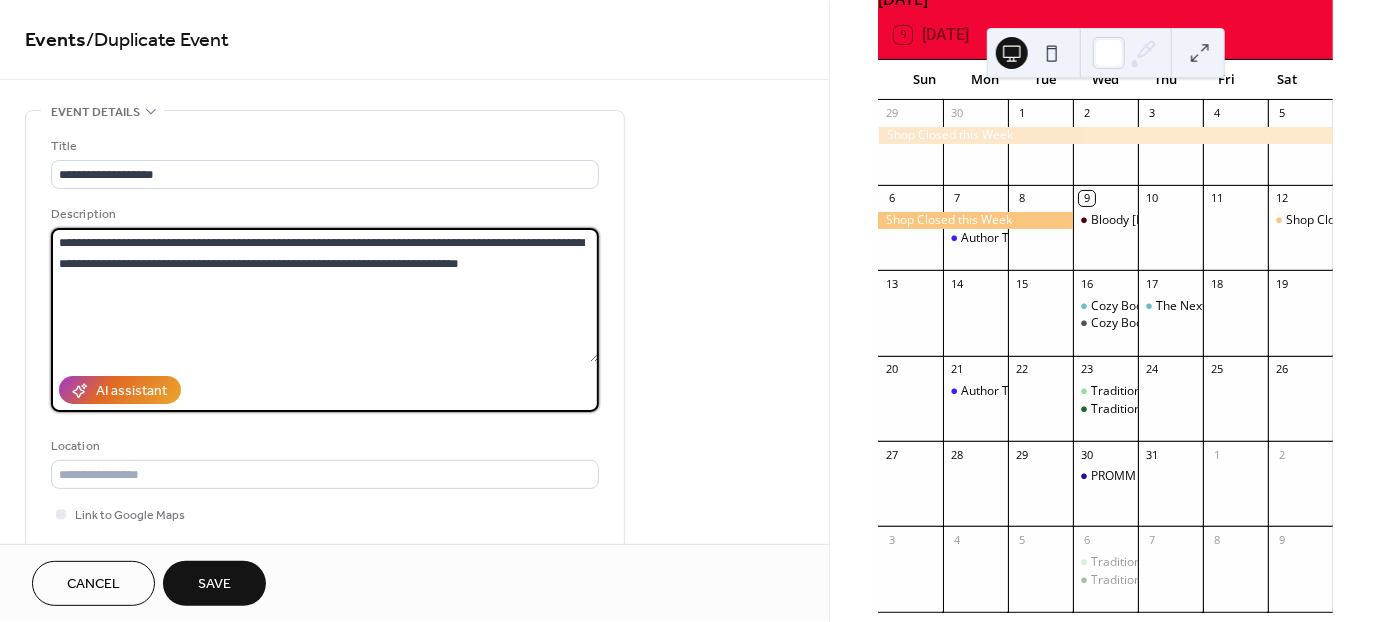 click on "**********" at bounding box center (325, 295) 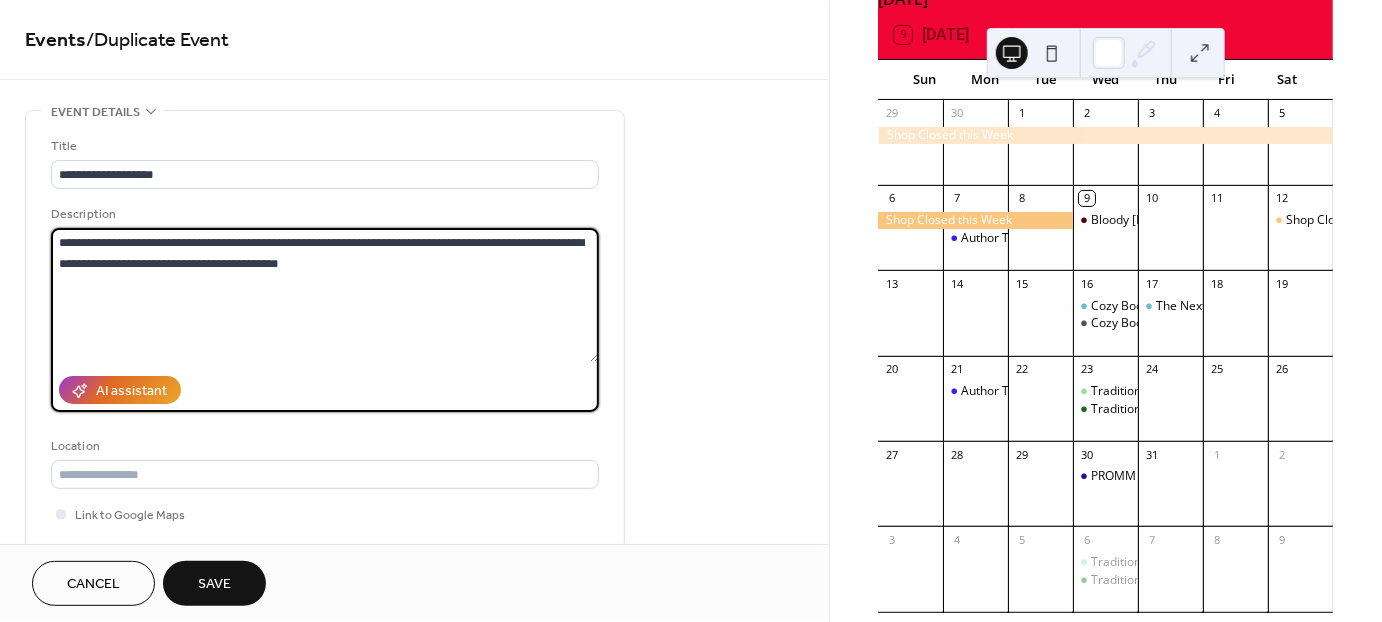 click on "**********" at bounding box center [325, 295] 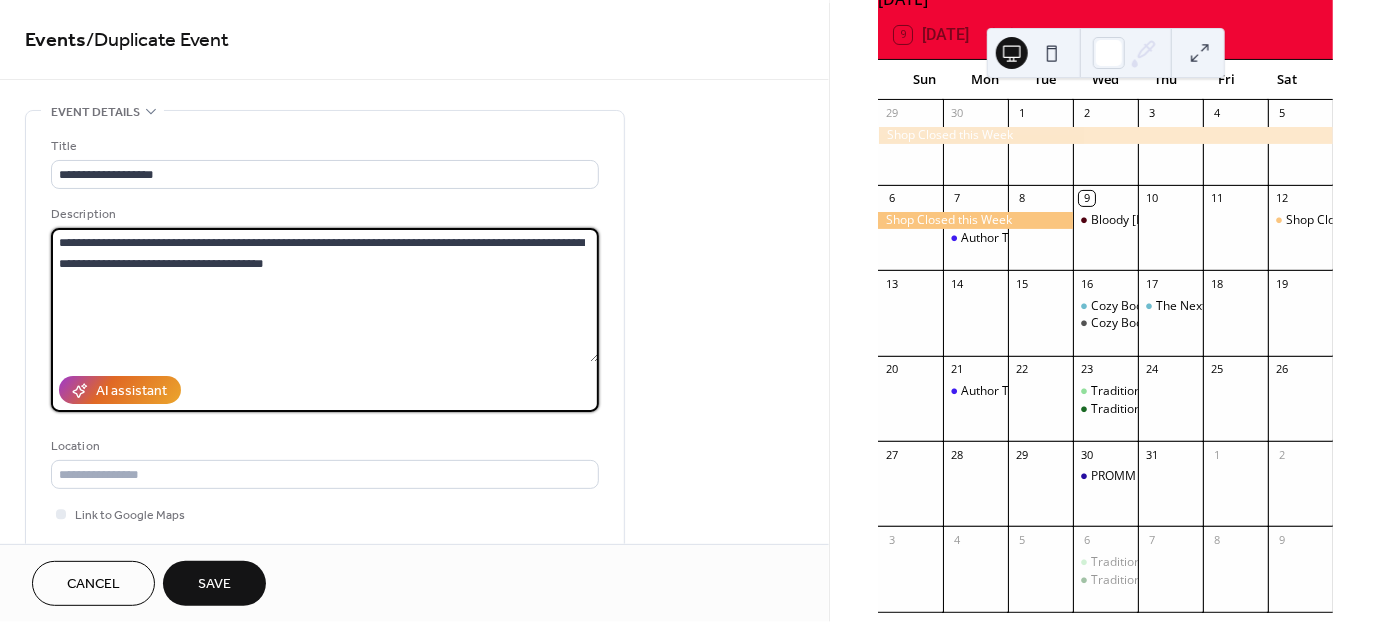 drag, startPoint x: 446, startPoint y: 270, endPoint x: 532, endPoint y: 245, distance: 89.560036 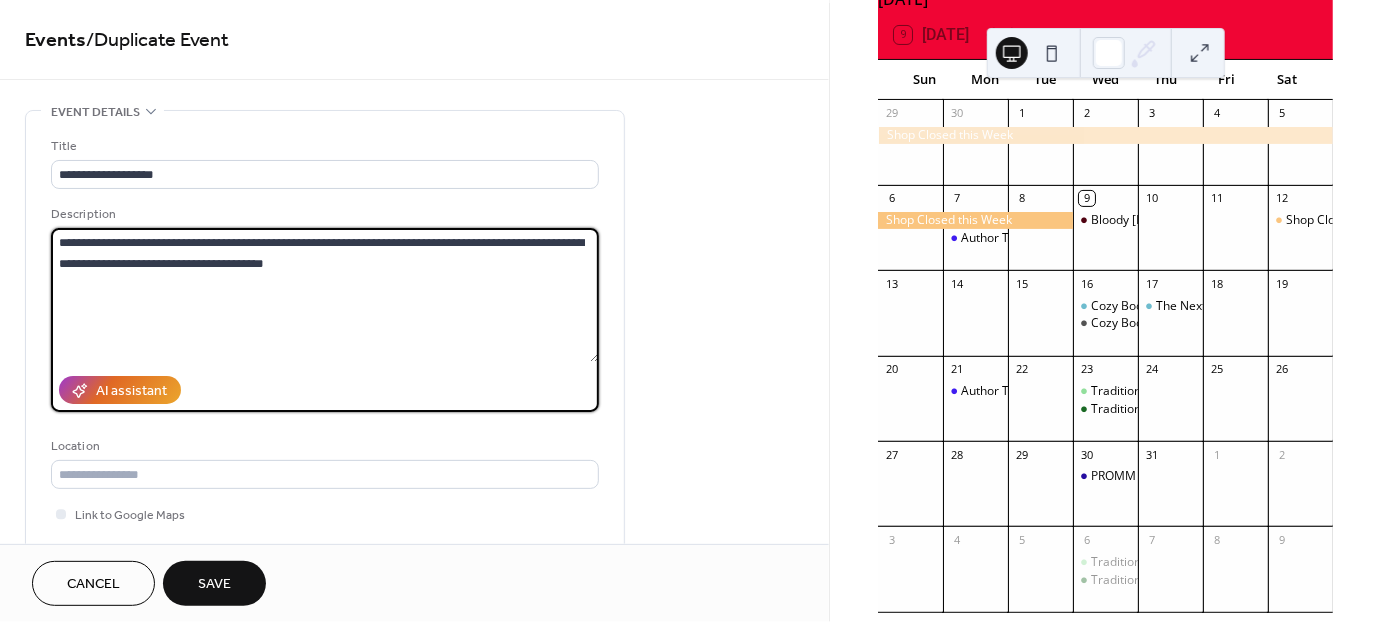 click on "**********" at bounding box center [325, 295] 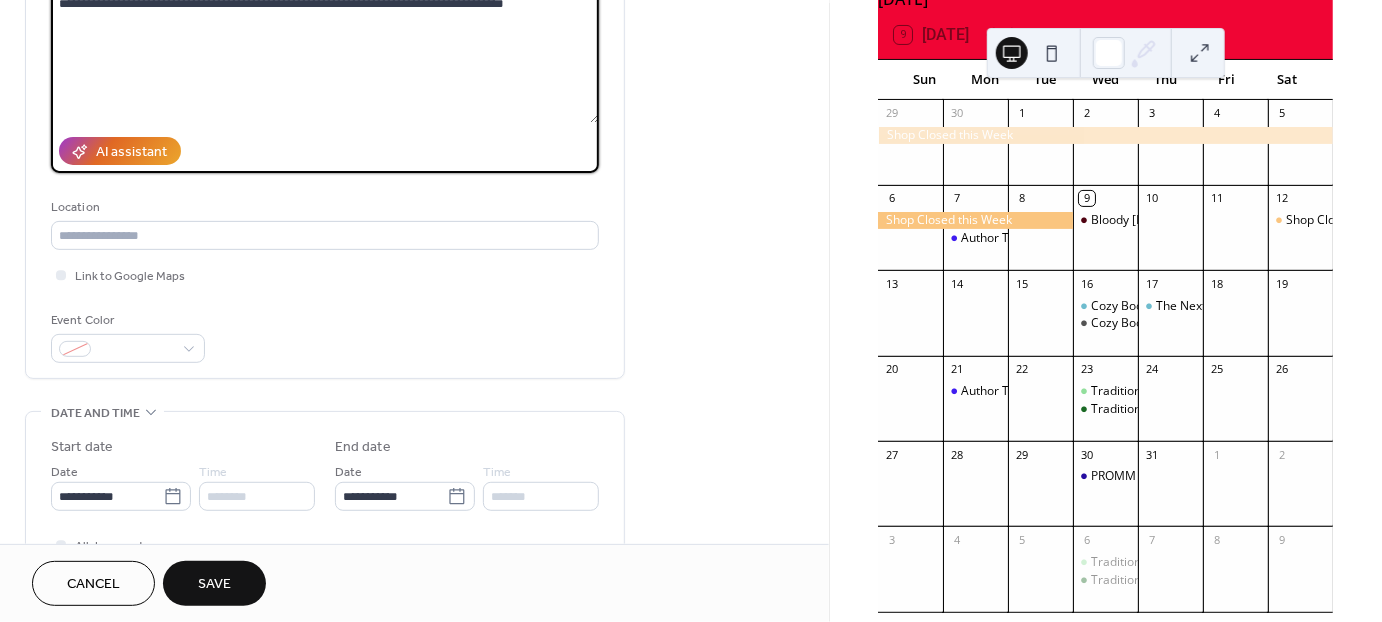 scroll, scrollTop: 250, scrollLeft: 0, axis: vertical 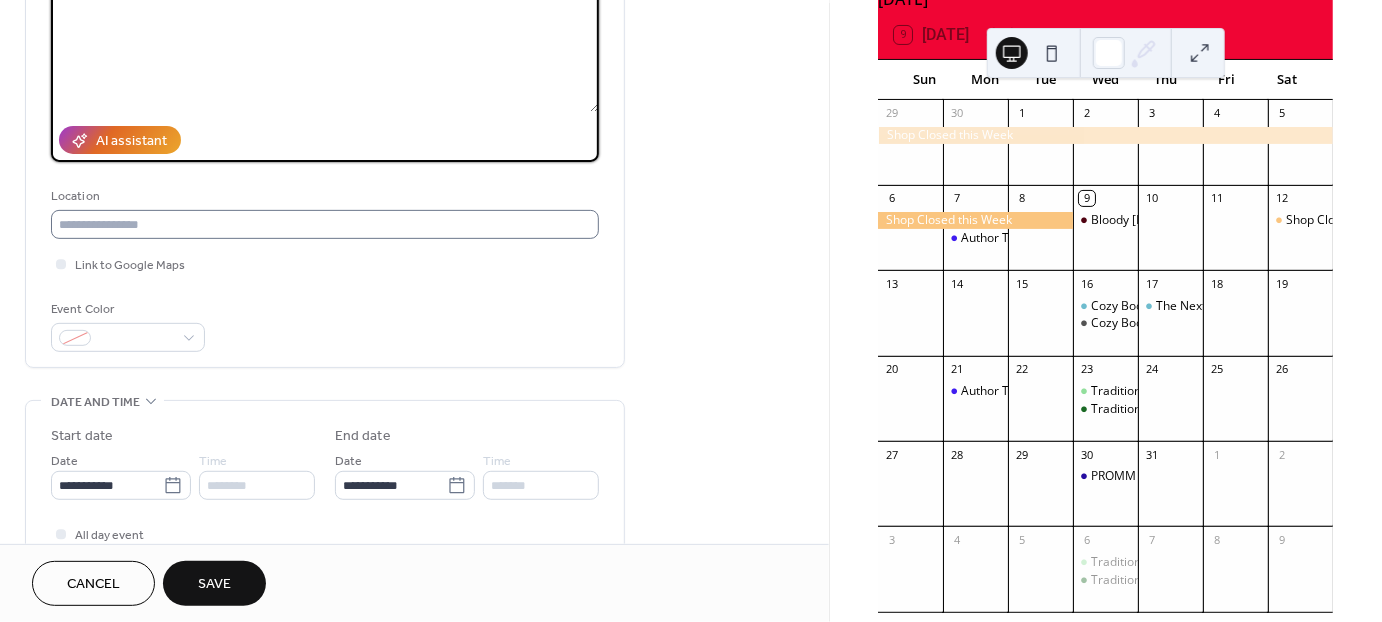 type on "**********" 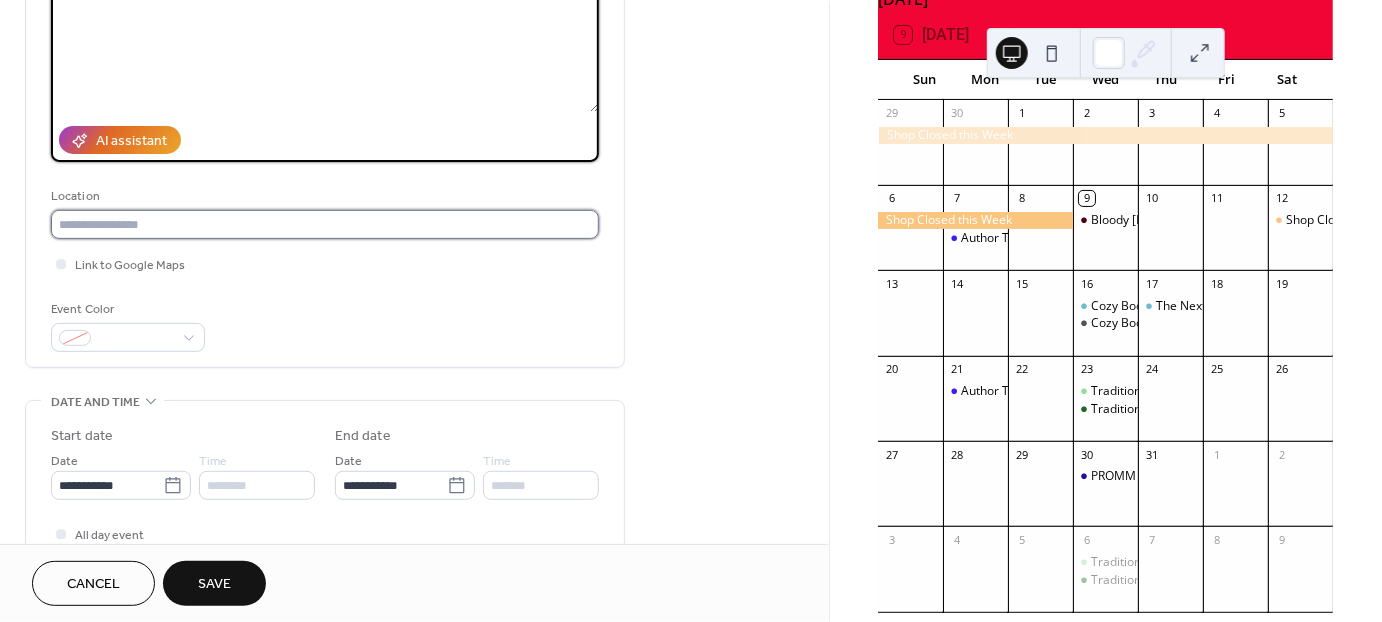 click at bounding box center [325, 224] 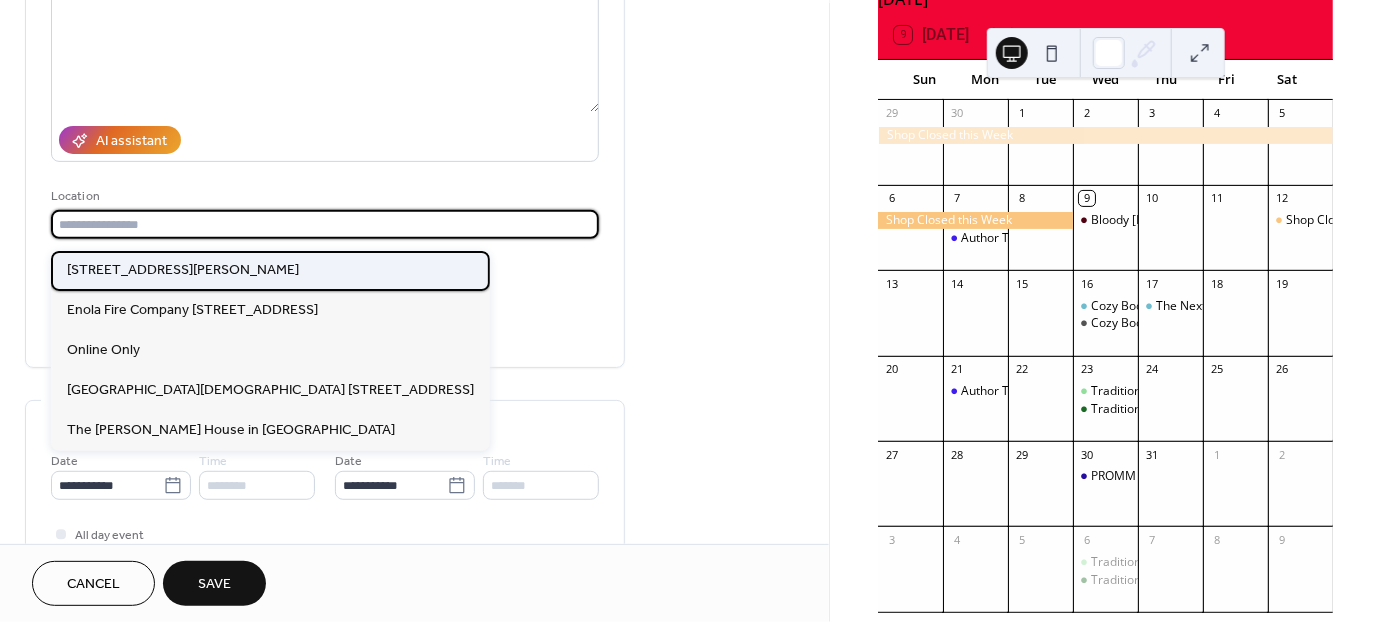 click on "6 Clouser Road, Mechanicsburg PA 17055" at bounding box center [183, 271] 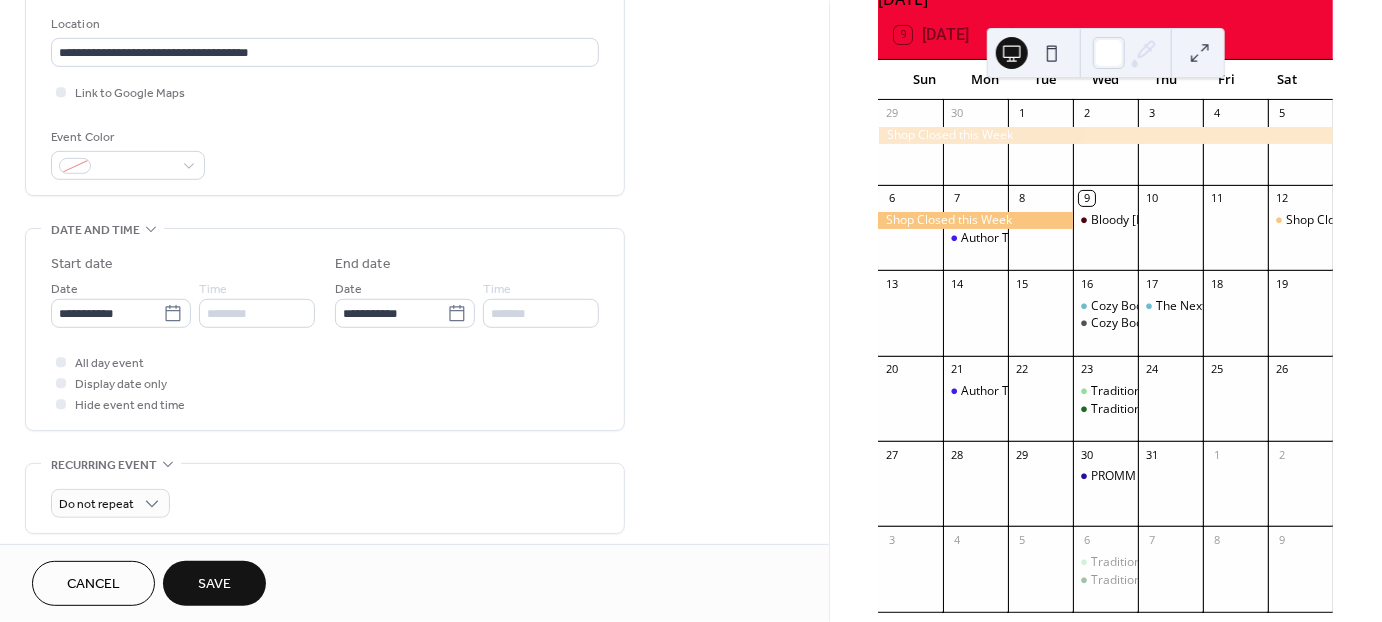 scroll, scrollTop: 437, scrollLeft: 0, axis: vertical 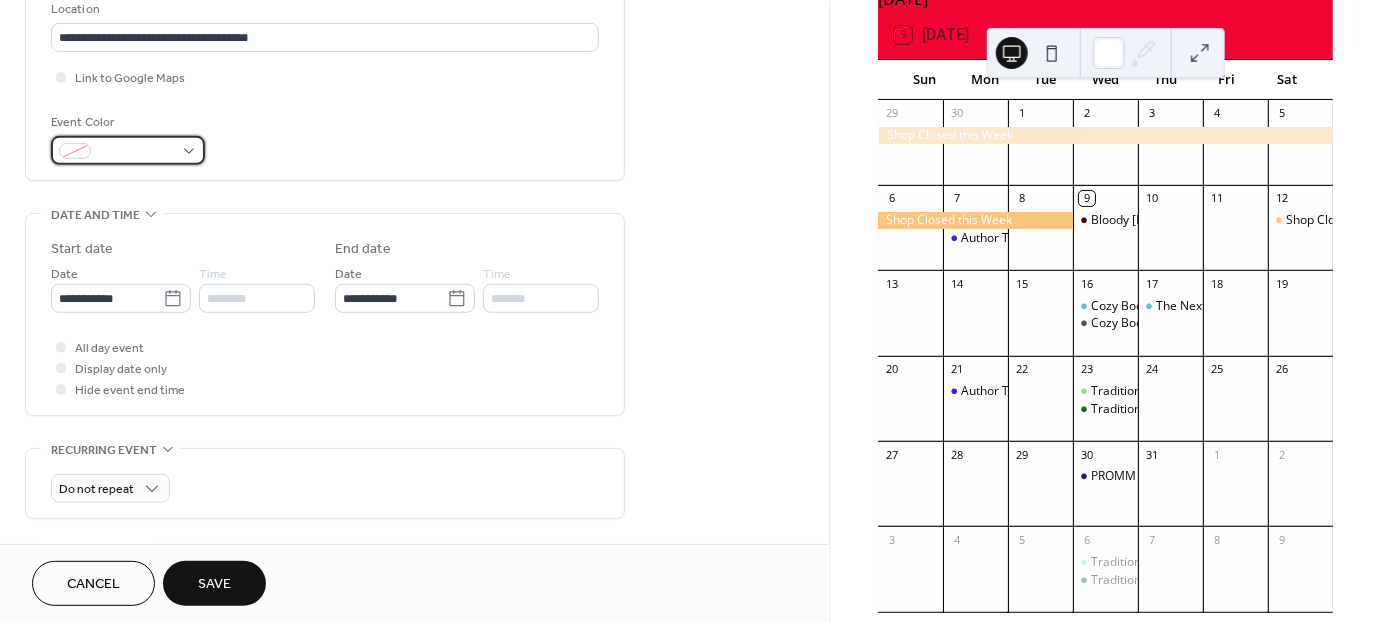 click at bounding box center [136, 152] 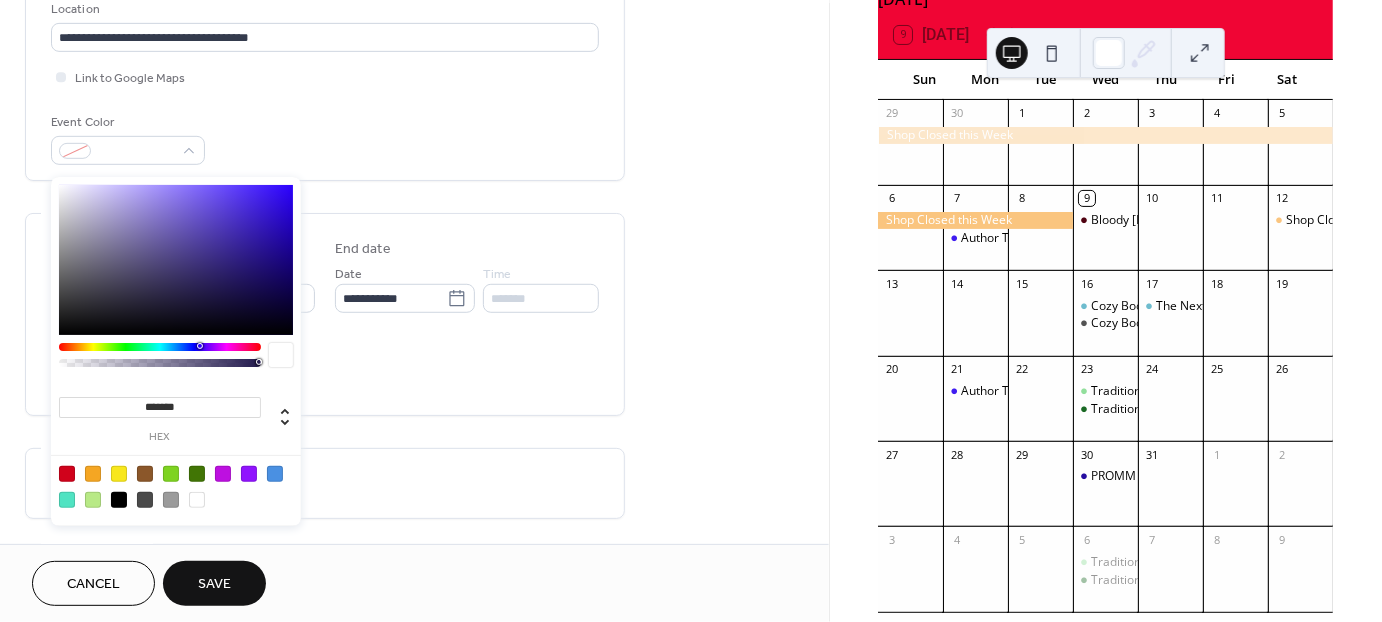 click at bounding box center [119, 474] 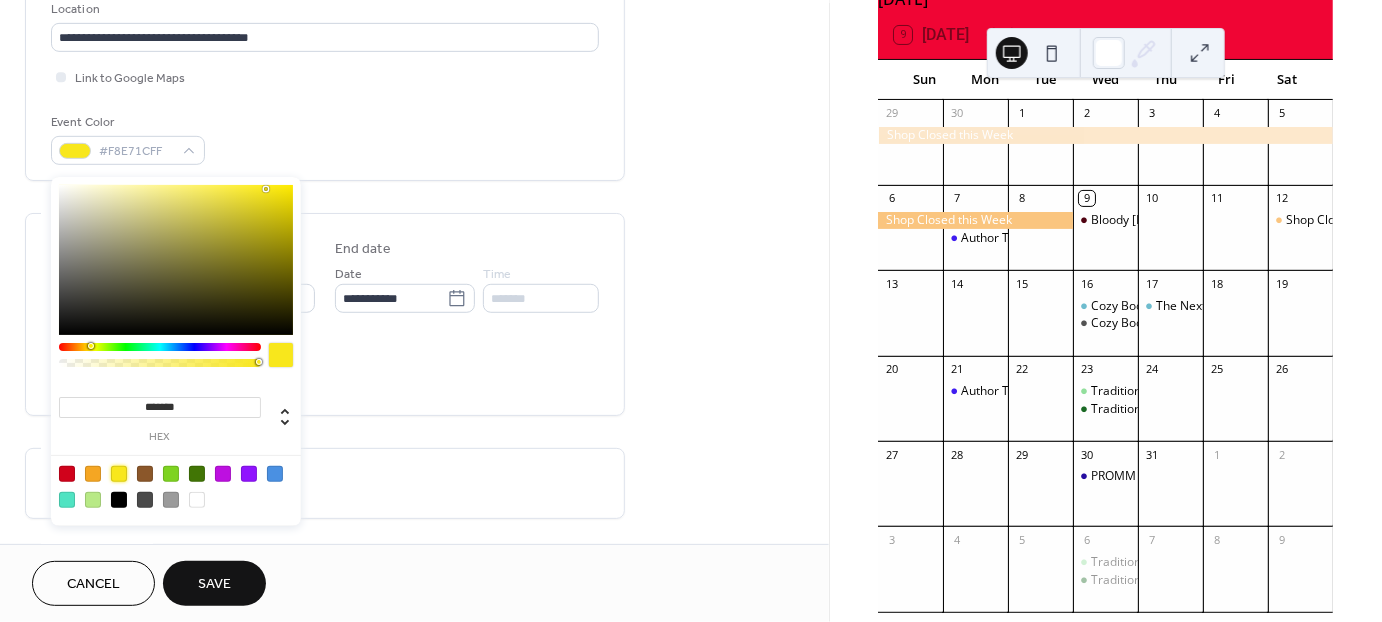 click on "All day event Display date only Hide event end time" at bounding box center [325, 368] 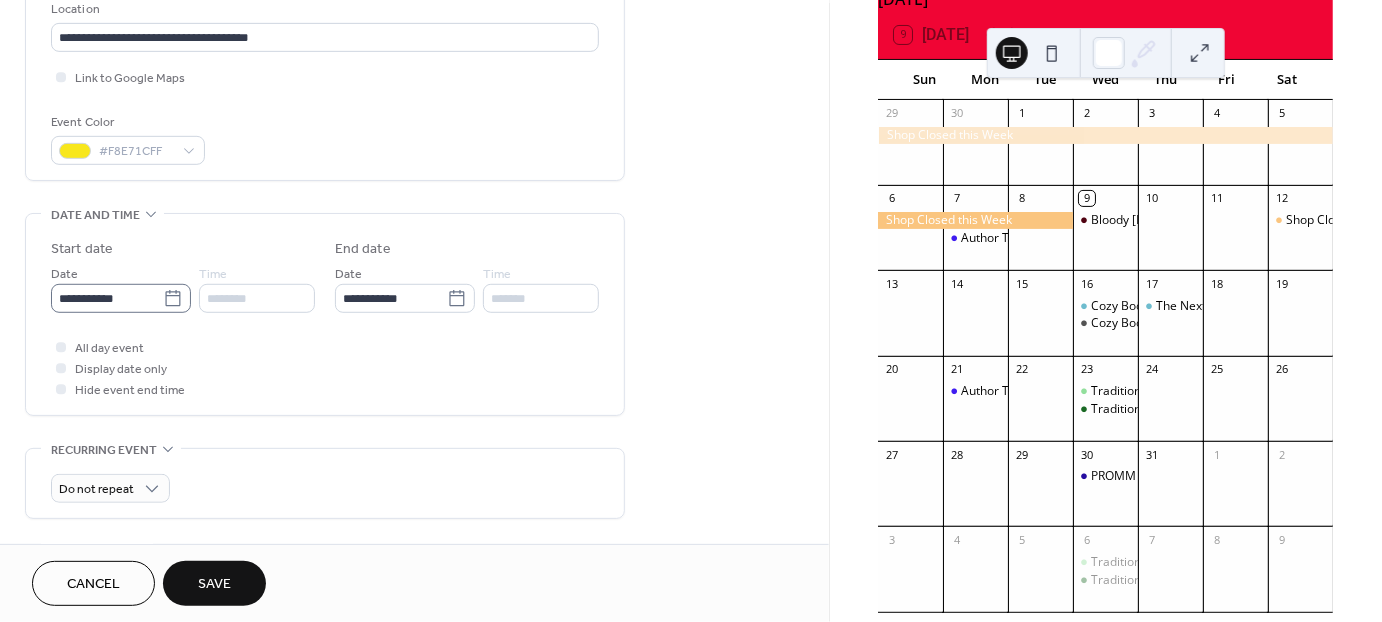 click 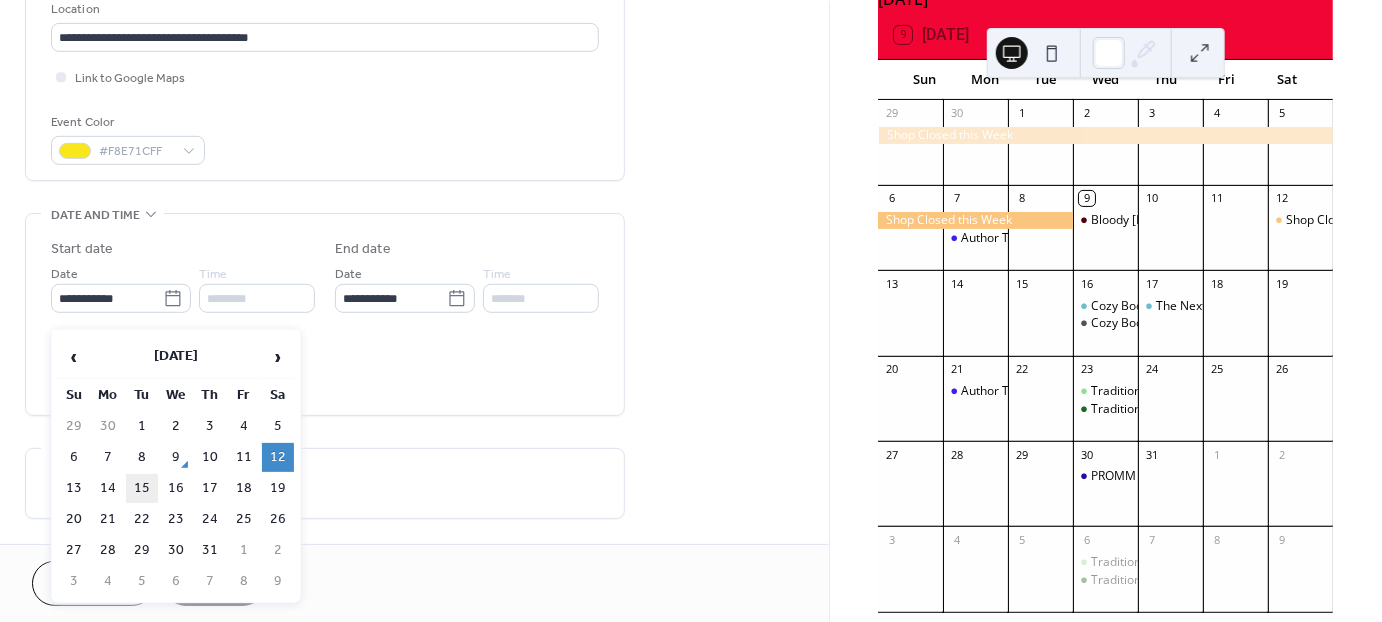 click on "15" at bounding box center [142, 488] 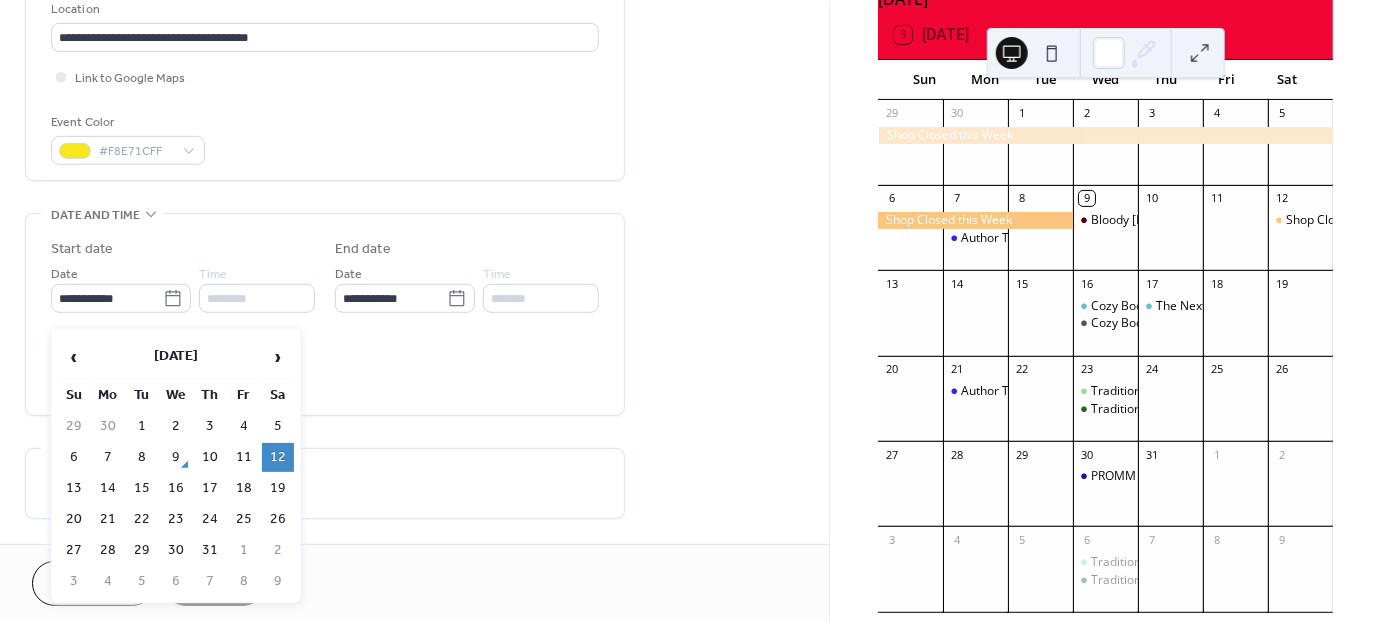 type on "**********" 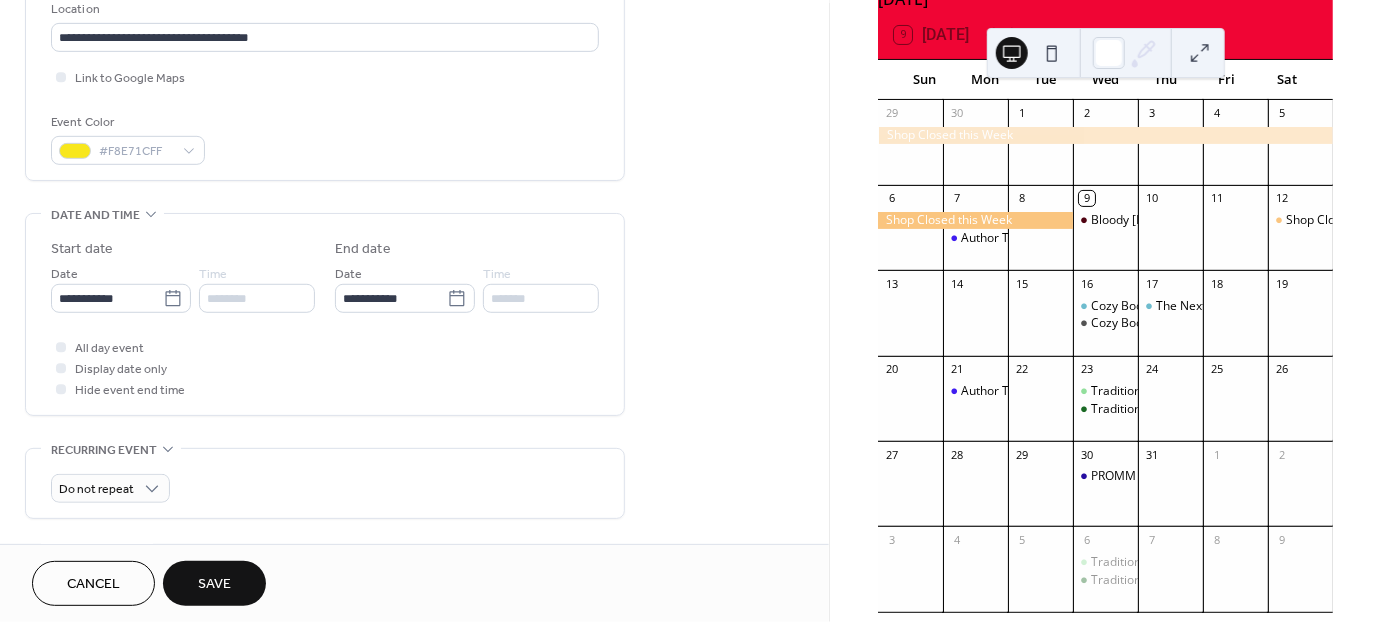 click on "********" at bounding box center [257, 298] 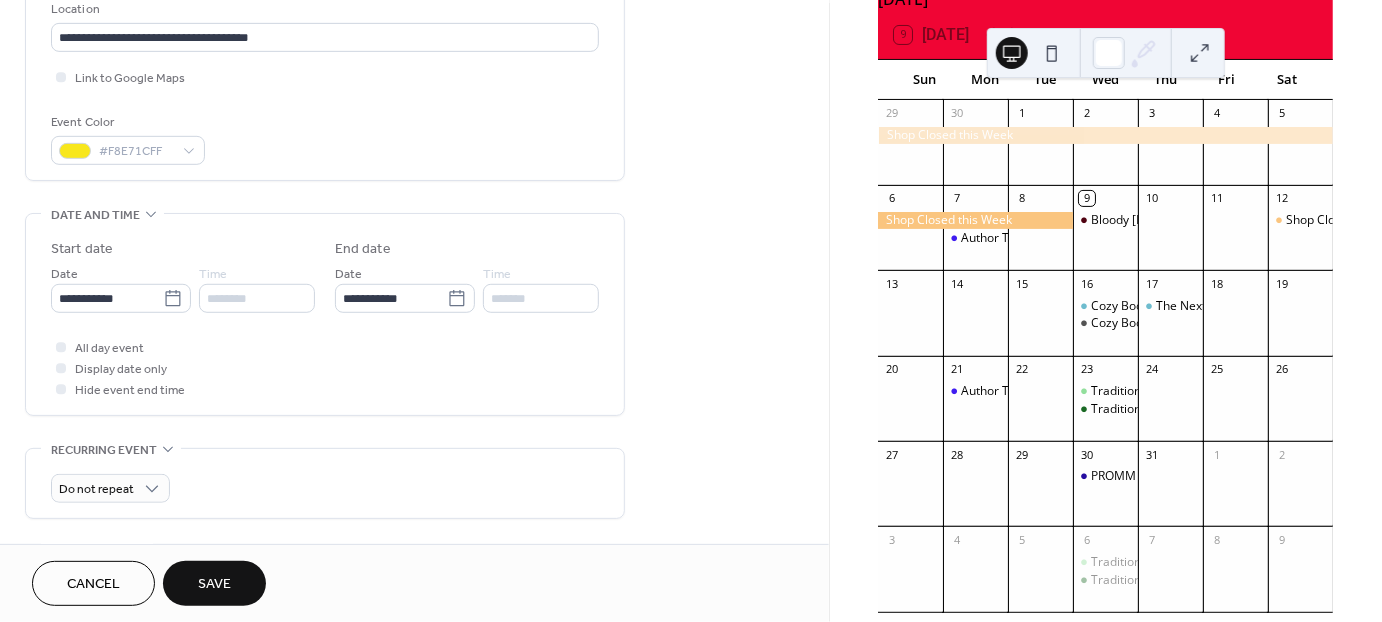 click on "********" at bounding box center (257, 298) 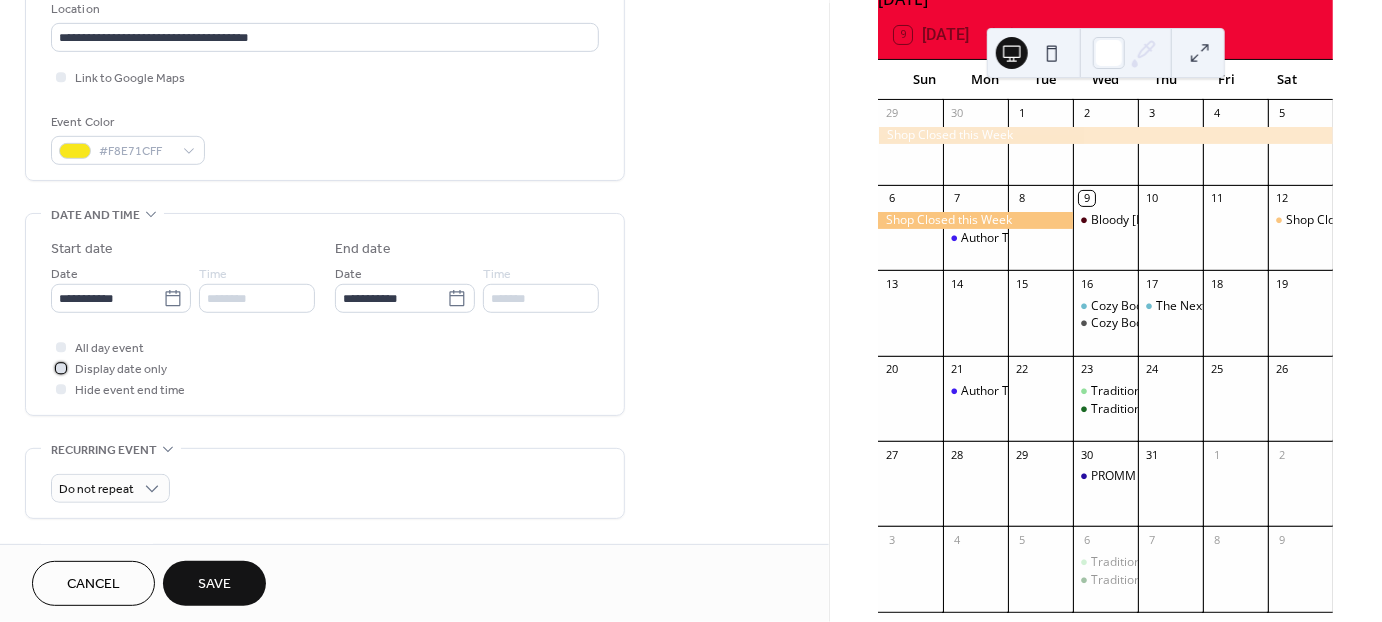 click 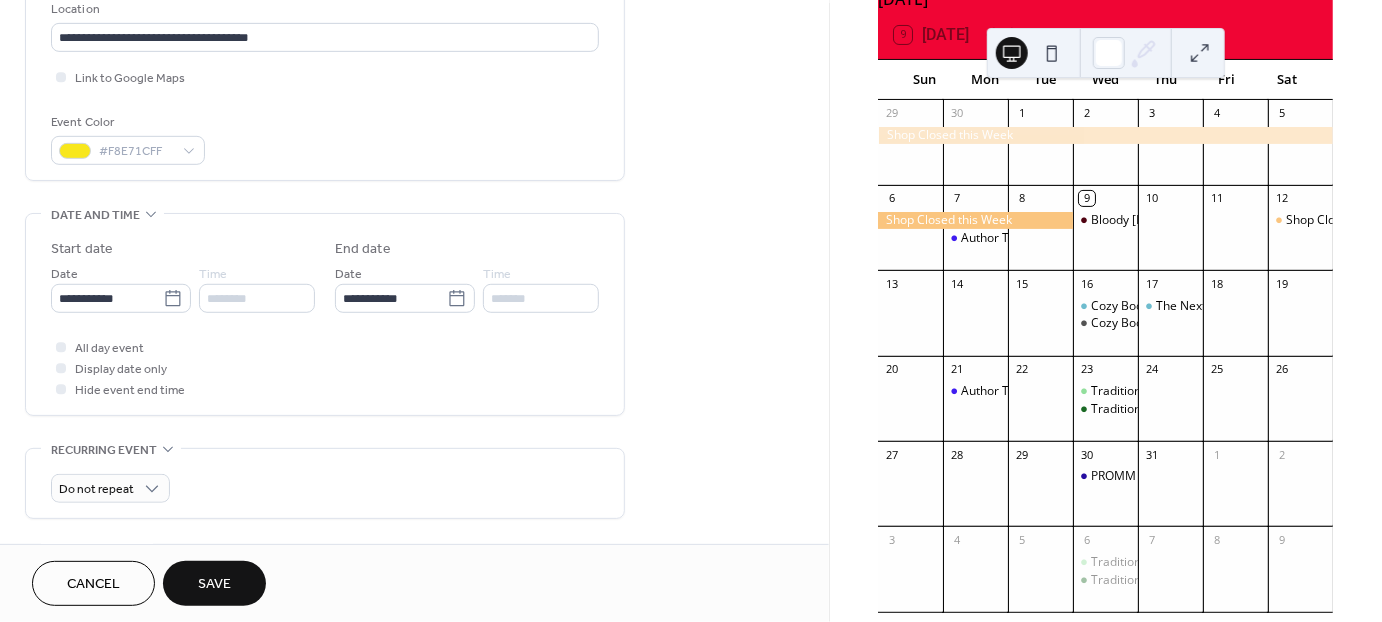 click on "********" at bounding box center [257, 298] 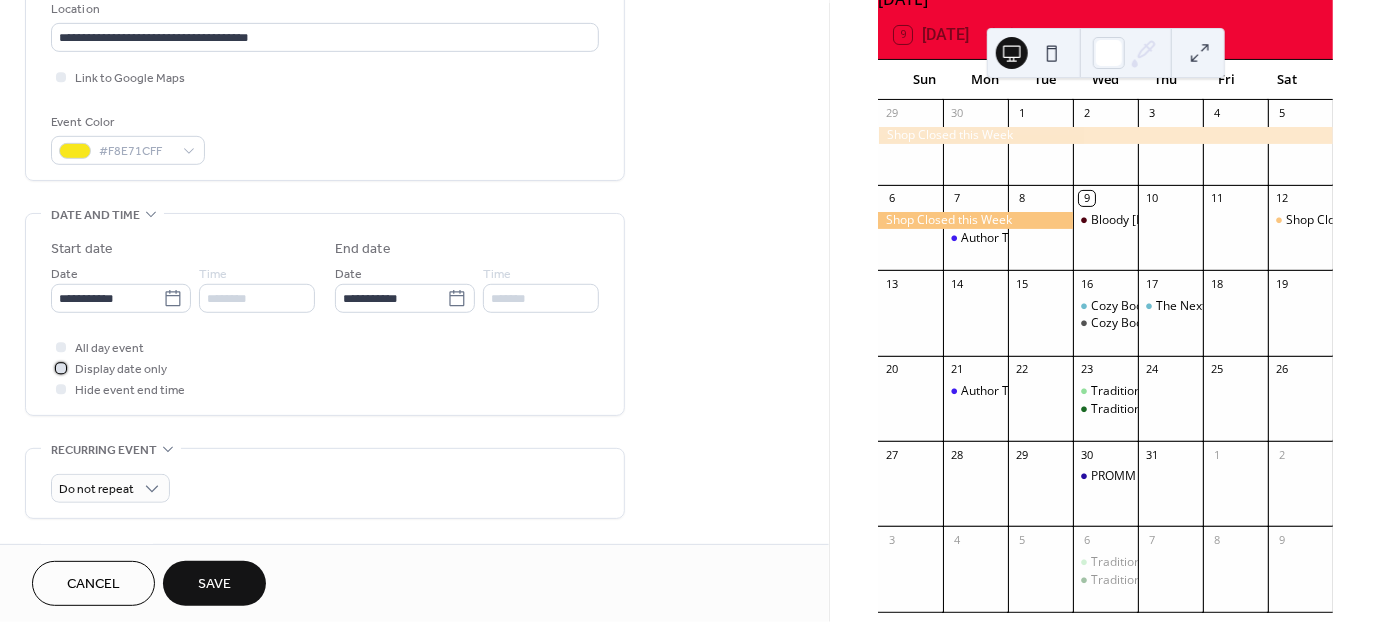 click at bounding box center (61, 368) 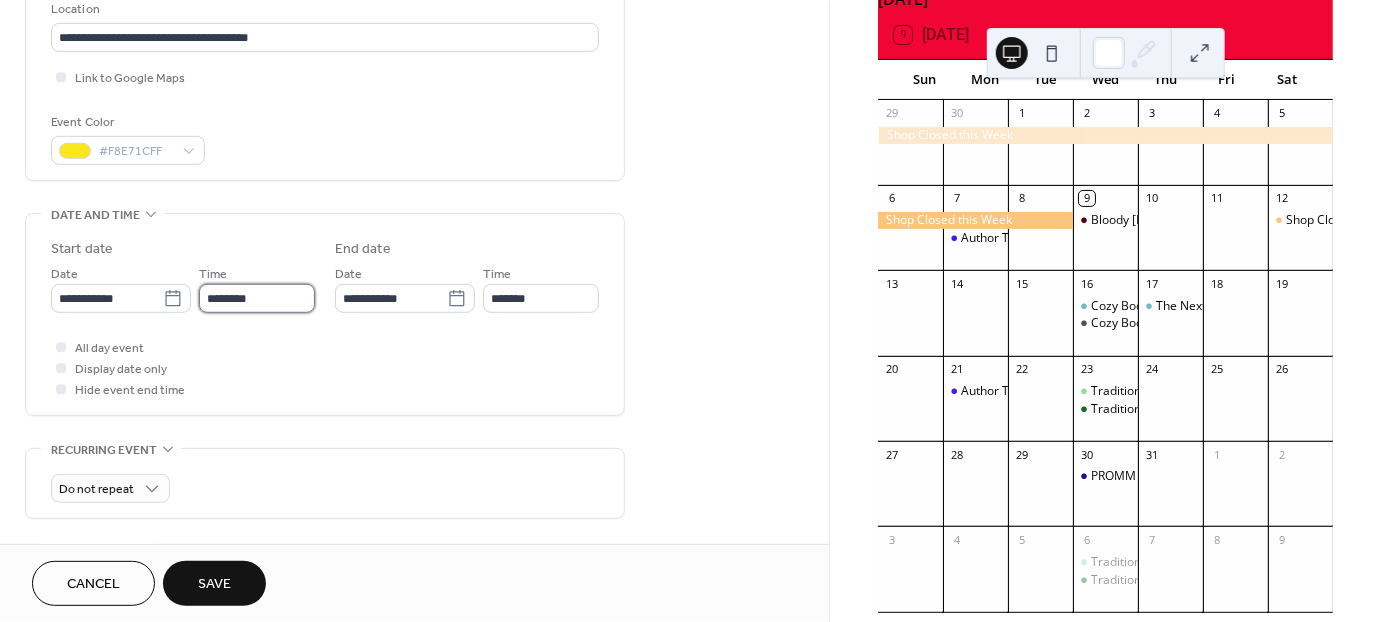 click on "********" at bounding box center (257, 298) 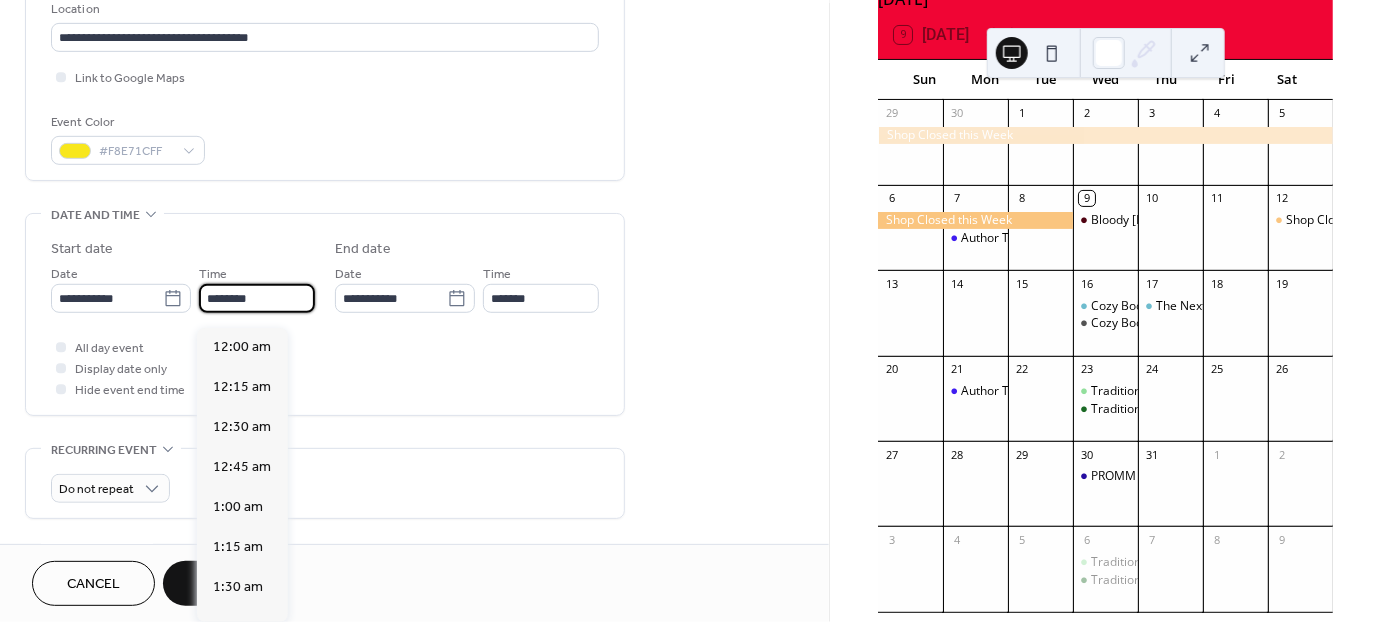 scroll, scrollTop: 1929, scrollLeft: 0, axis: vertical 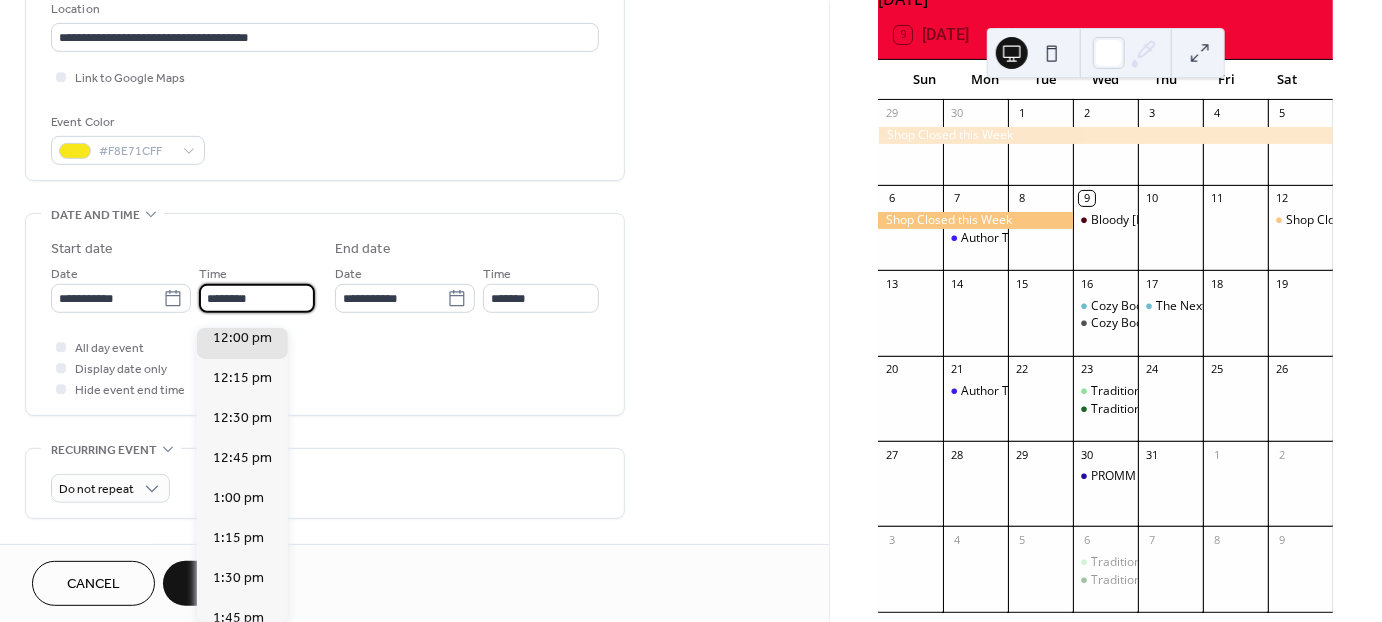 click on "********" at bounding box center [257, 298] 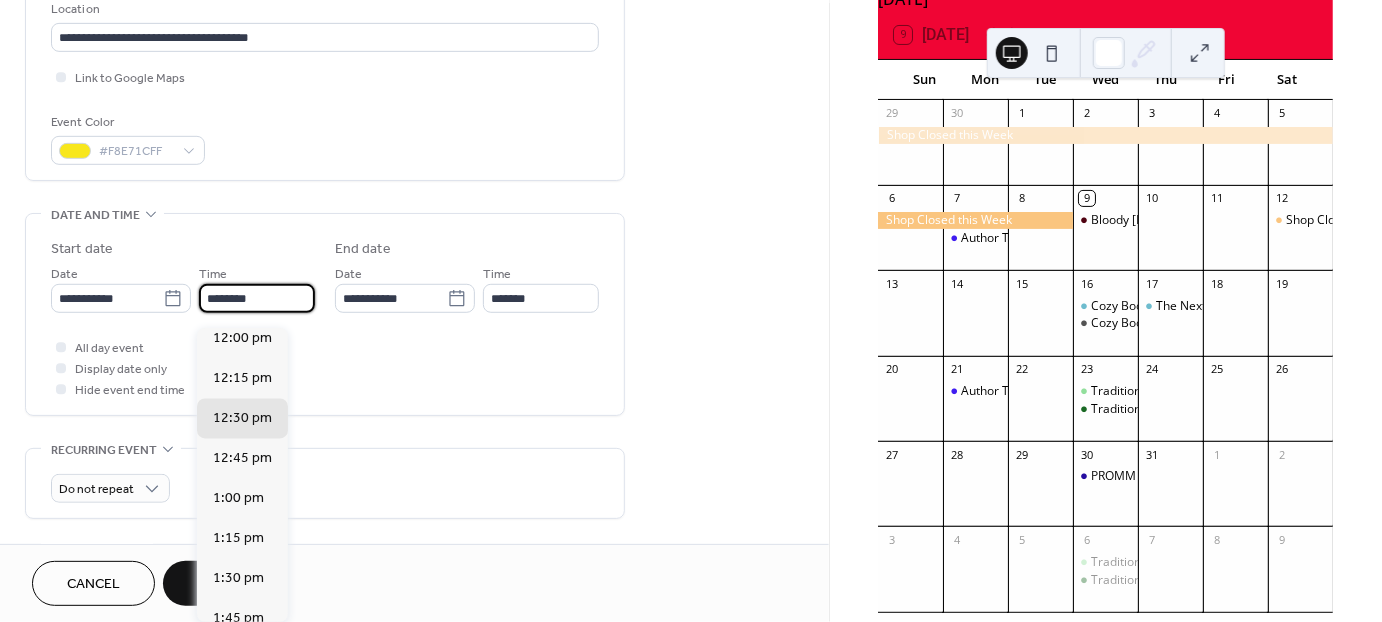 type on "********" 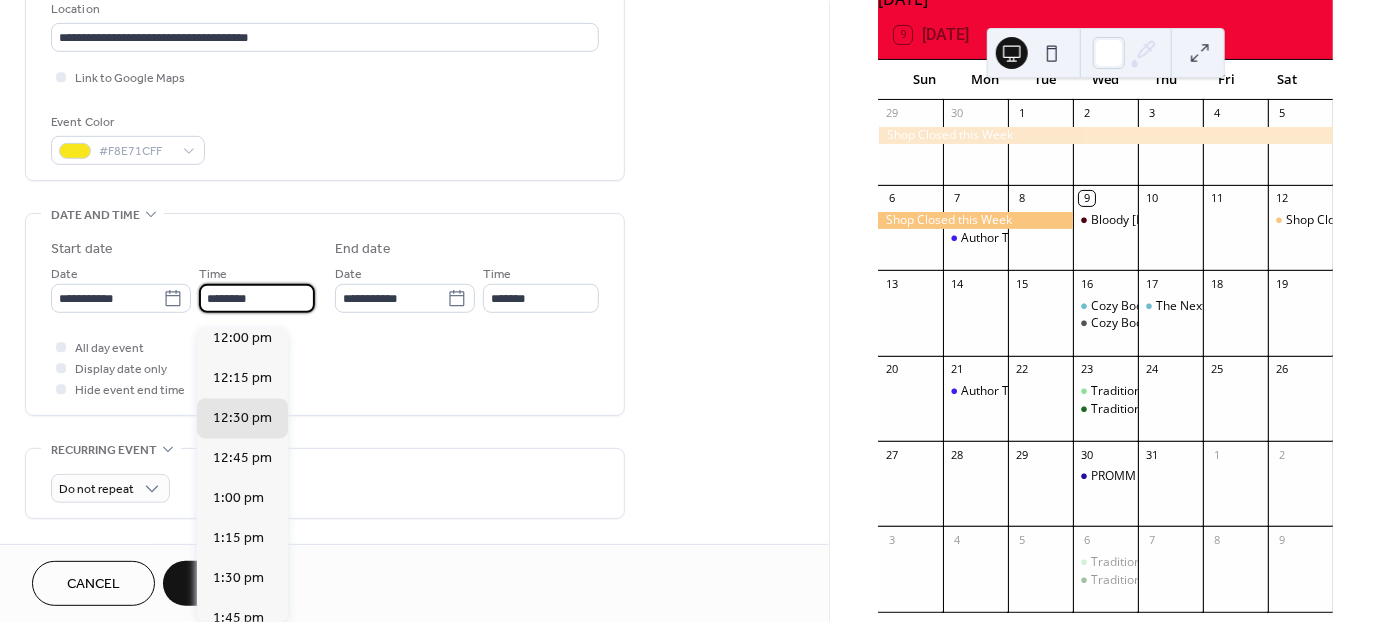 click on "All day event Display date only Hide event end time" at bounding box center (325, 368) 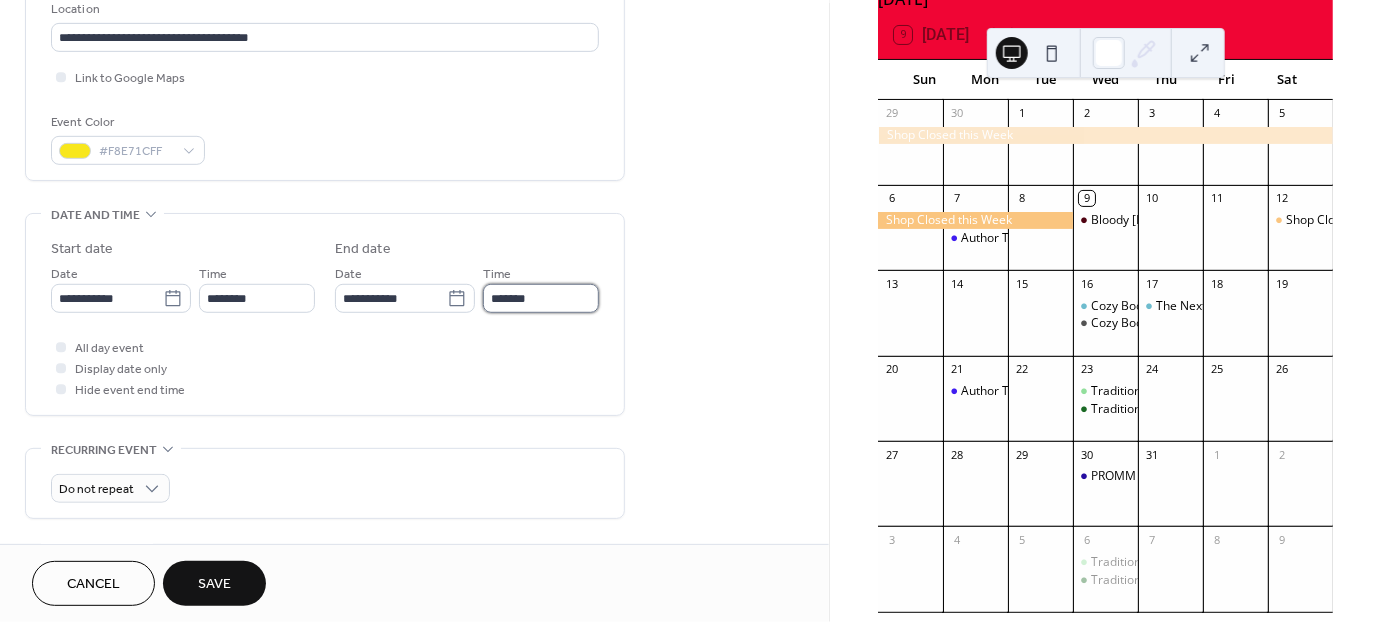 click on "*******" at bounding box center (541, 298) 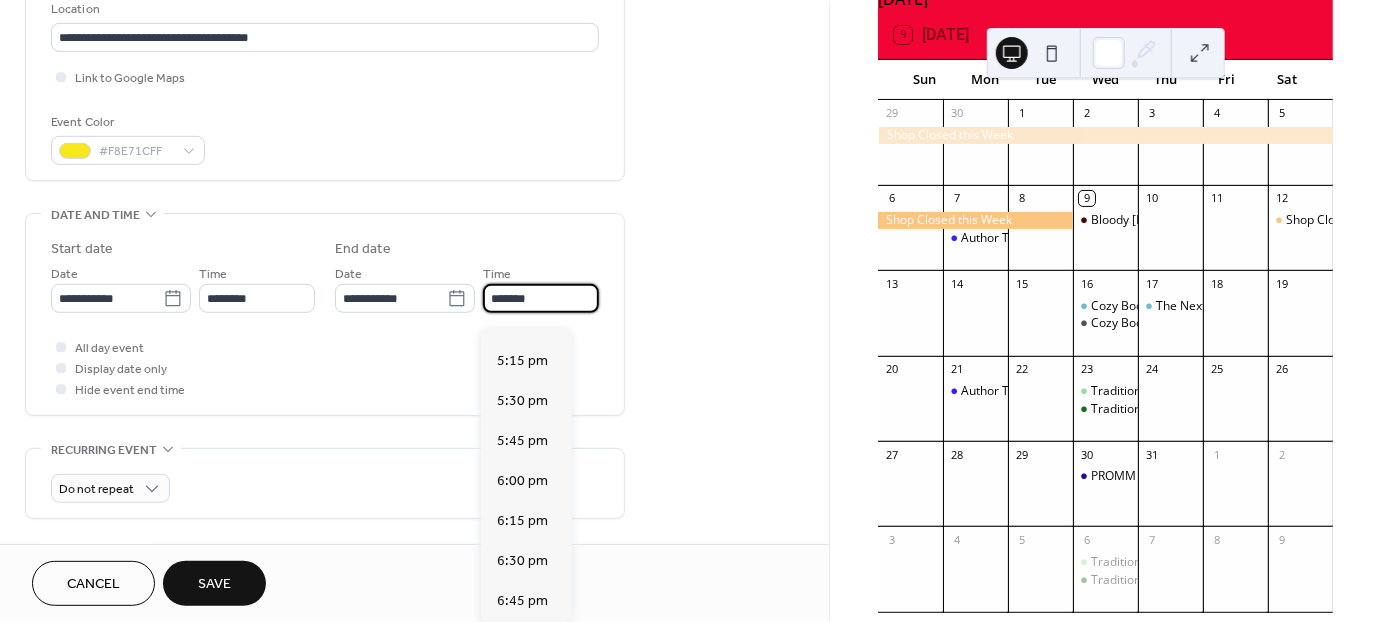scroll, scrollTop: 605, scrollLeft: 0, axis: vertical 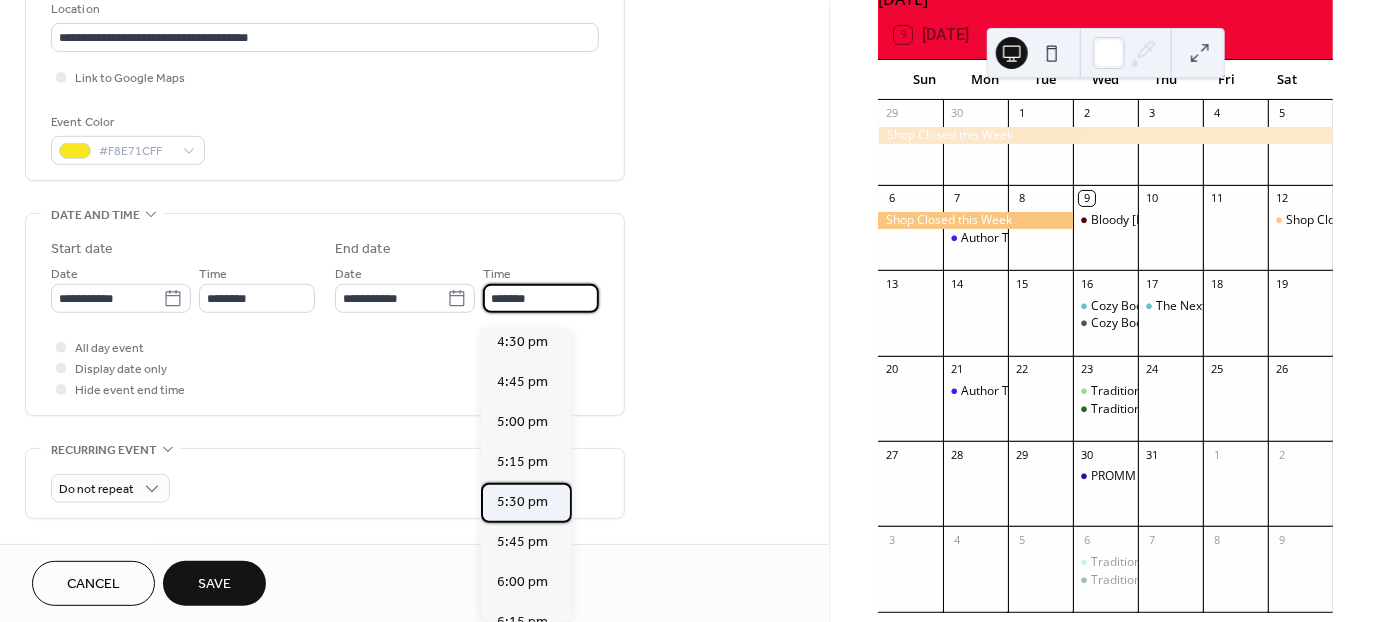 click on "5:30 pm" at bounding box center [522, 502] 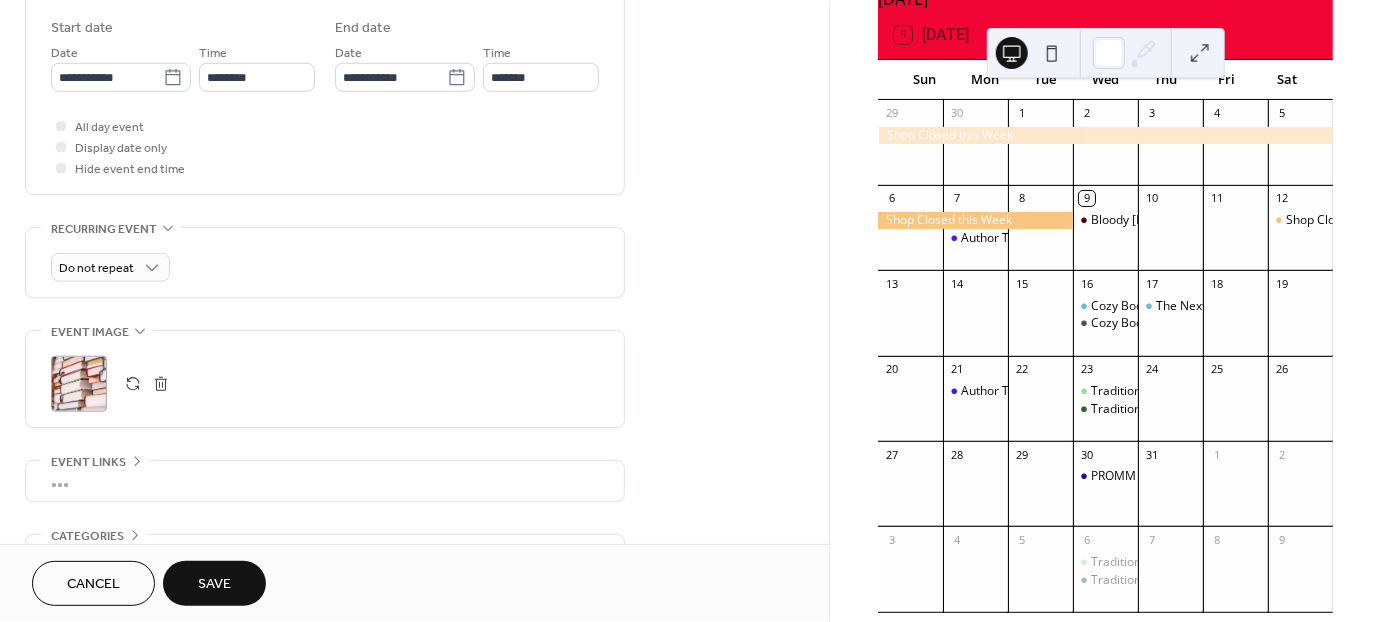scroll, scrollTop: 686, scrollLeft: 0, axis: vertical 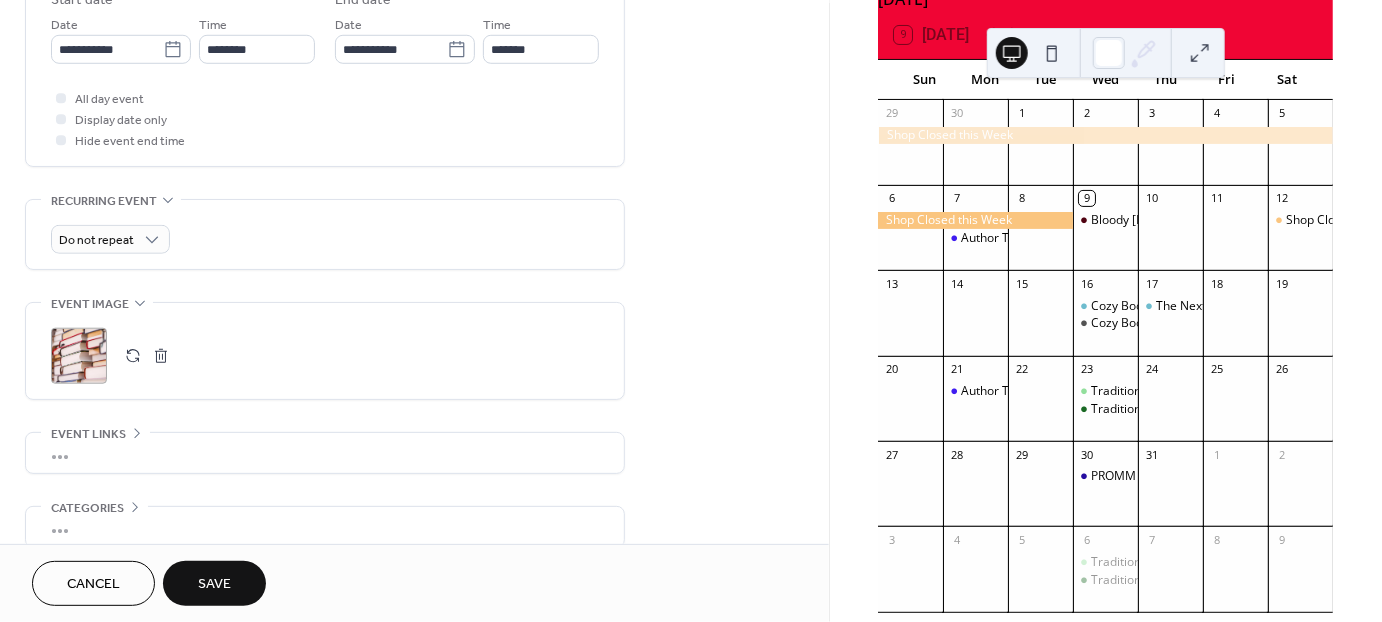click at bounding box center (133, 356) 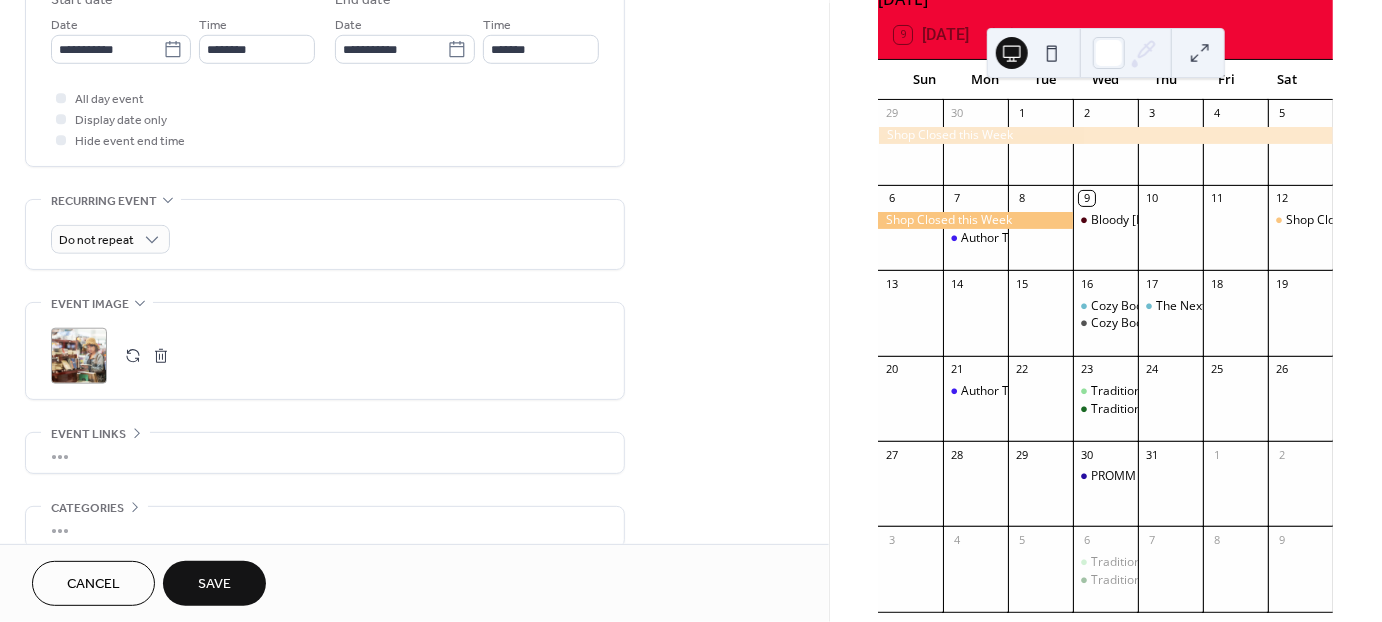 click on "Save" at bounding box center (214, 585) 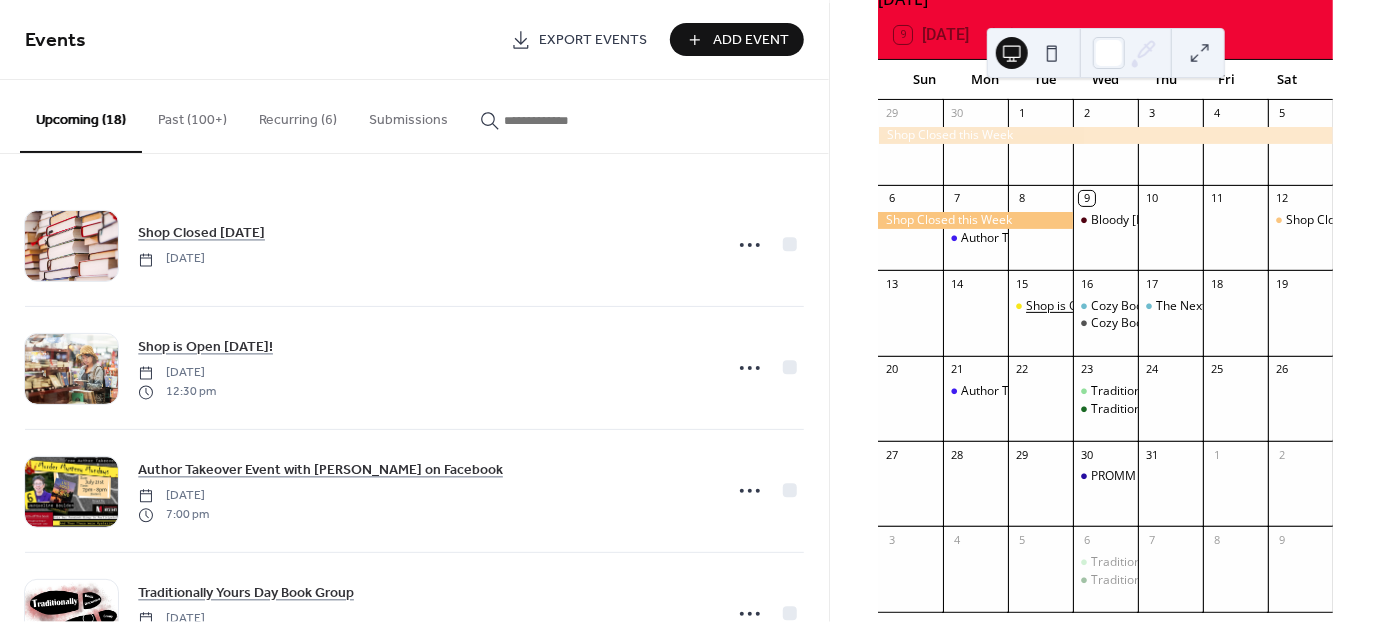 click on "Shop is Open [DATE]!" at bounding box center [1085, 306] 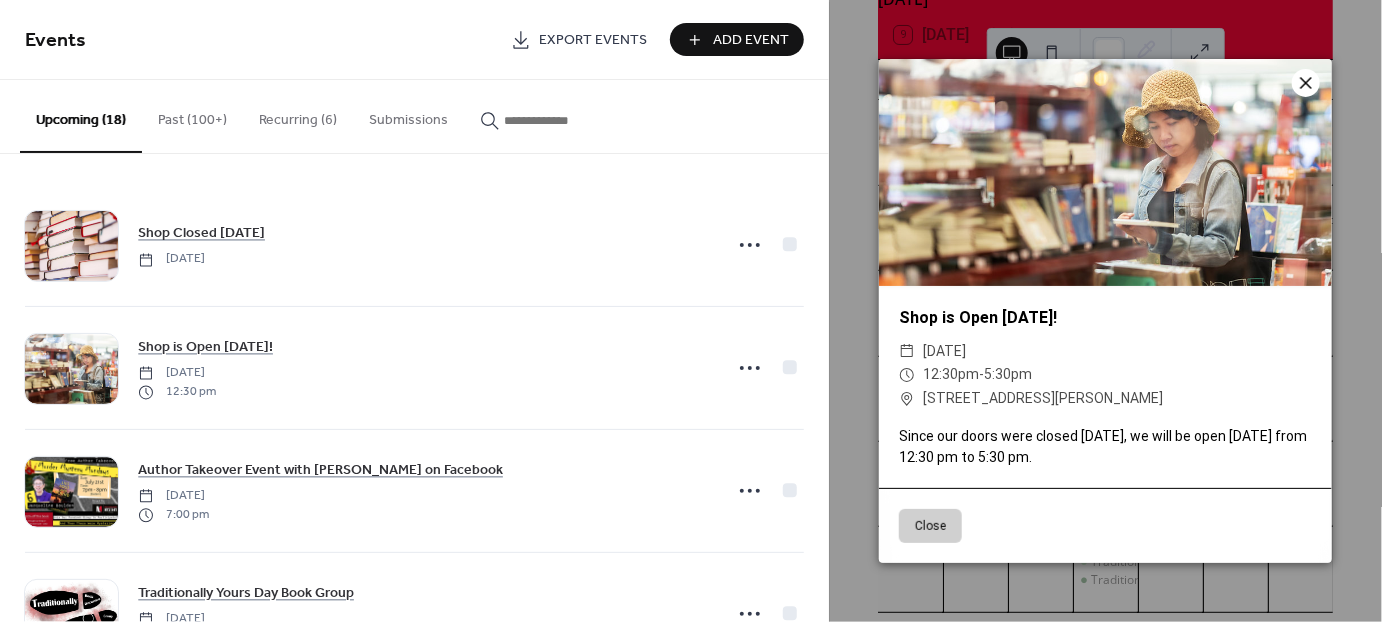 click 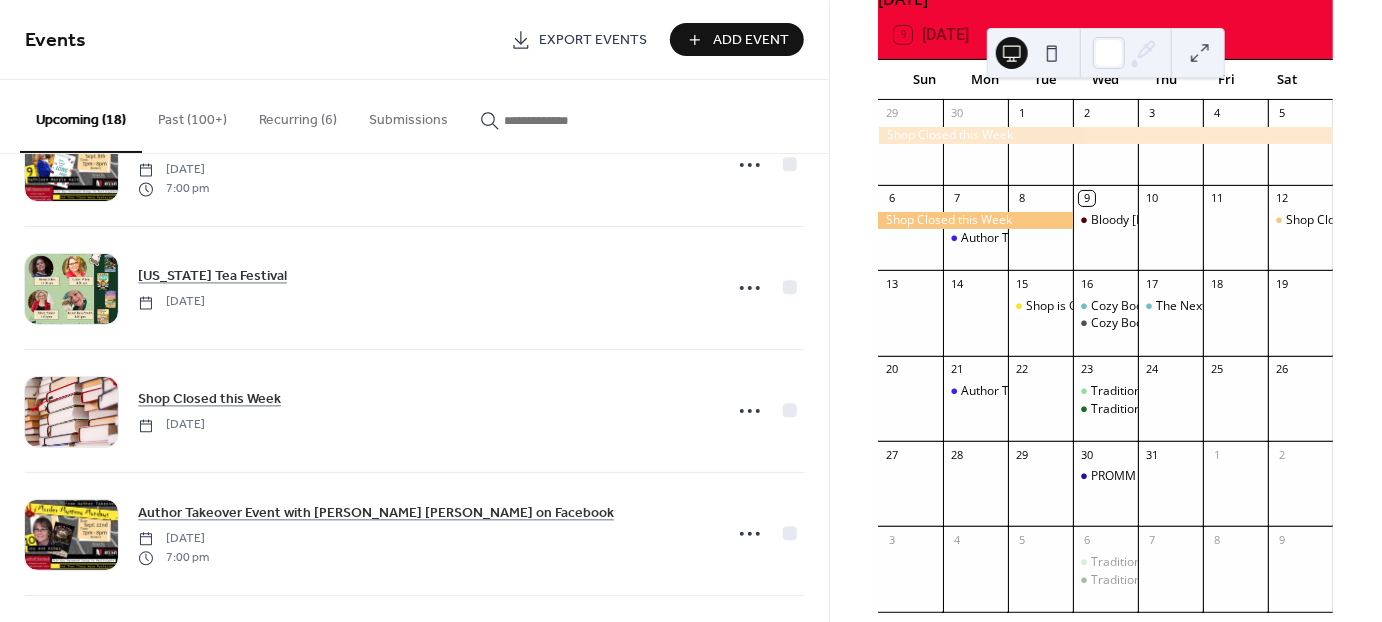 scroll, scrollTop: 1435, scrollLeft: 0, axis: vertical 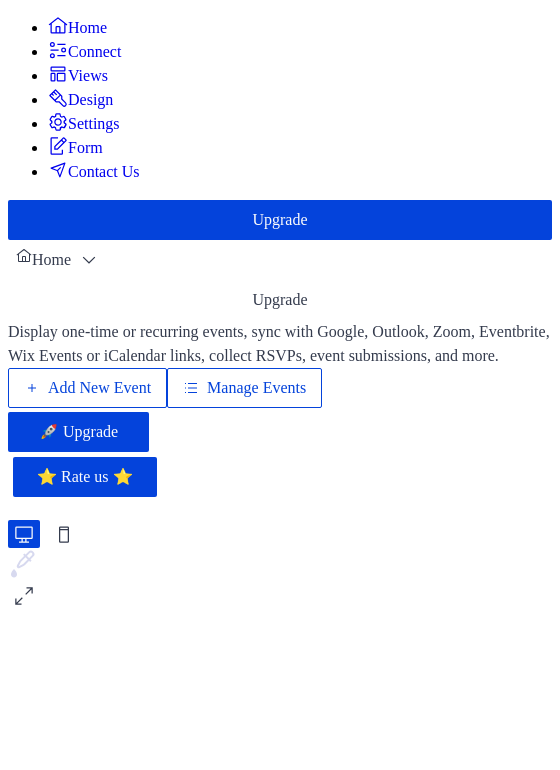 click on "Manage Events" at bounding box center (256, 388) 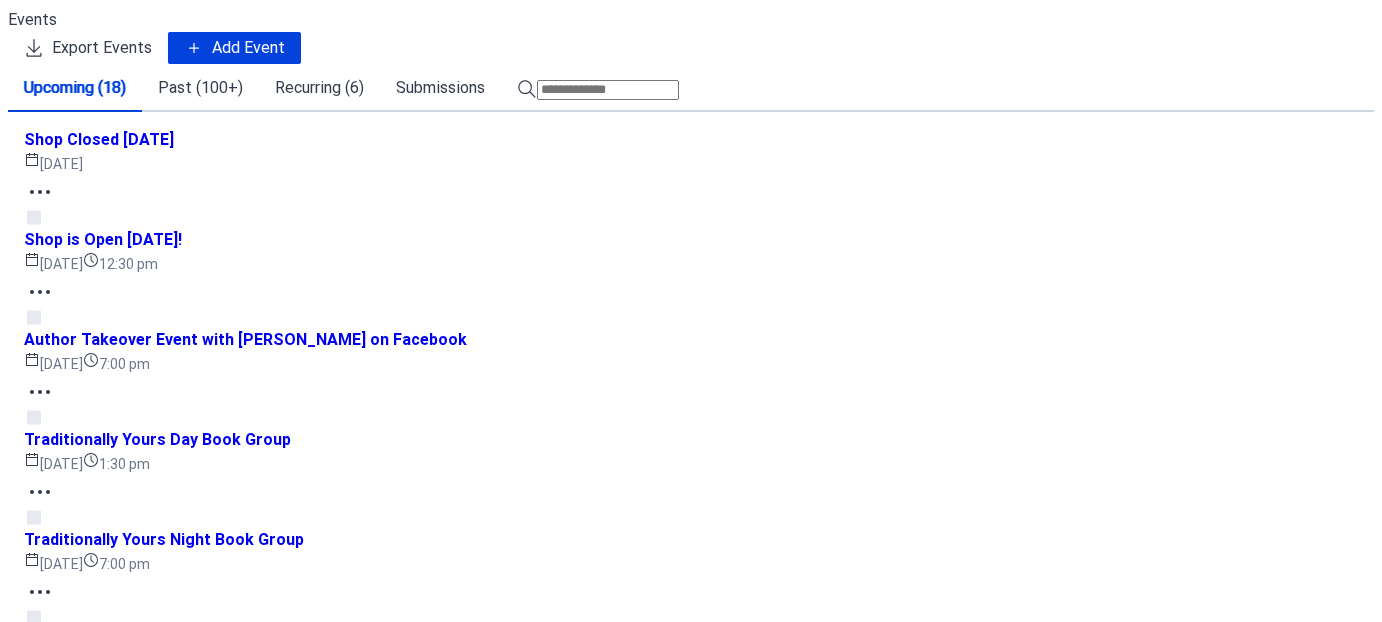 scroll, scrollTop: 0, scrollLeft: 0, axis: both 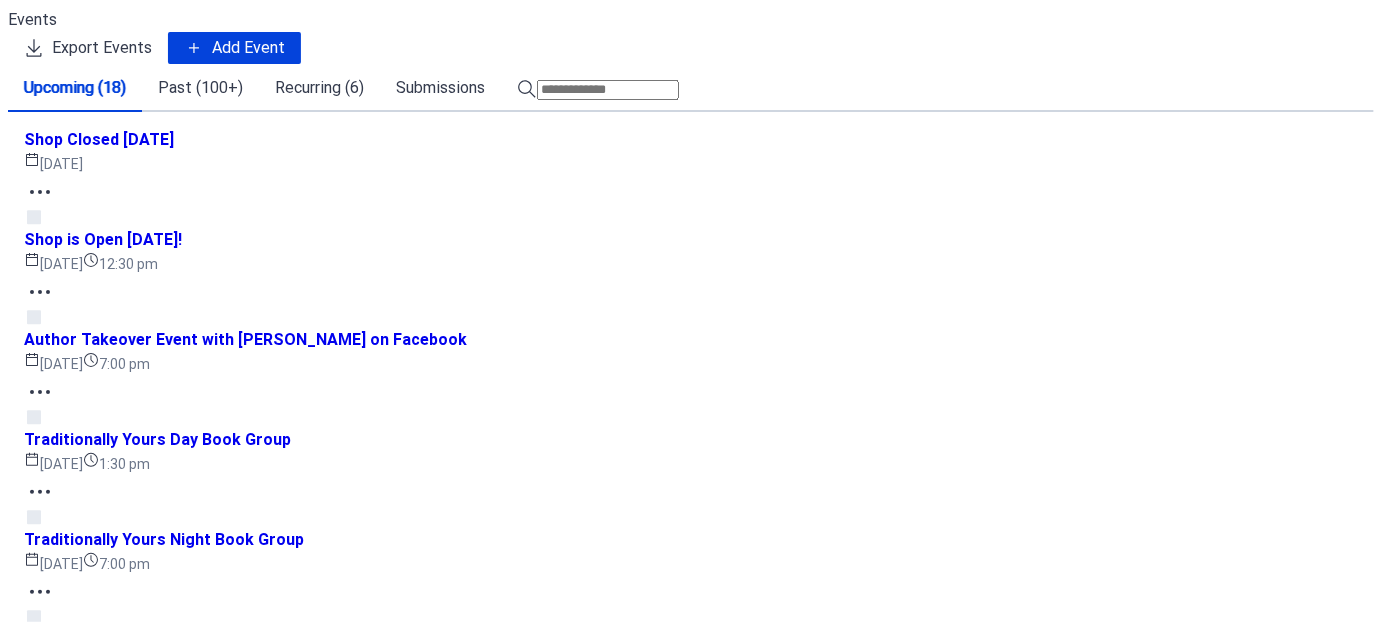 click on "Past  (100+)" at bounding box center [200, 88] 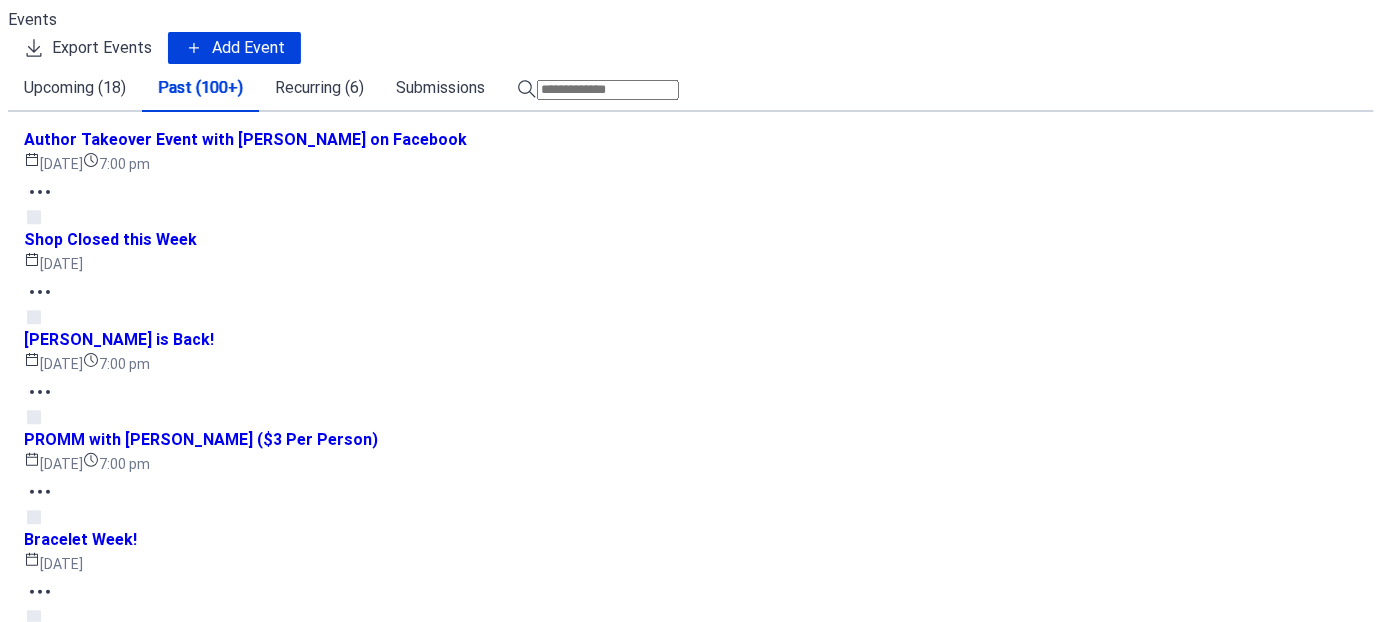 scroll, scrollTop: 624, scrollLeft: 0, axis: vertical 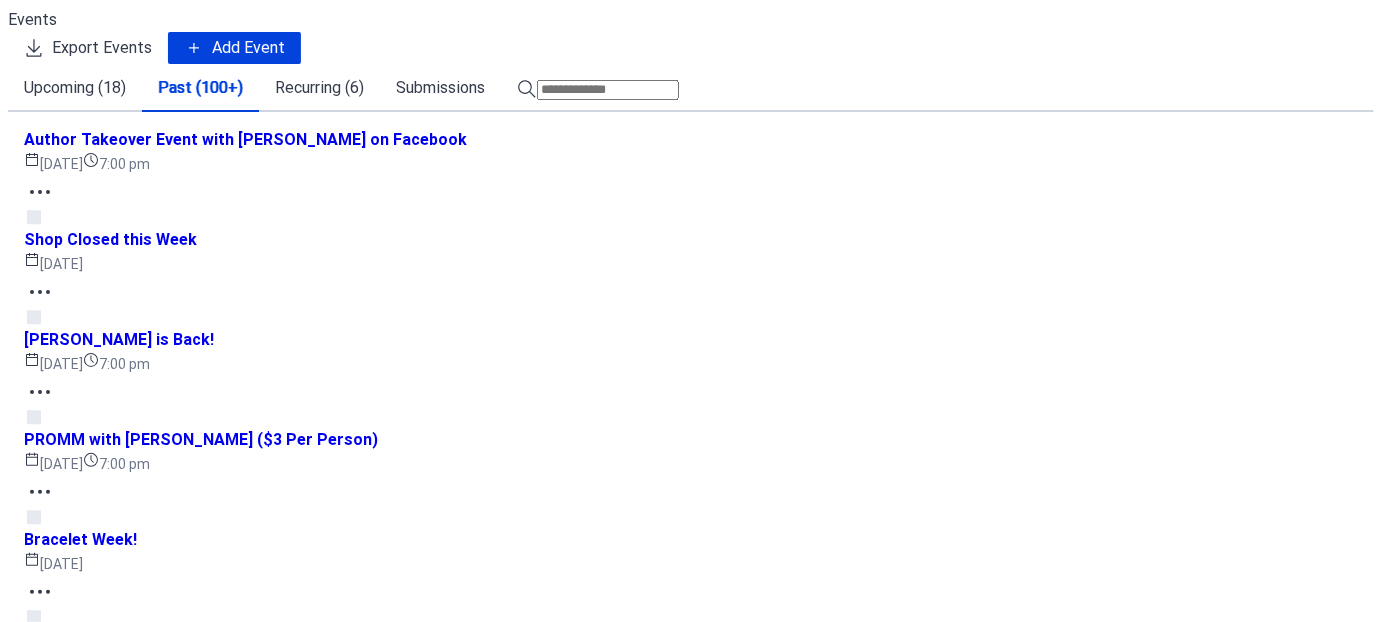 click 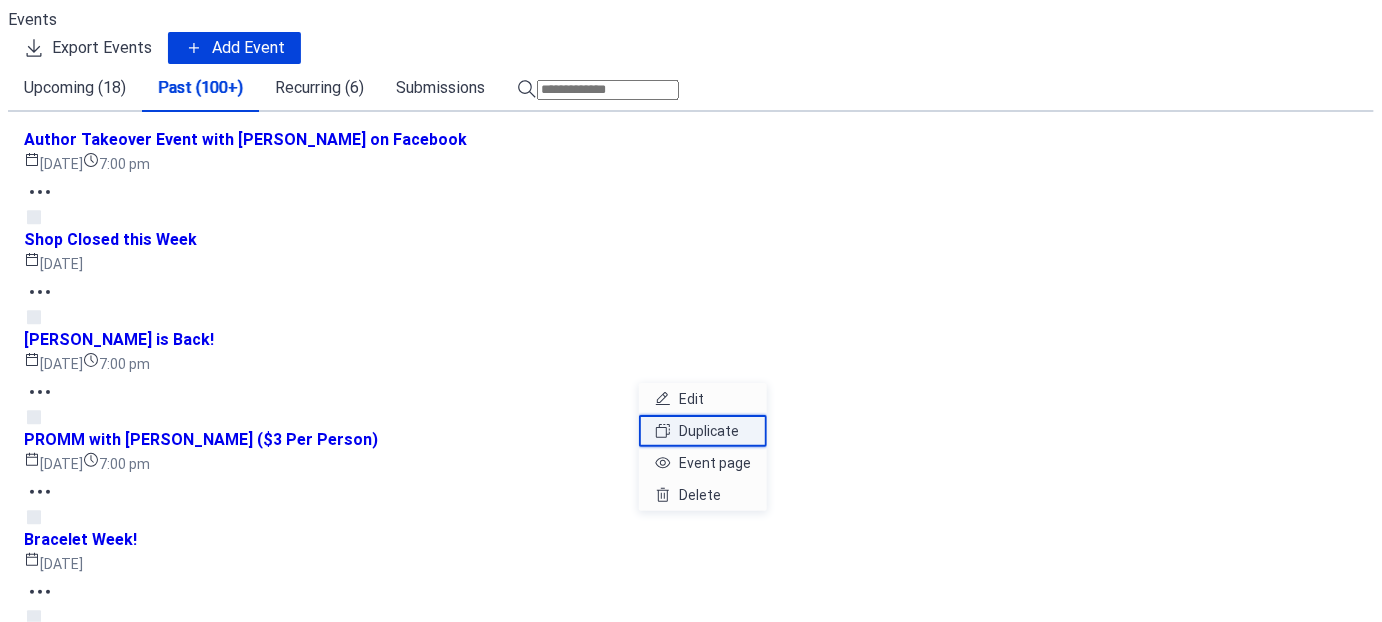 click on "Duplicate" at bounding box center [703, 427] 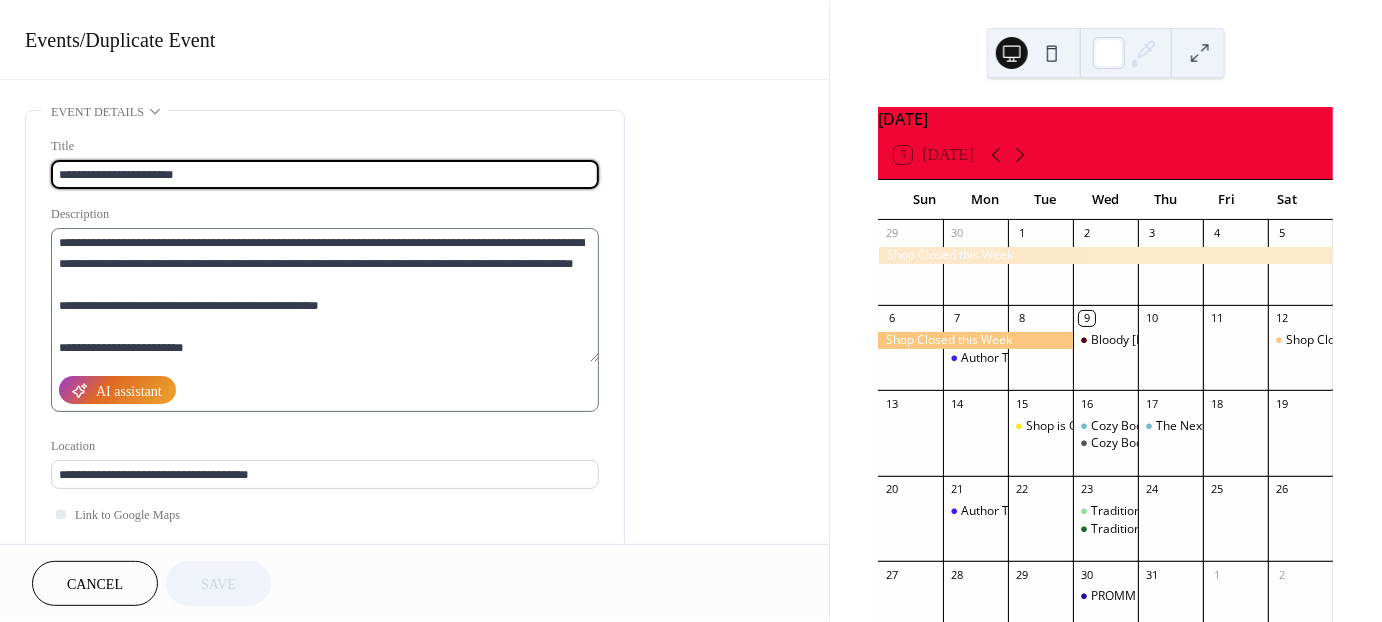scroll, scrollTop: 63, scrollLeft: 0, axis: vertical 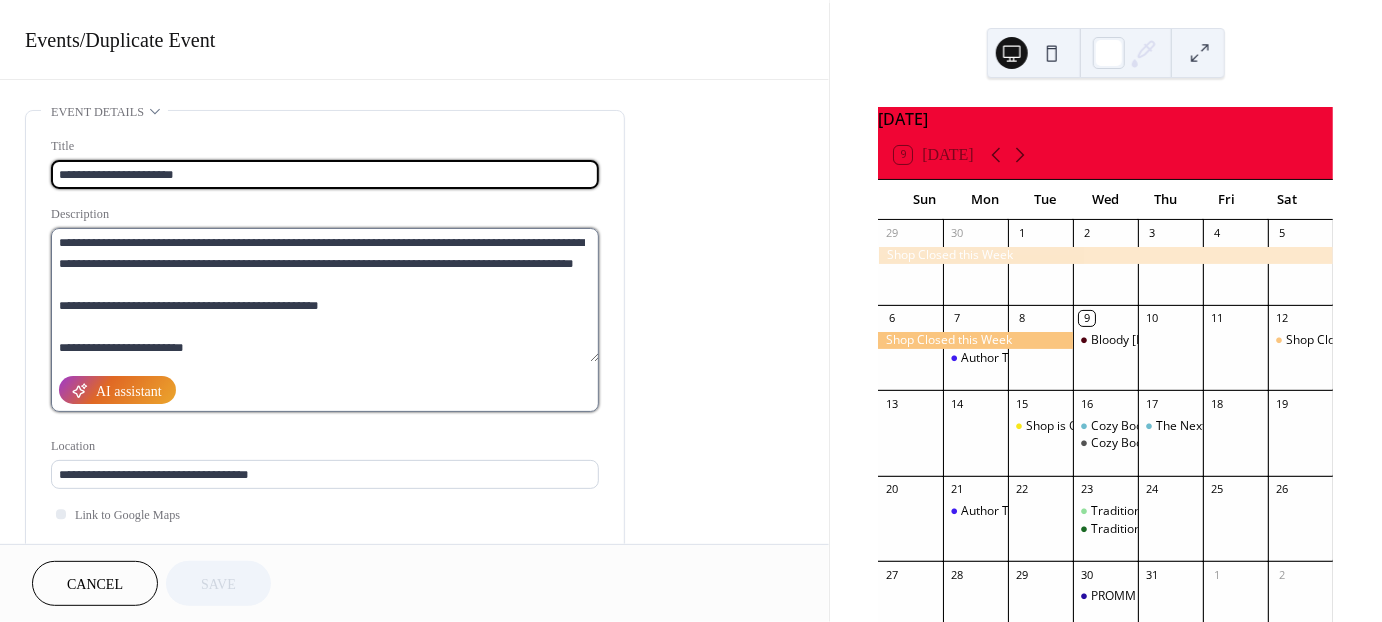 click on "**********" at bounding box center (325, 295) 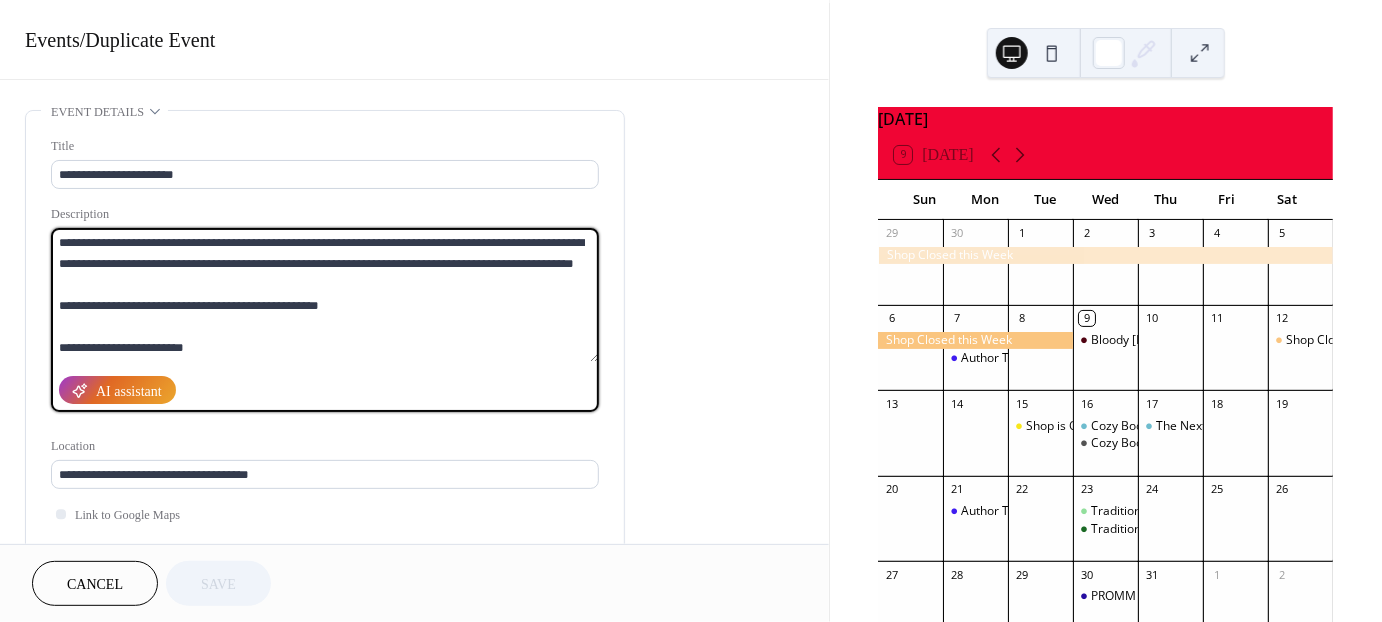 drag, startPoint x: 207, startPoint y: 352, endPoint x: 47, endPoint y: 342, distance: 160.3122 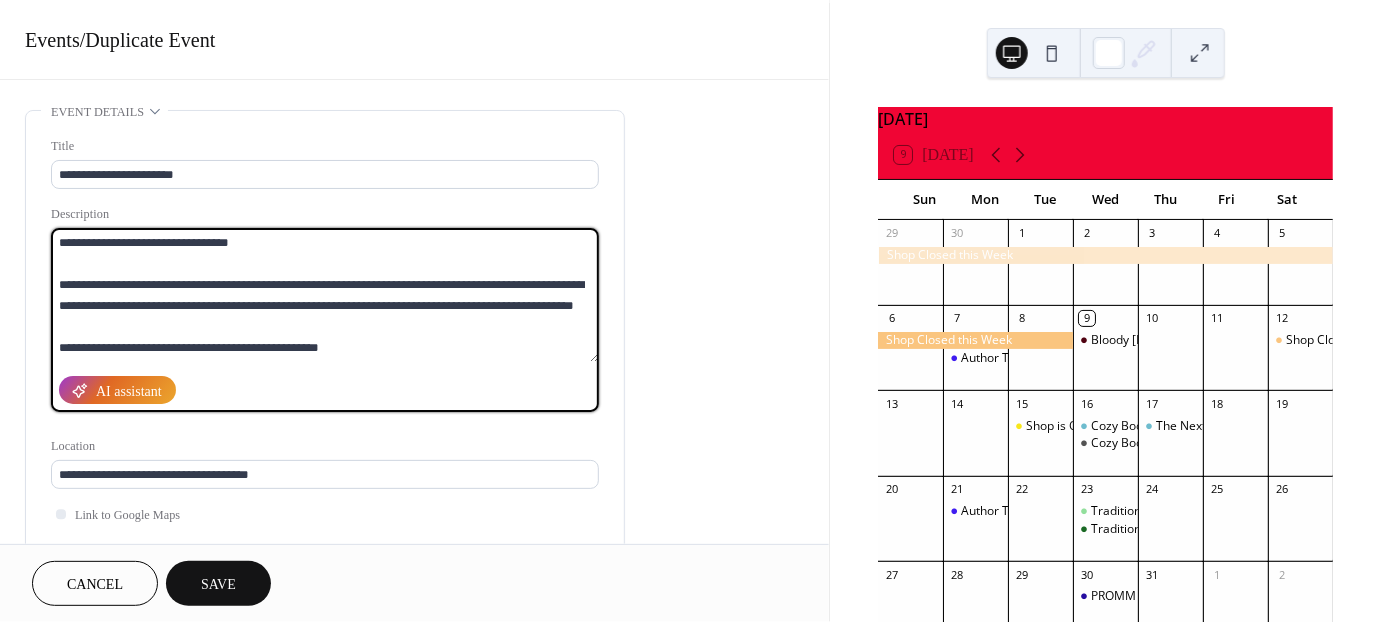 scroll, scrollTop: 22, scrollLeft: 0, axis: vertical 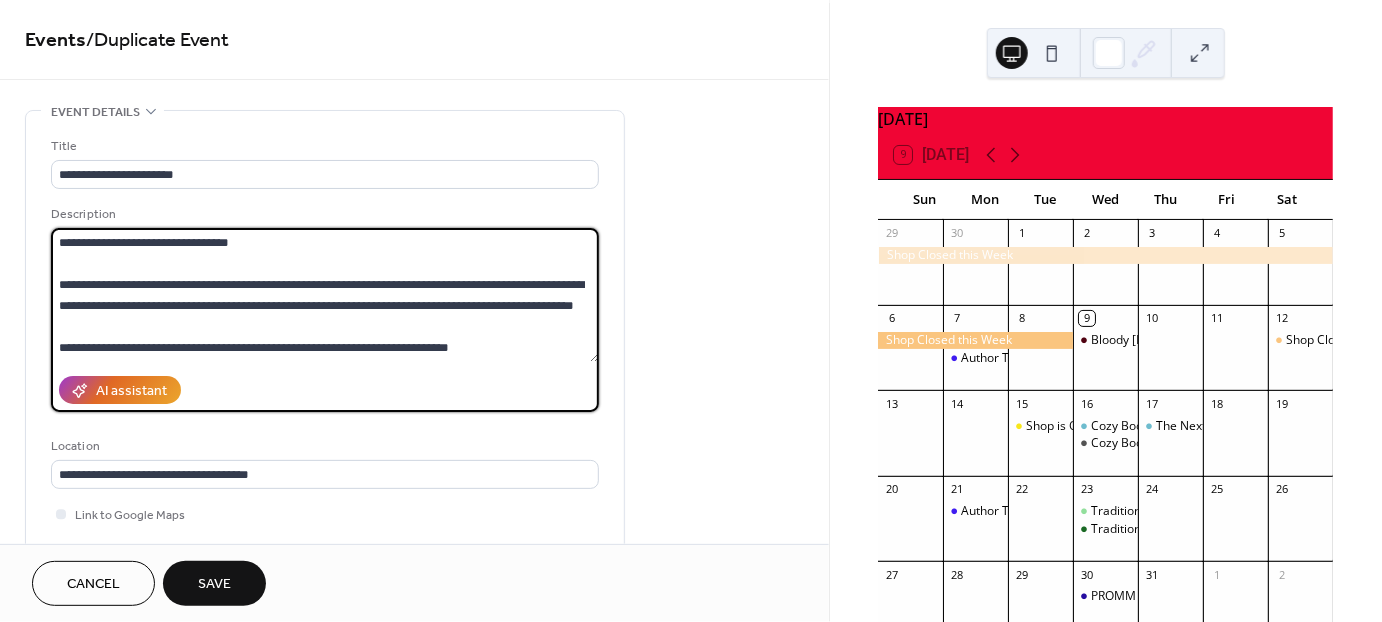 click on "**********" at bounding box center (325, 295) 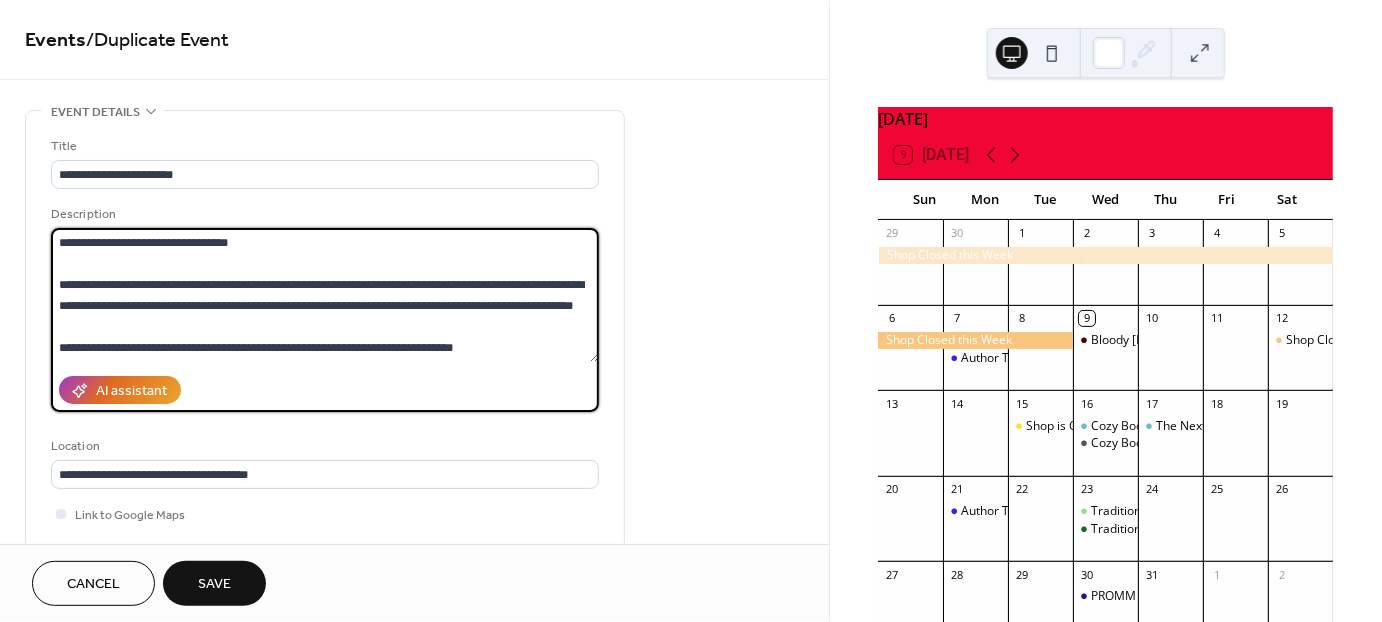 click on "**********" at bounding box center (325, 295) 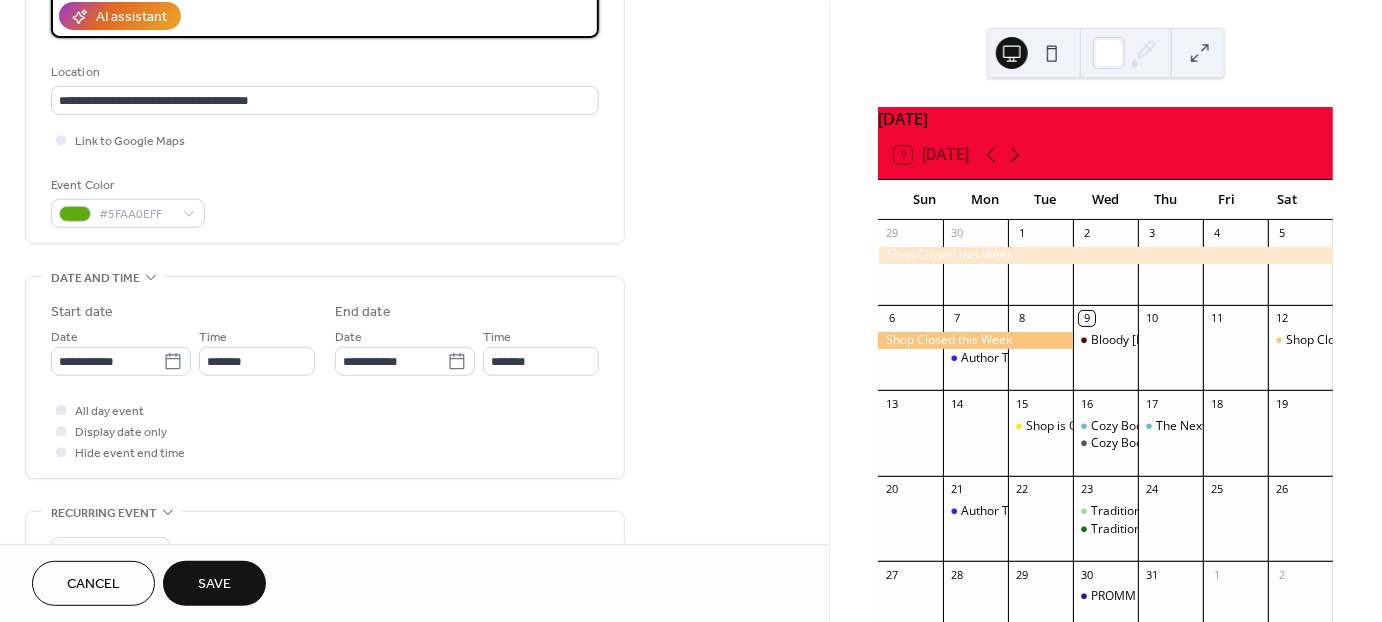scroll, scrollTop: 465, scrollLeft: 0, axis: vertical 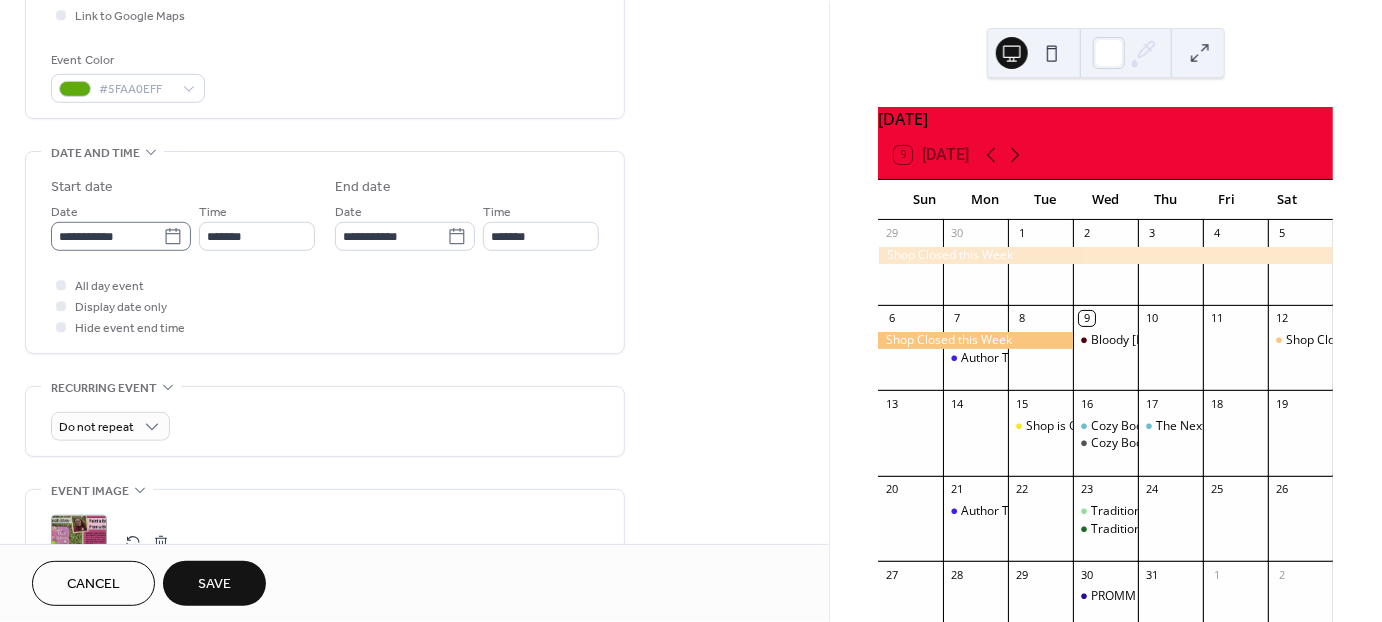type on "**********" 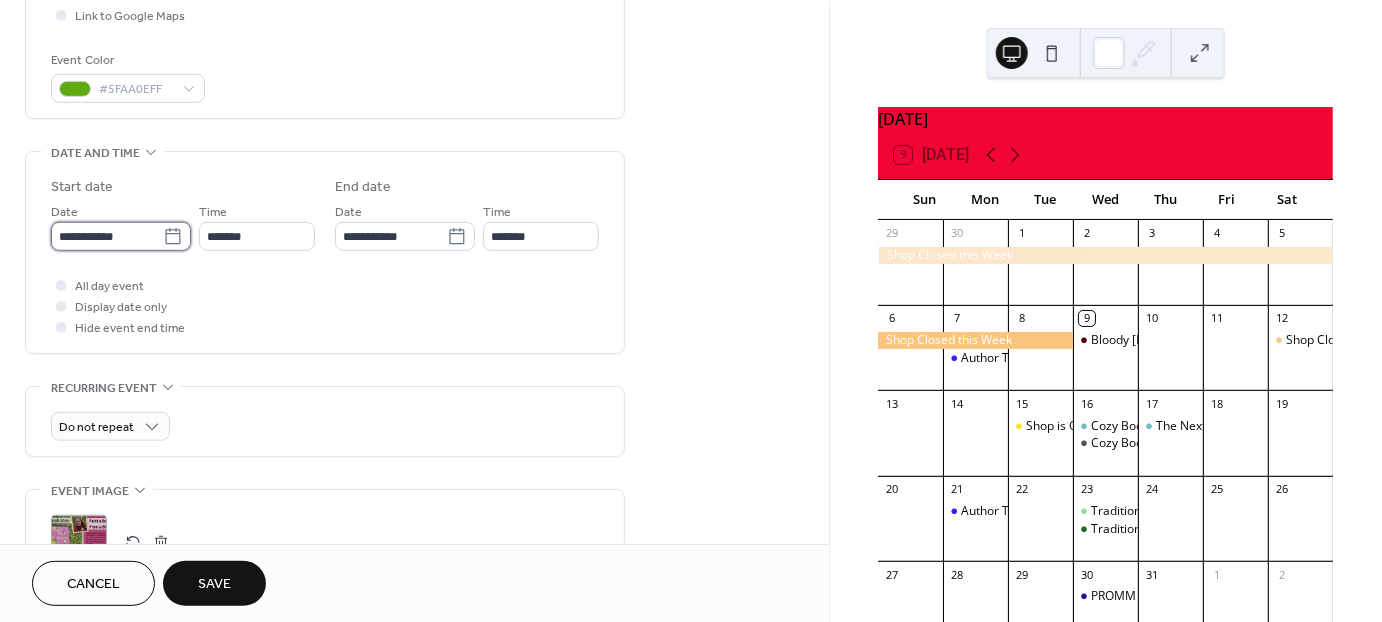 click on "**********" at bounding box center (107, 236) 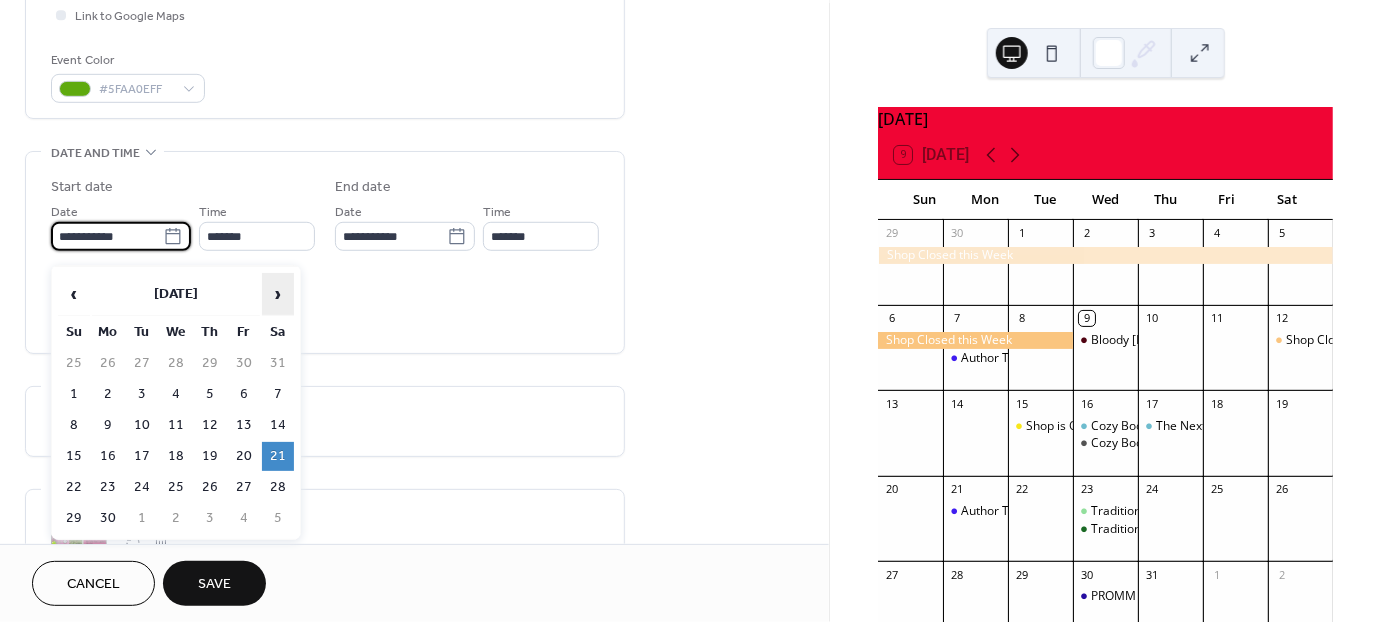 click on "›" at bounding box center [278, 294] 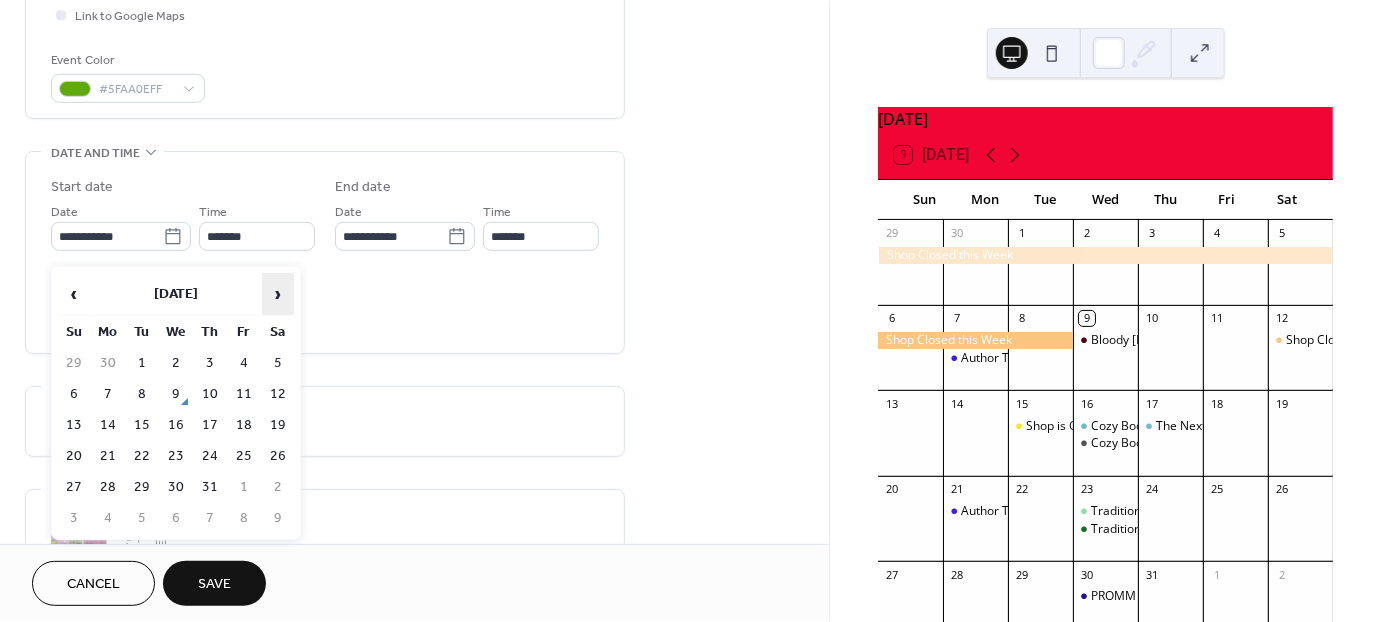 click on "›" at bounding box center (278, 294) 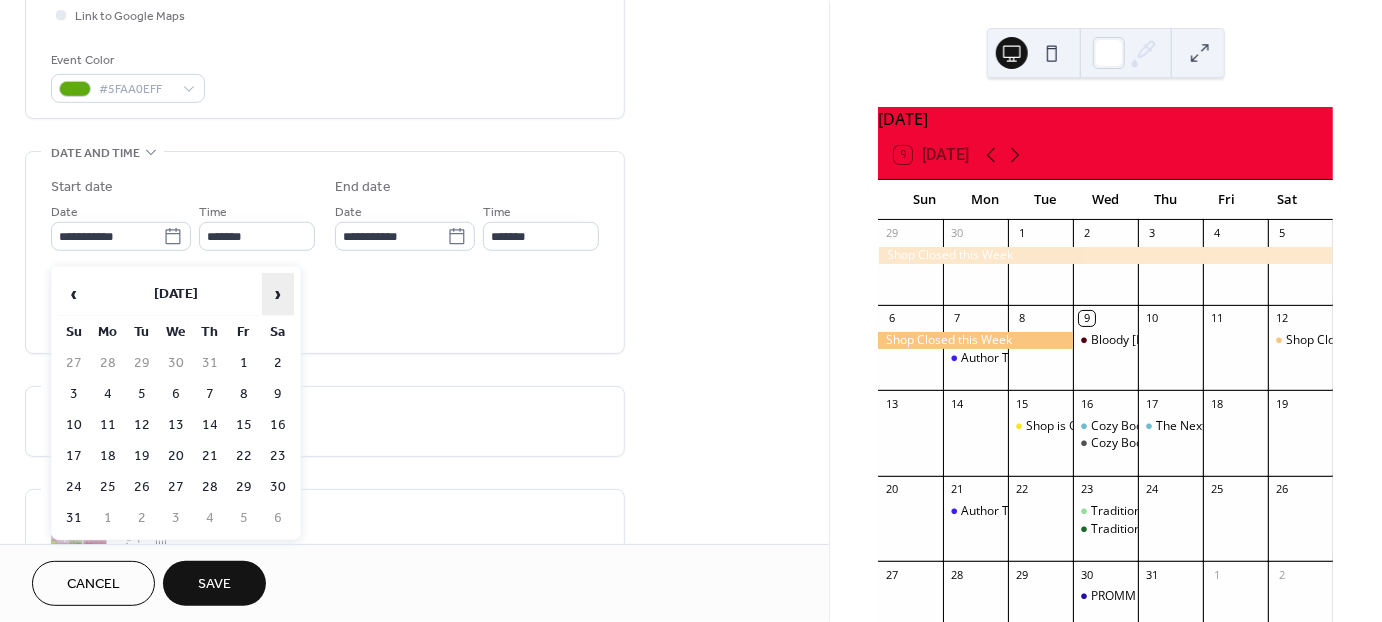 click on "›" at bounding box center (278, 294) 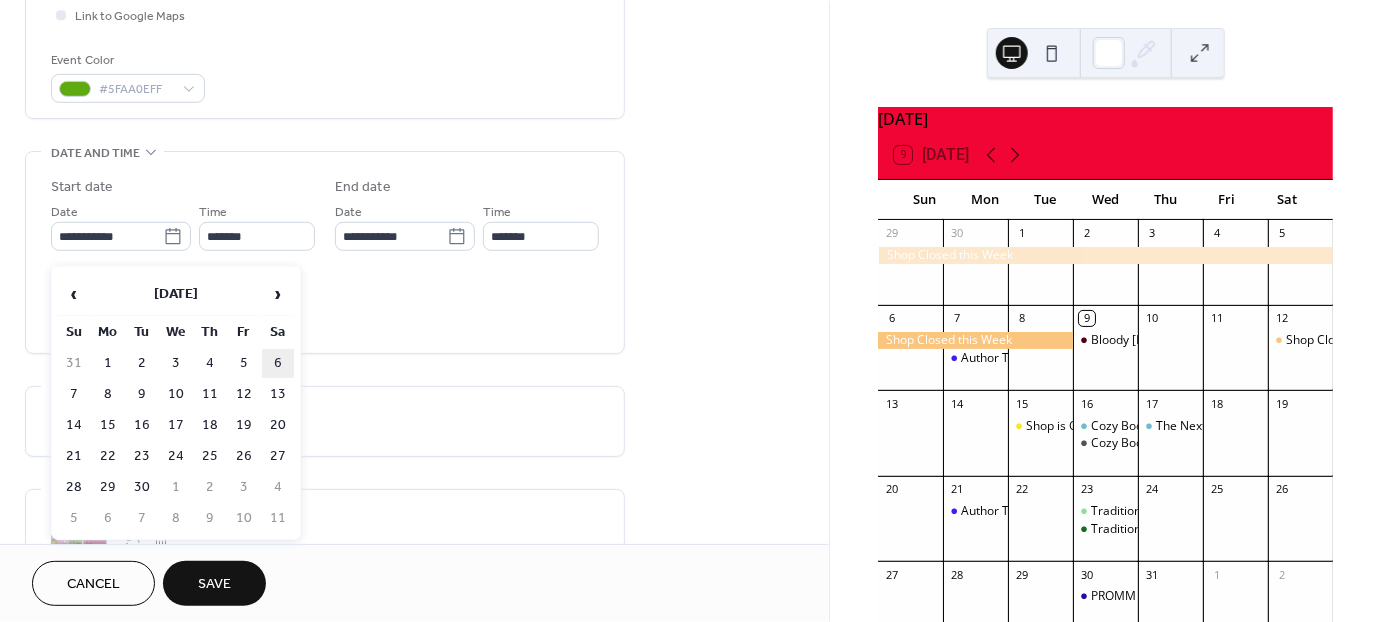 click on "6" at bounding box center [278, 363] 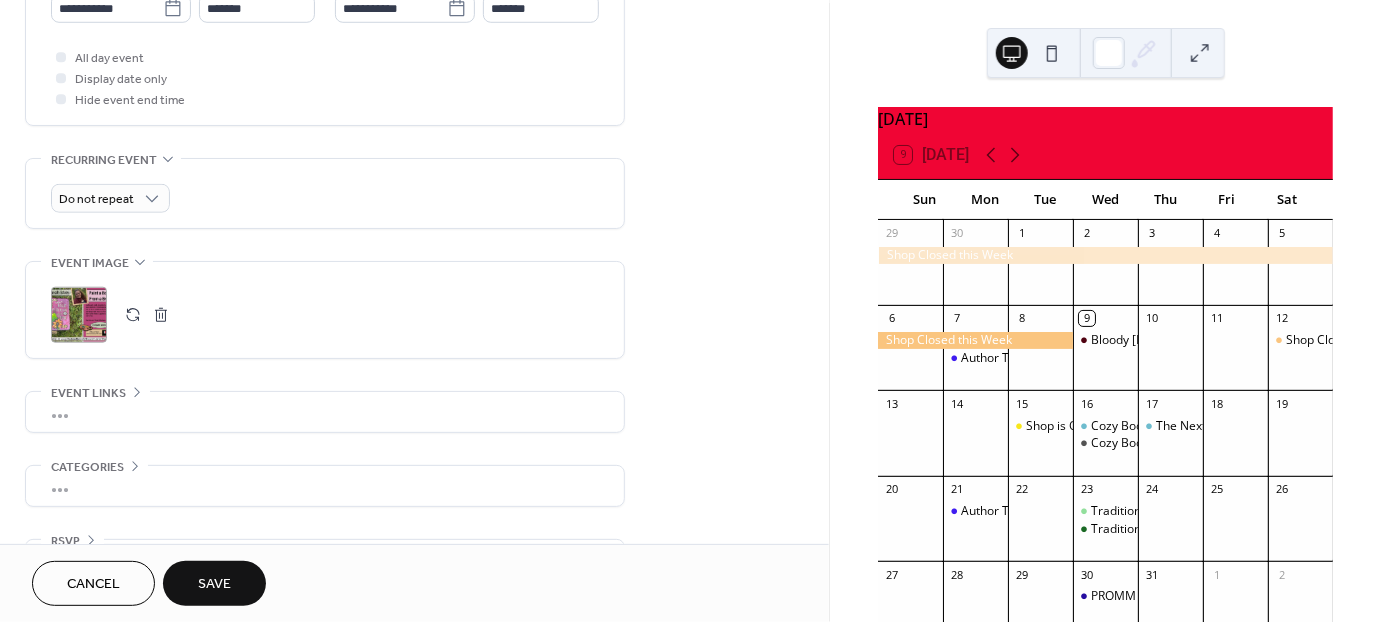 scroll, scrollTop: 793, scrollLeft: 0, axis: vertical 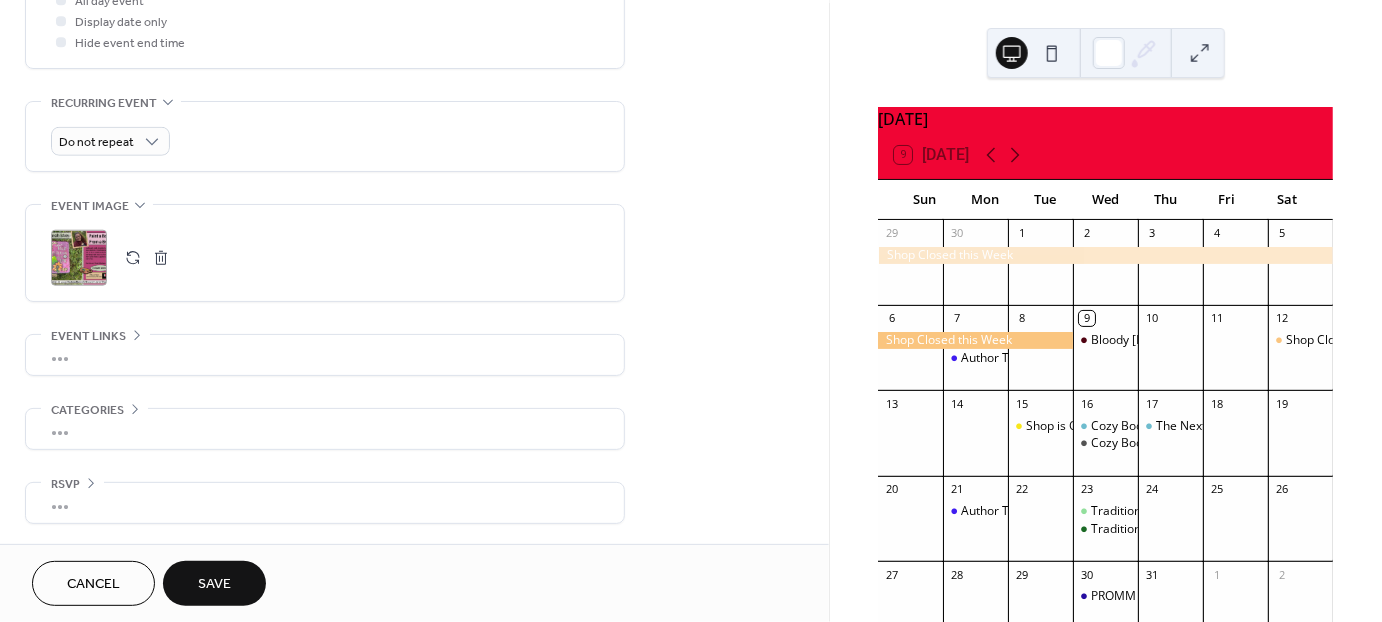 click at bounding box center (133, 258) 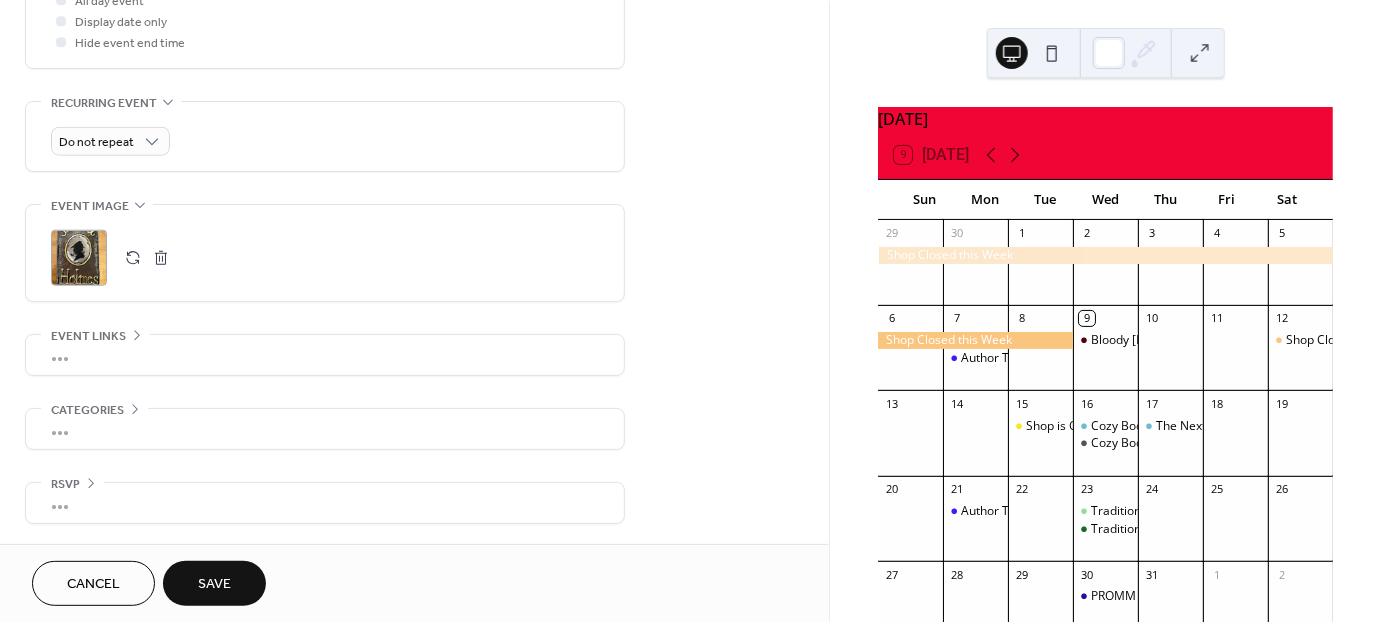 click on "Save" at bounding box center [214, 583] 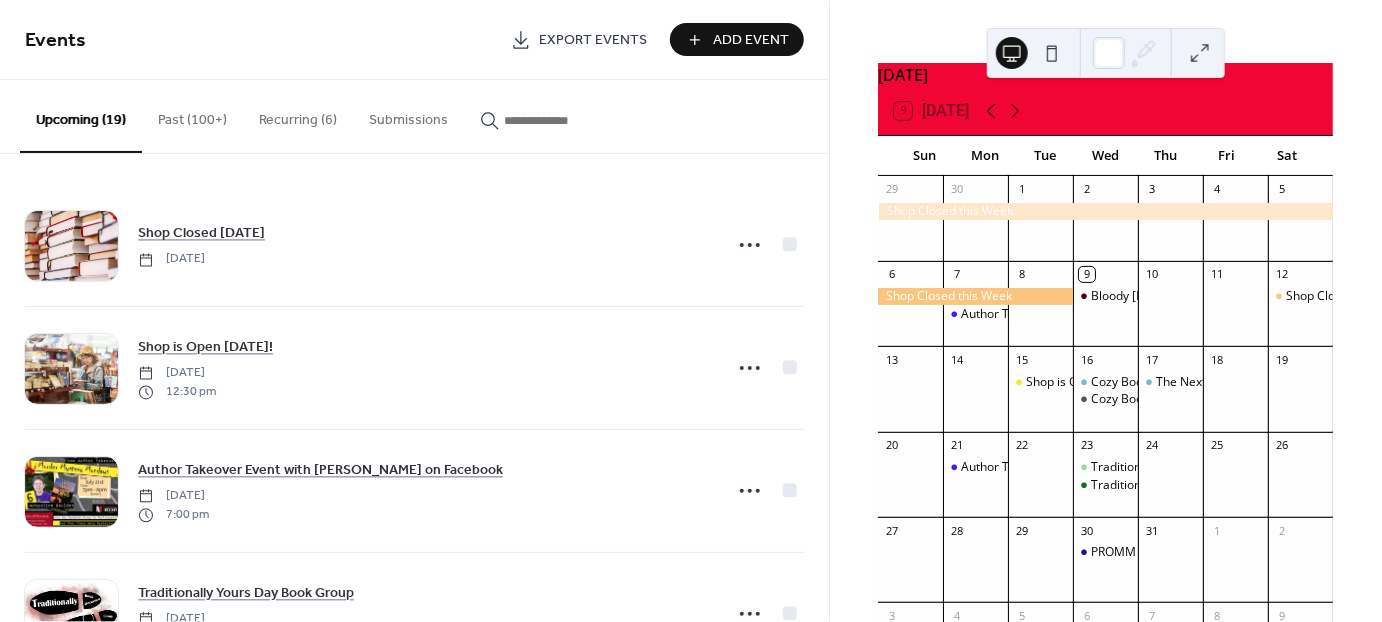 scroll, scrollTop: 48, scrollLeft: 0, axis: vertical 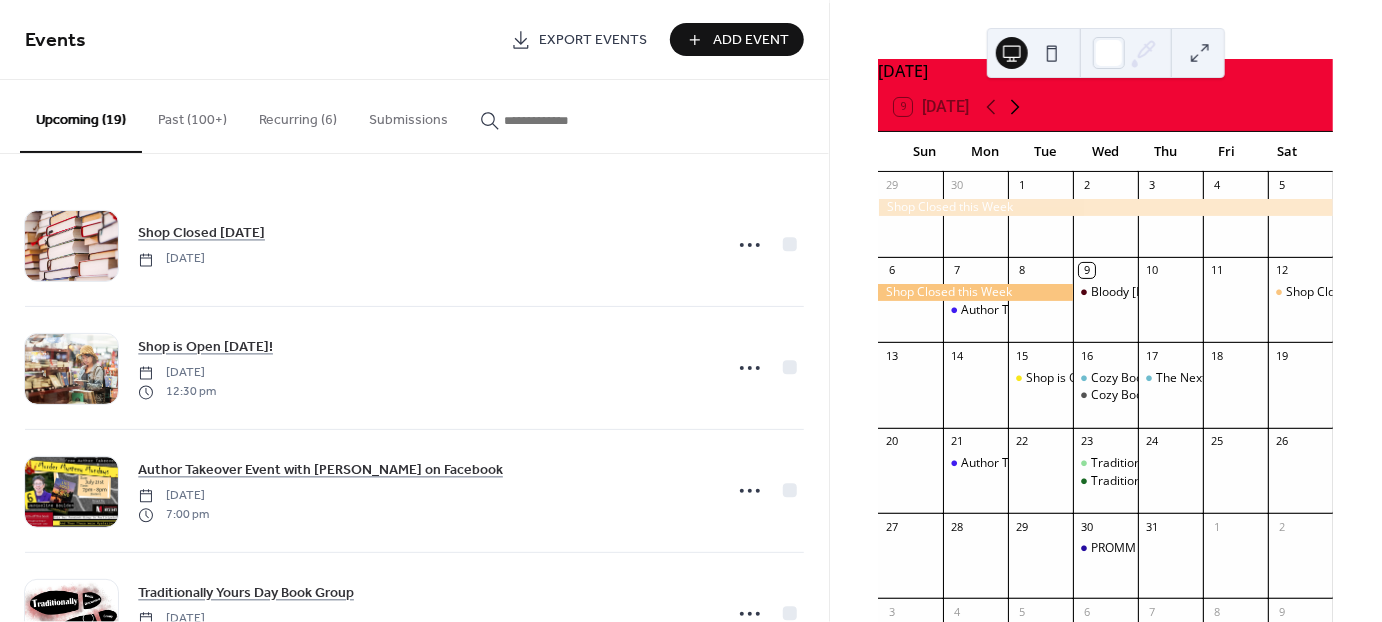 click 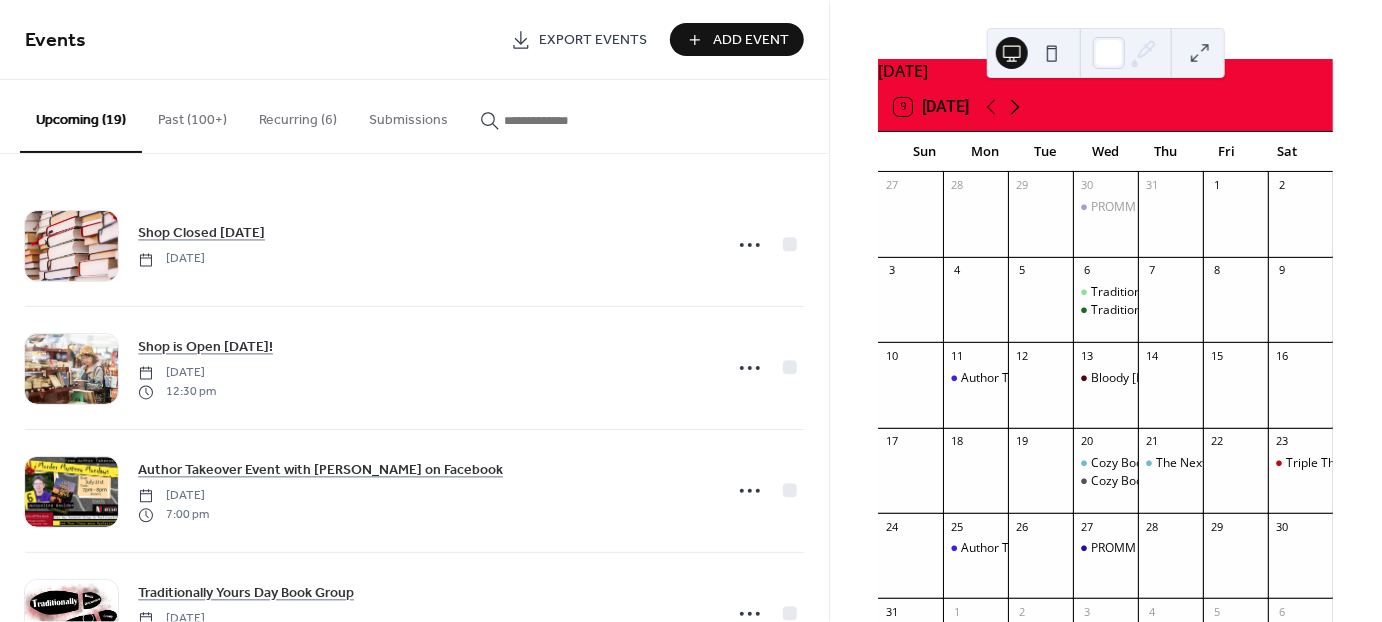 click 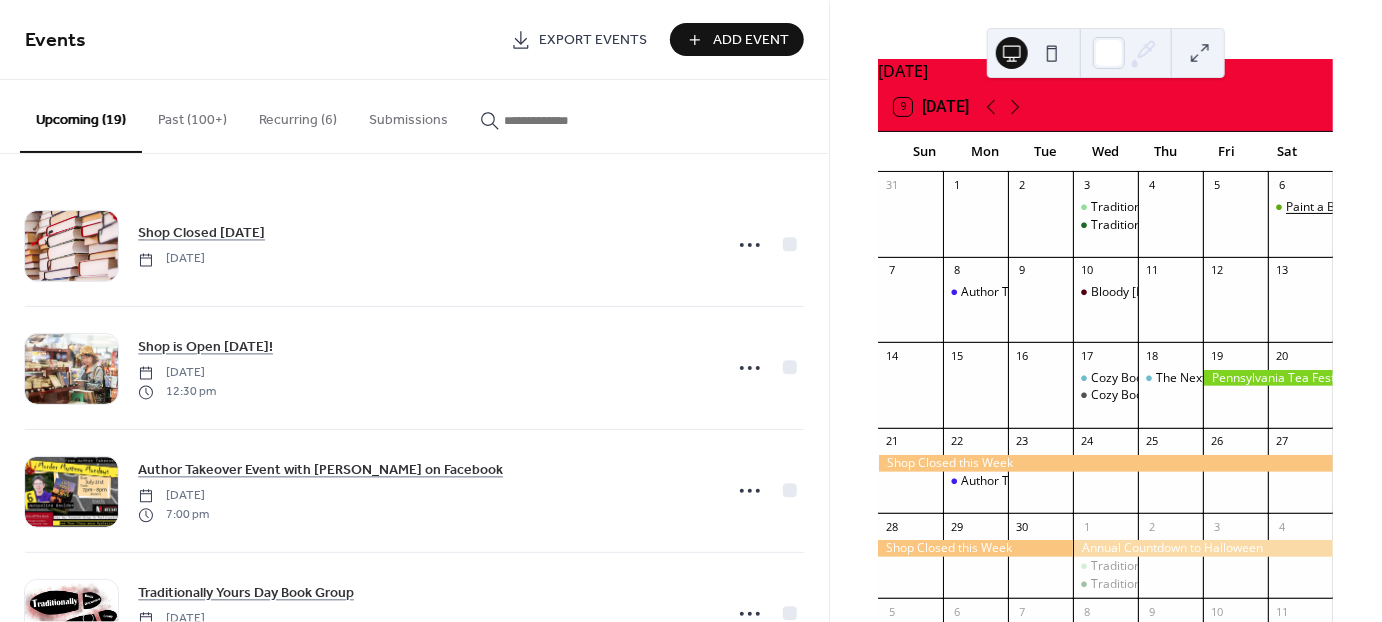 click on "Paint a Book with [PERSON_NAME]" at bounding box center (1382, 207) 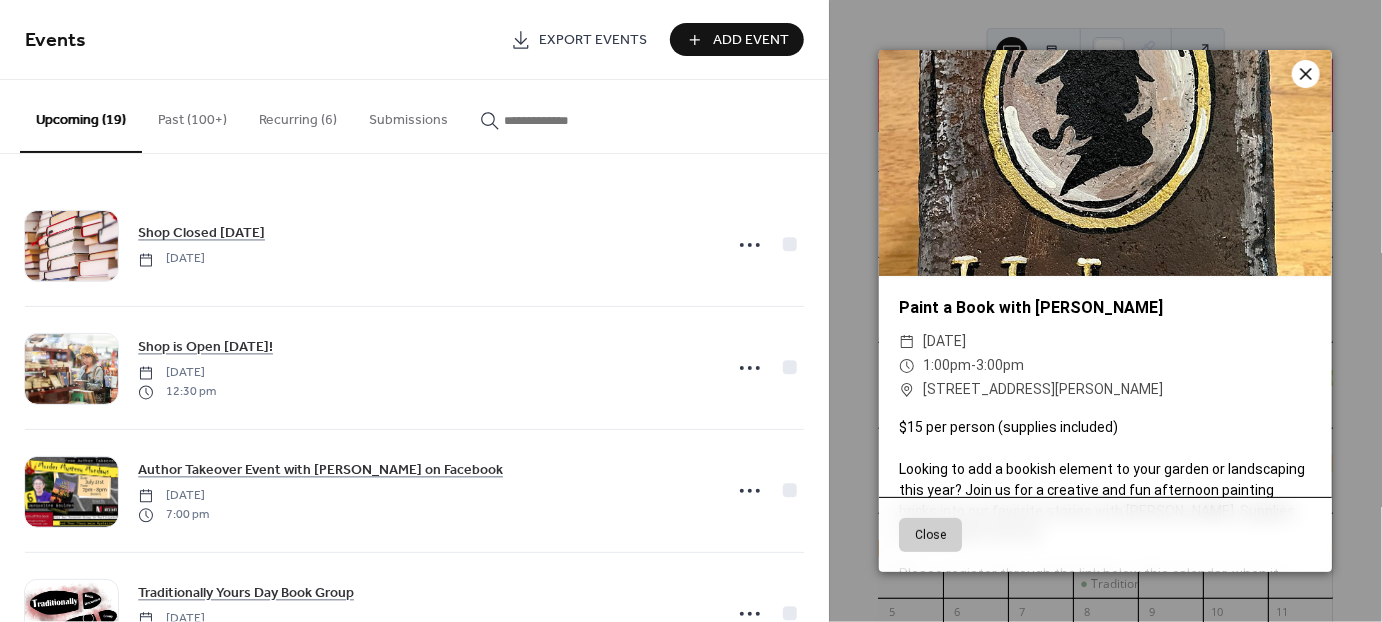 click 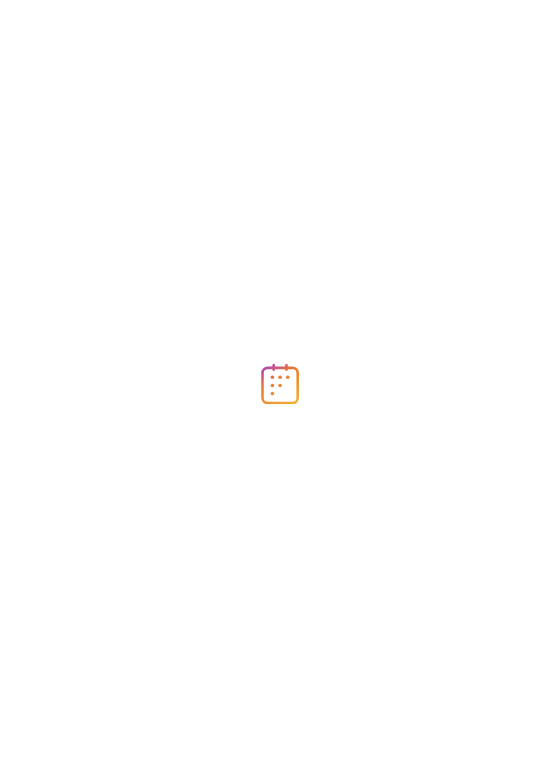 scroll, scrollTop: 0, scrollLeft: 0, axis: both 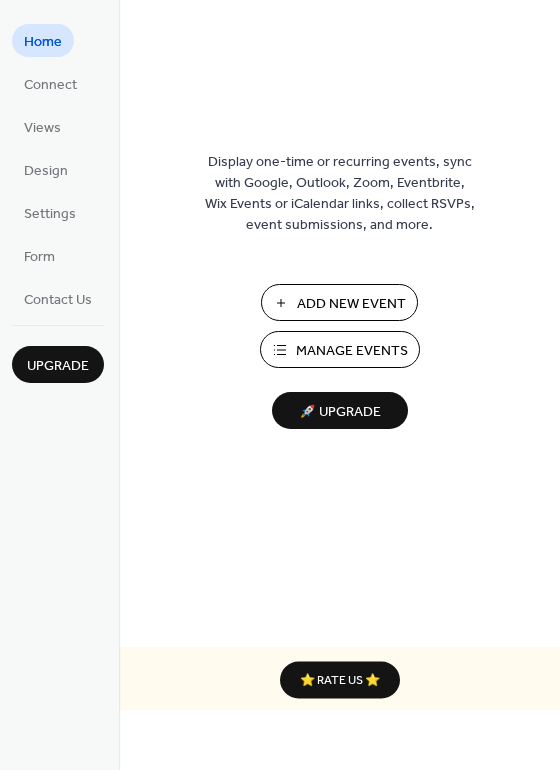 click on "Manage Events" at bounding box center [352, 351] 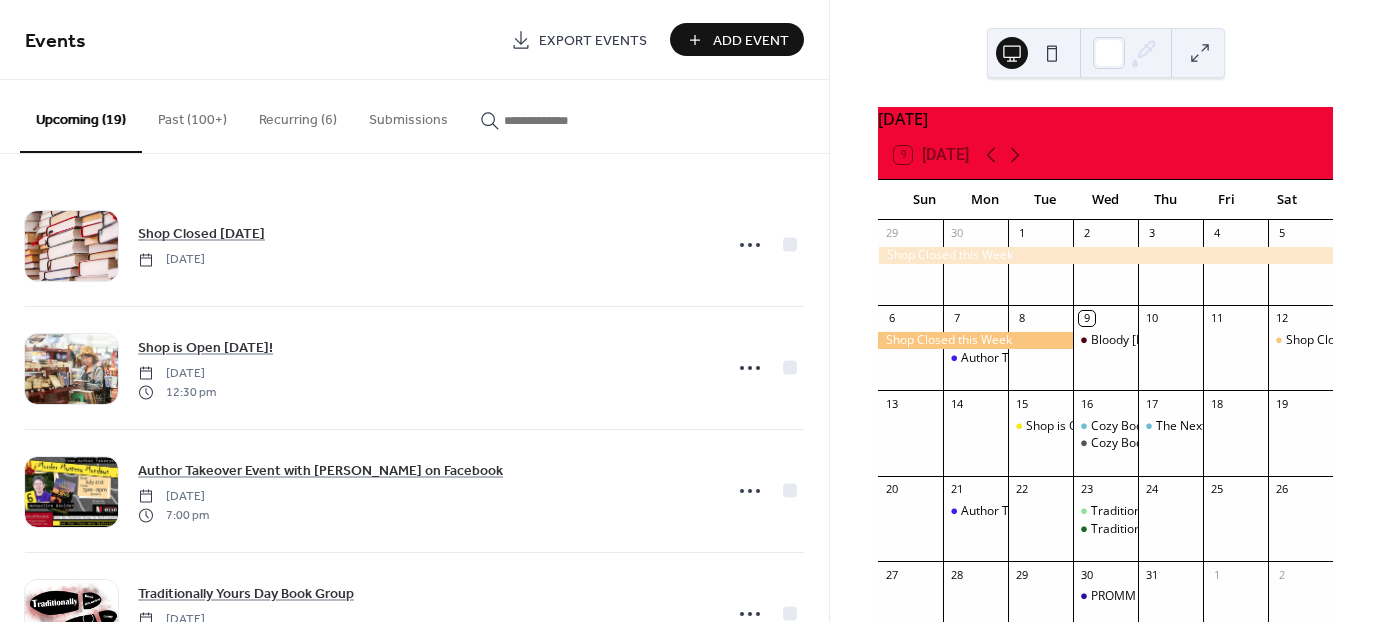 scroll, scrollTop: 0, scrollLeft: 0, axis: both 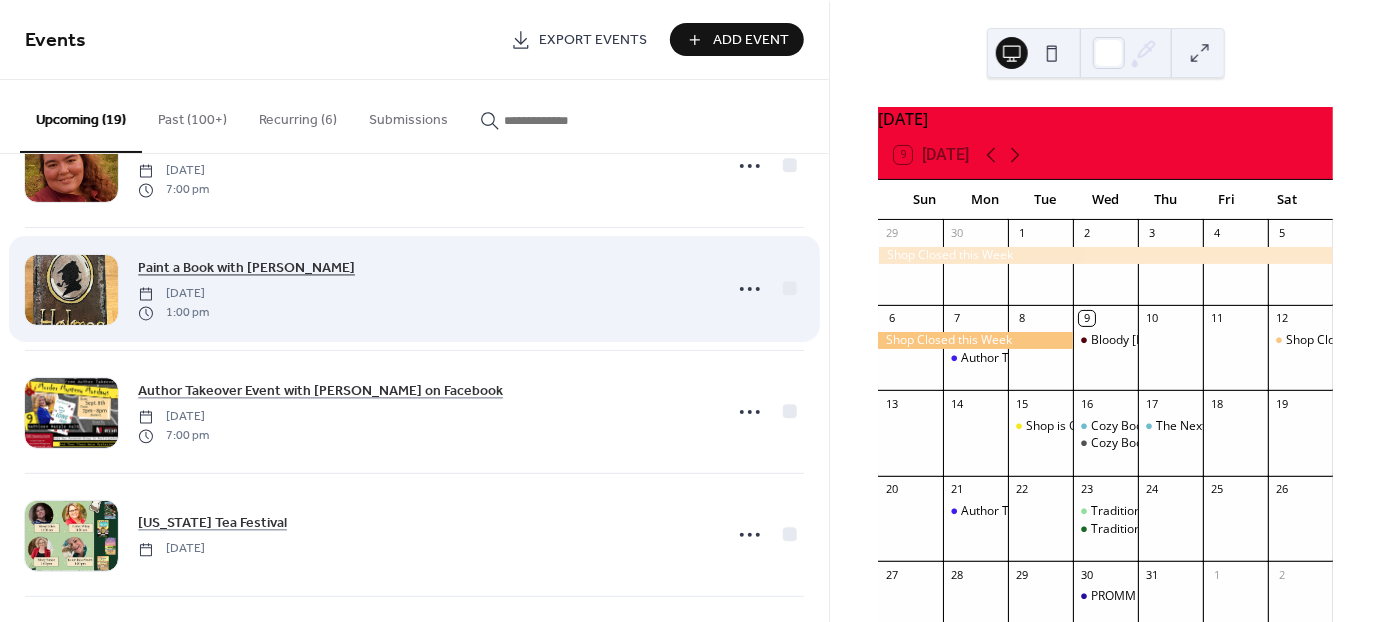 click on "Paint a Book with [PERSON_NAME]" at bounding box center [246, 269] 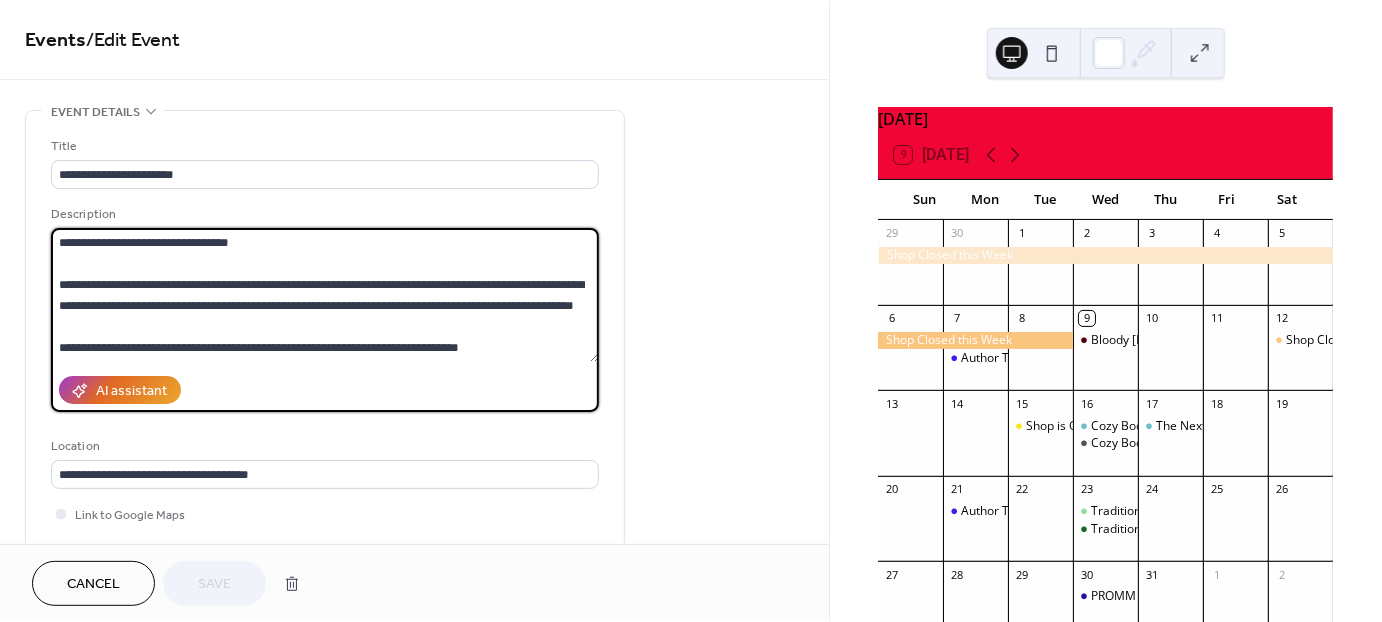drag, startPoint x: 142, startPoint y: 331, endPoint x: 50, endPoint y: 284, distance: 103.31021 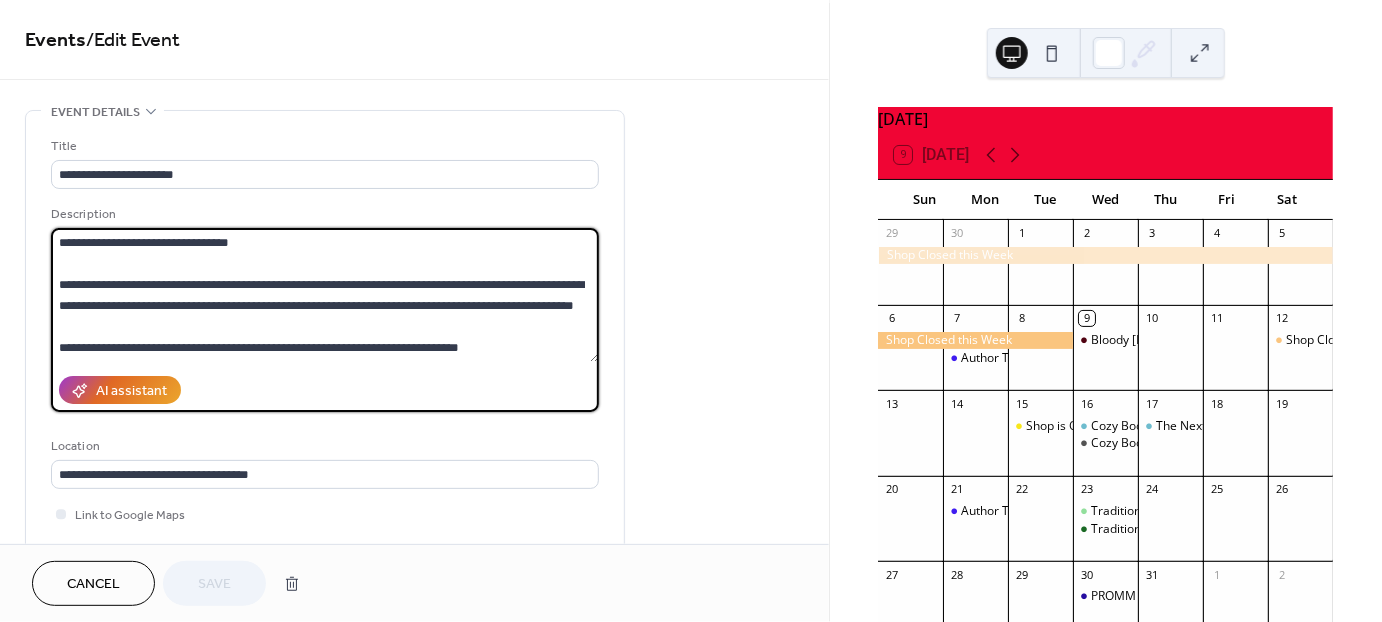 click on "**********" at bounding box center (325, 295) 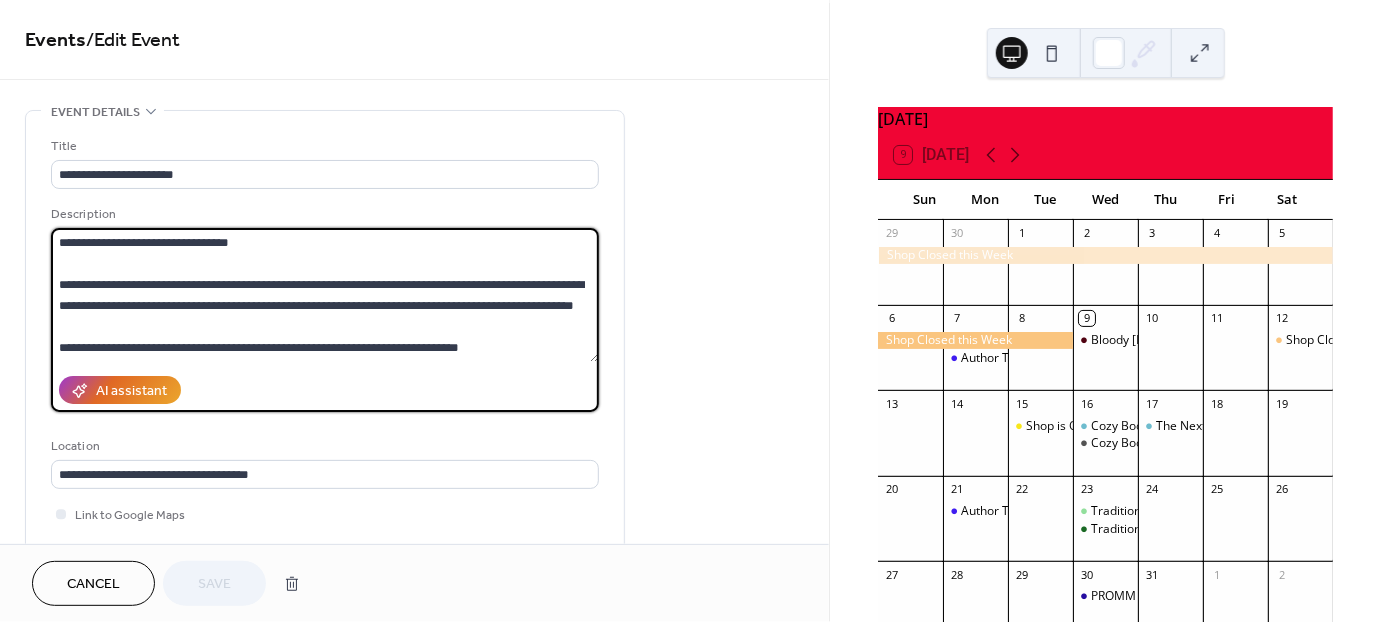 paste on "**********" 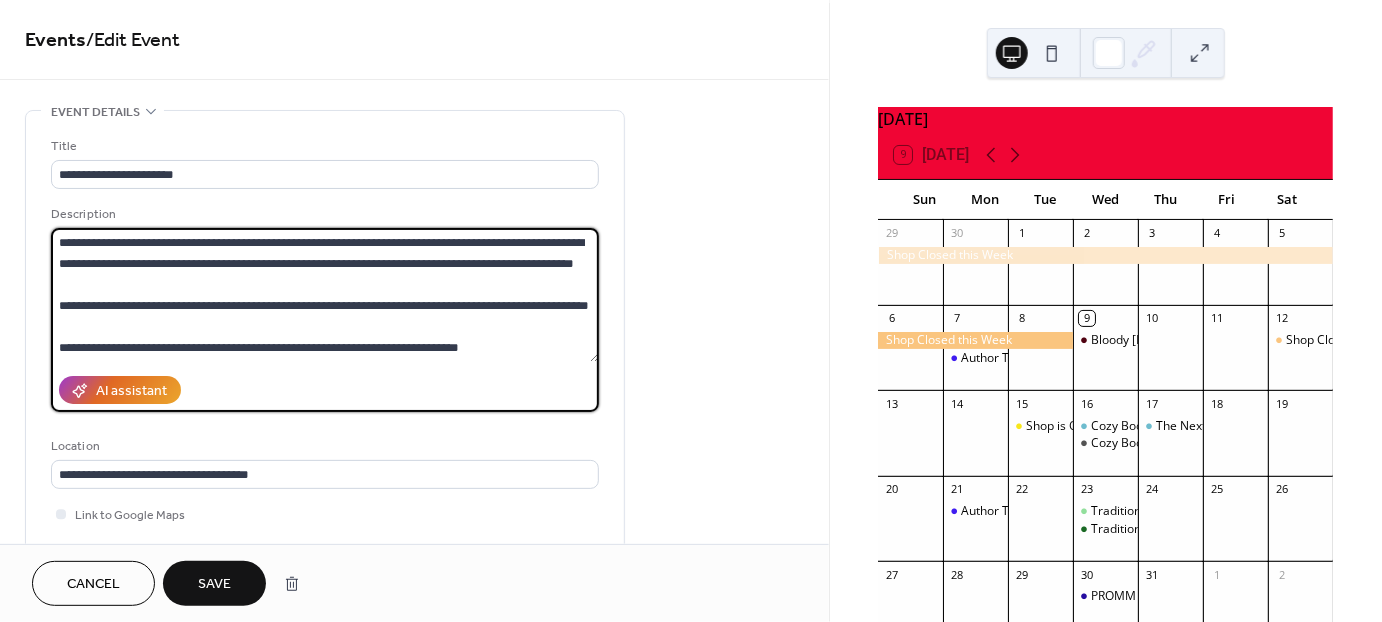 scroll, scrollTop: 0, scrollLeft: 0, axis: both 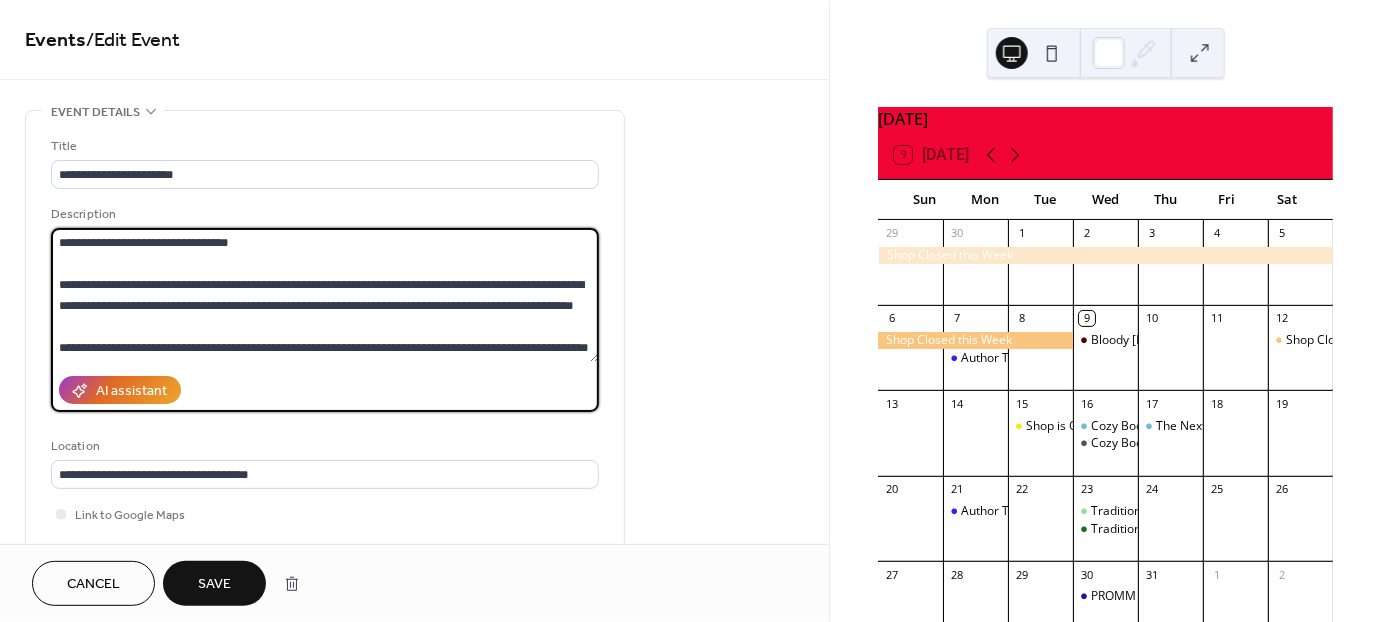 click on "**********" at bounding box center [325, 295] 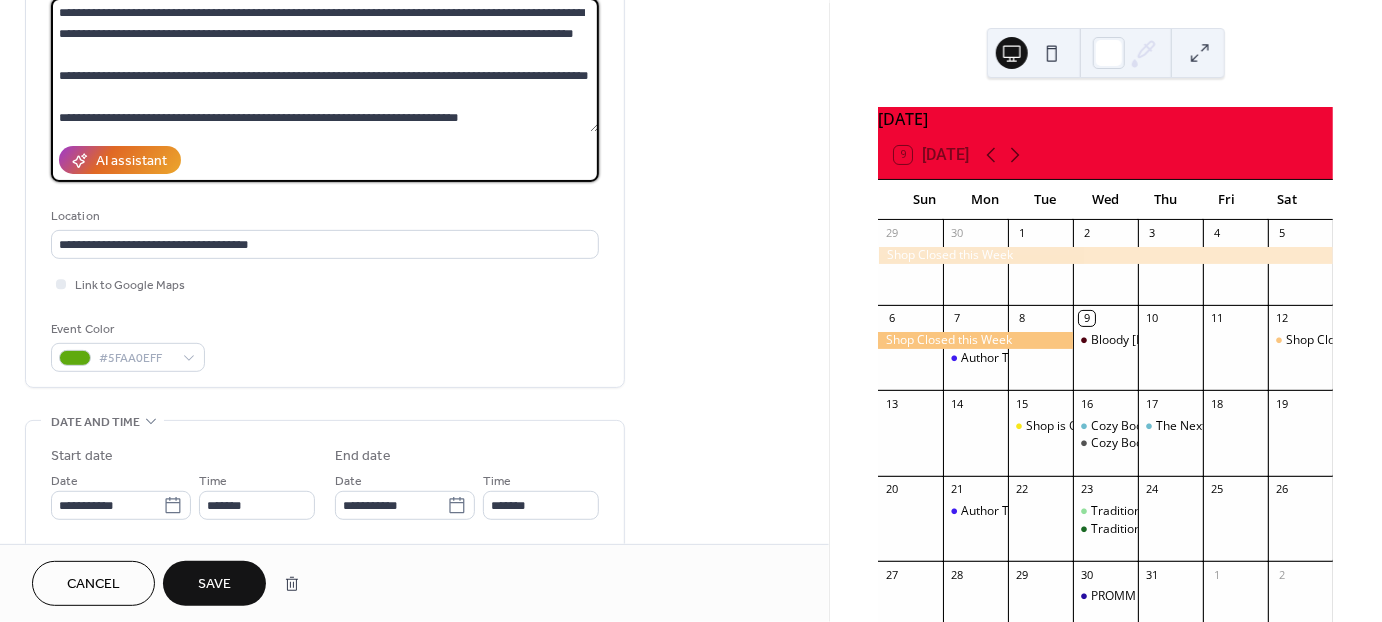 scroll, scrollTop: 250, scrollLeft: 0, axis: vertical 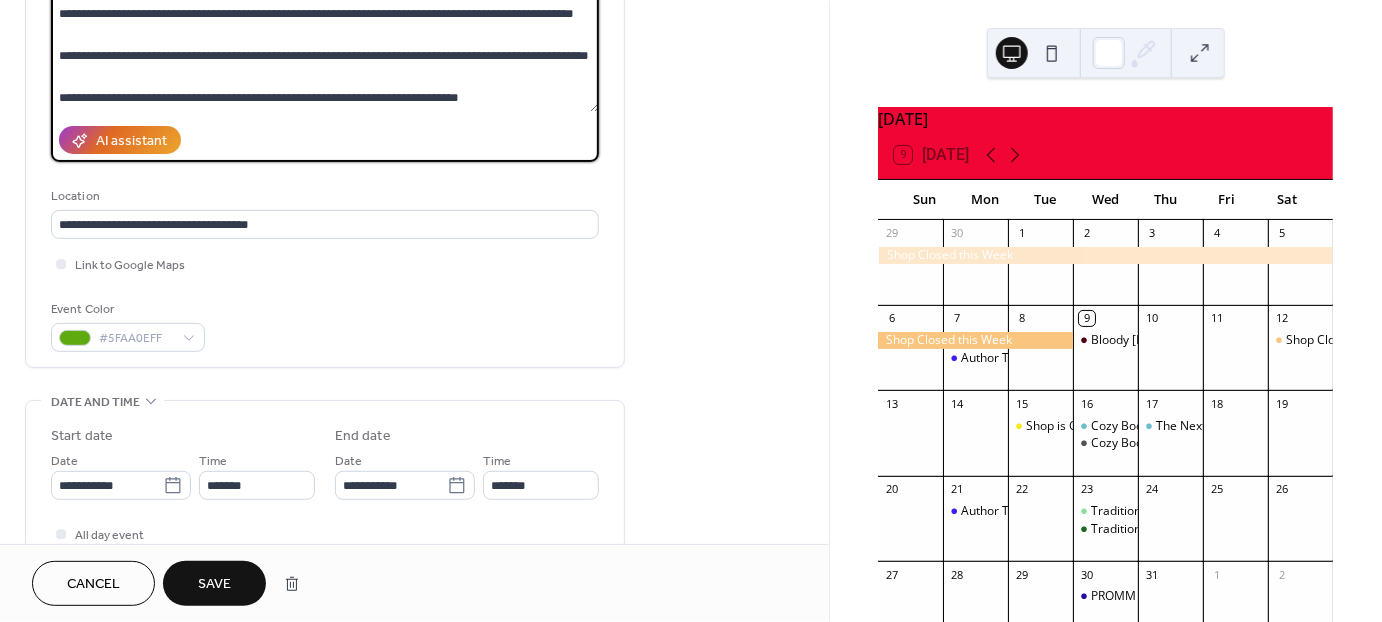 type on "**********" 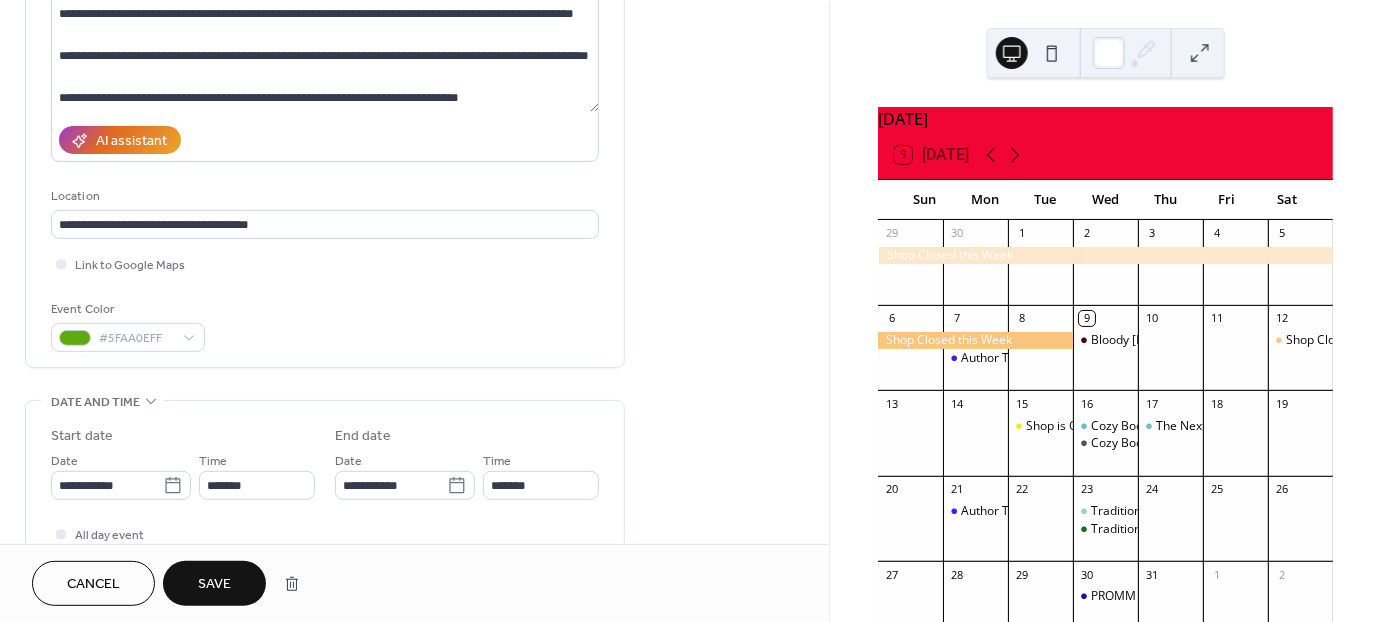 click on "Save" at bounding box center (214, 585) 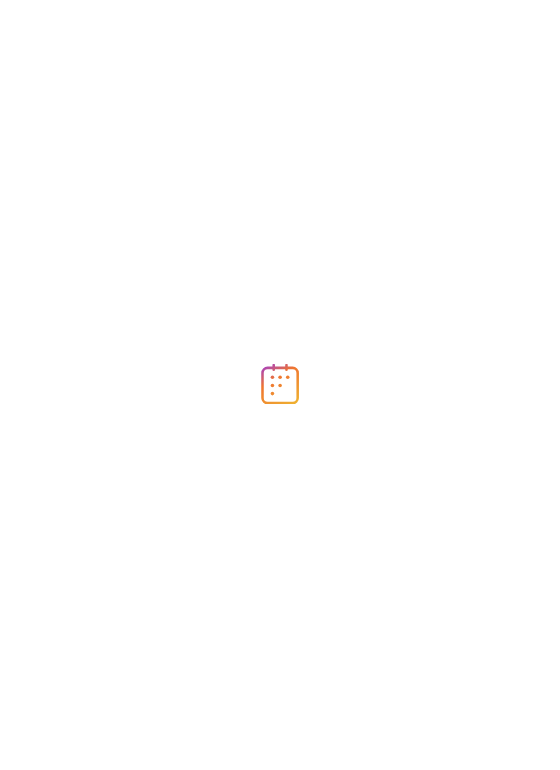 scroll, scrollTop: 0, scrollLeft: 0, axis: both 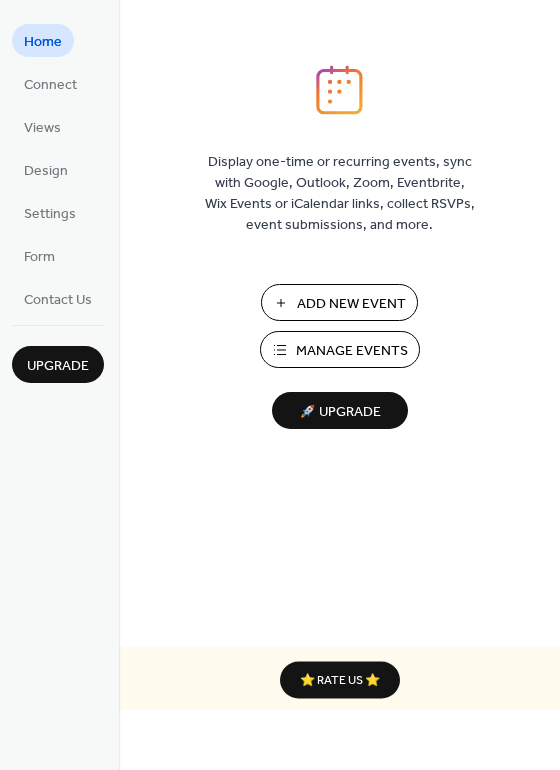 click on "Manage Events" at bounding box center [352, 351] 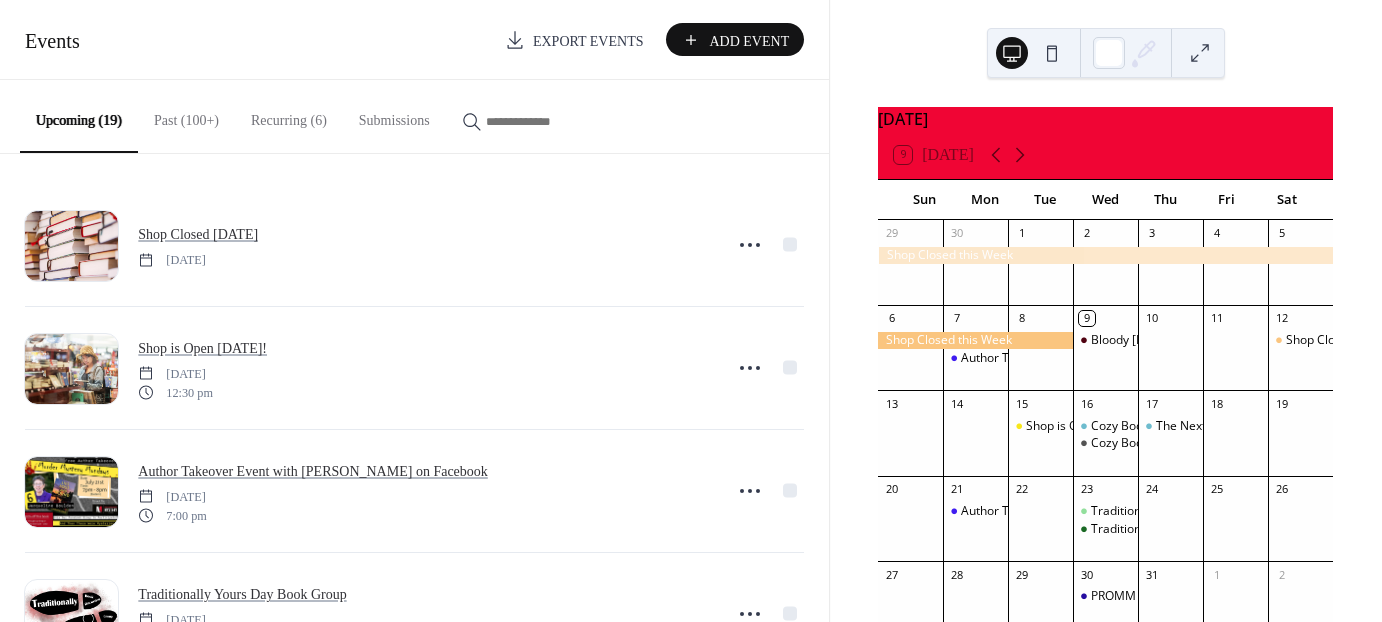 scroll, scrollTop: 0, scrollLeft: 0, axis: both 